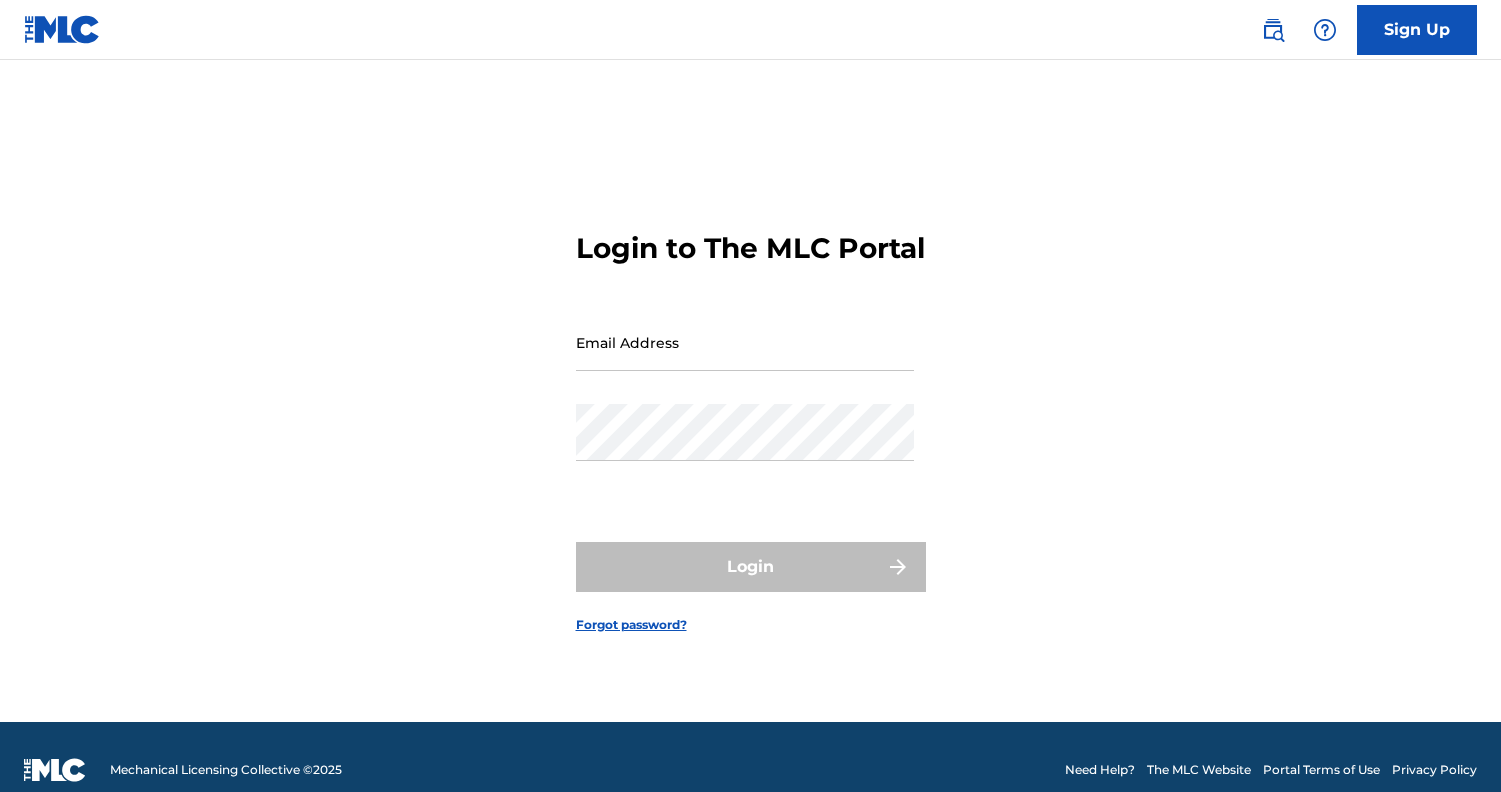 scroll, scrollTop: 0, scrollLeft: 0, axis: both 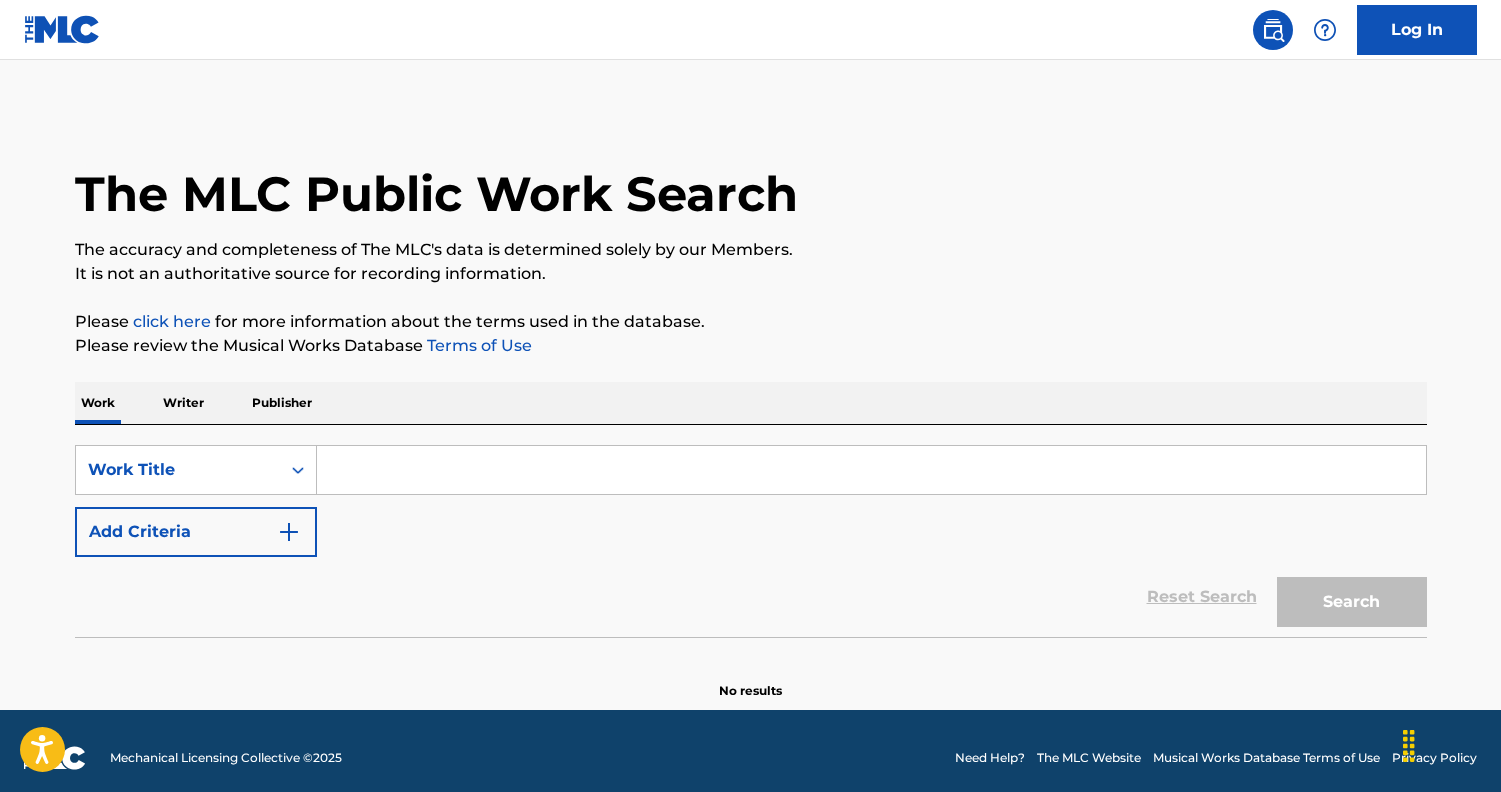 click at bounding box center [871, 470] 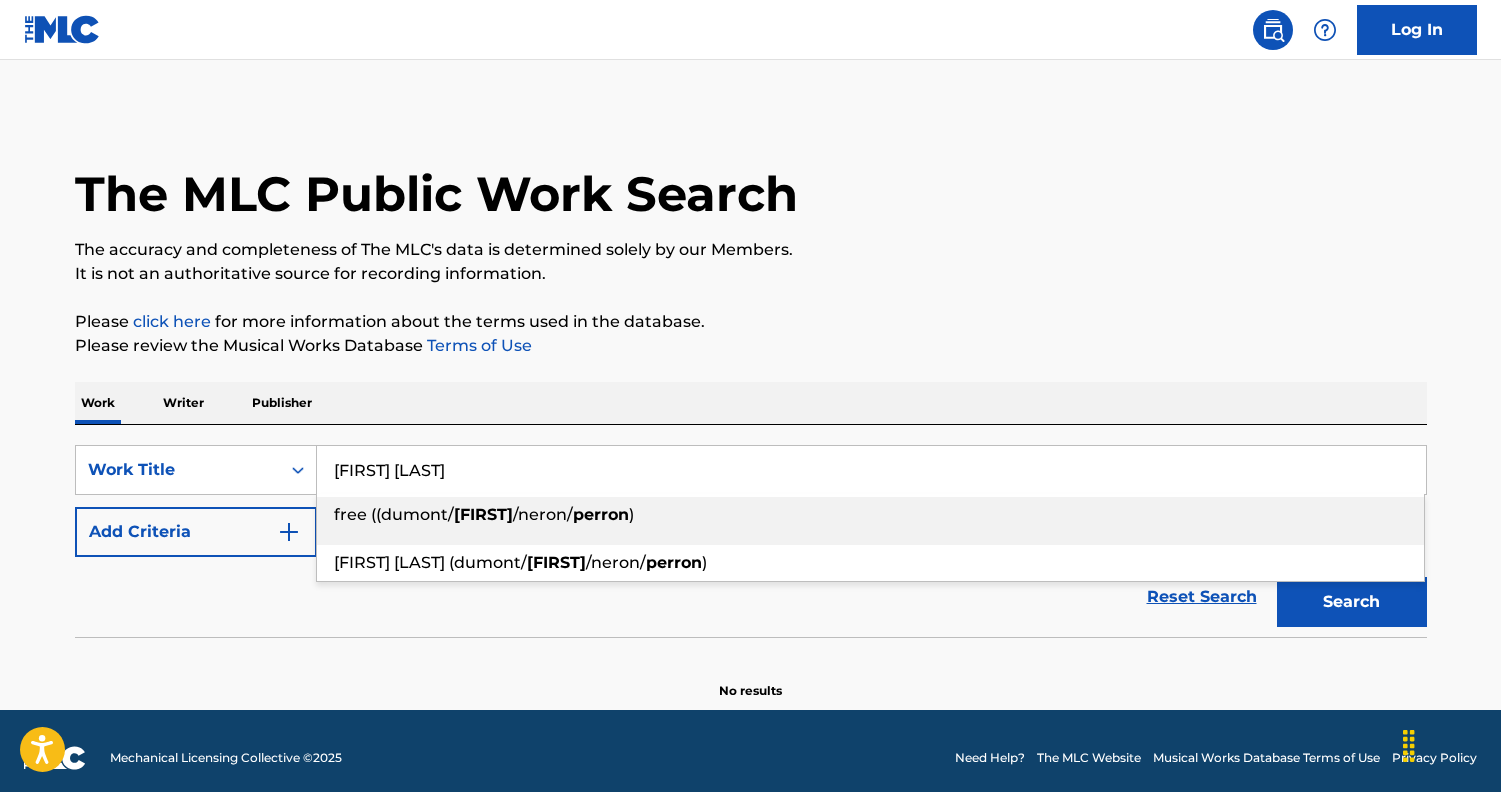 type on "Jacques perron" 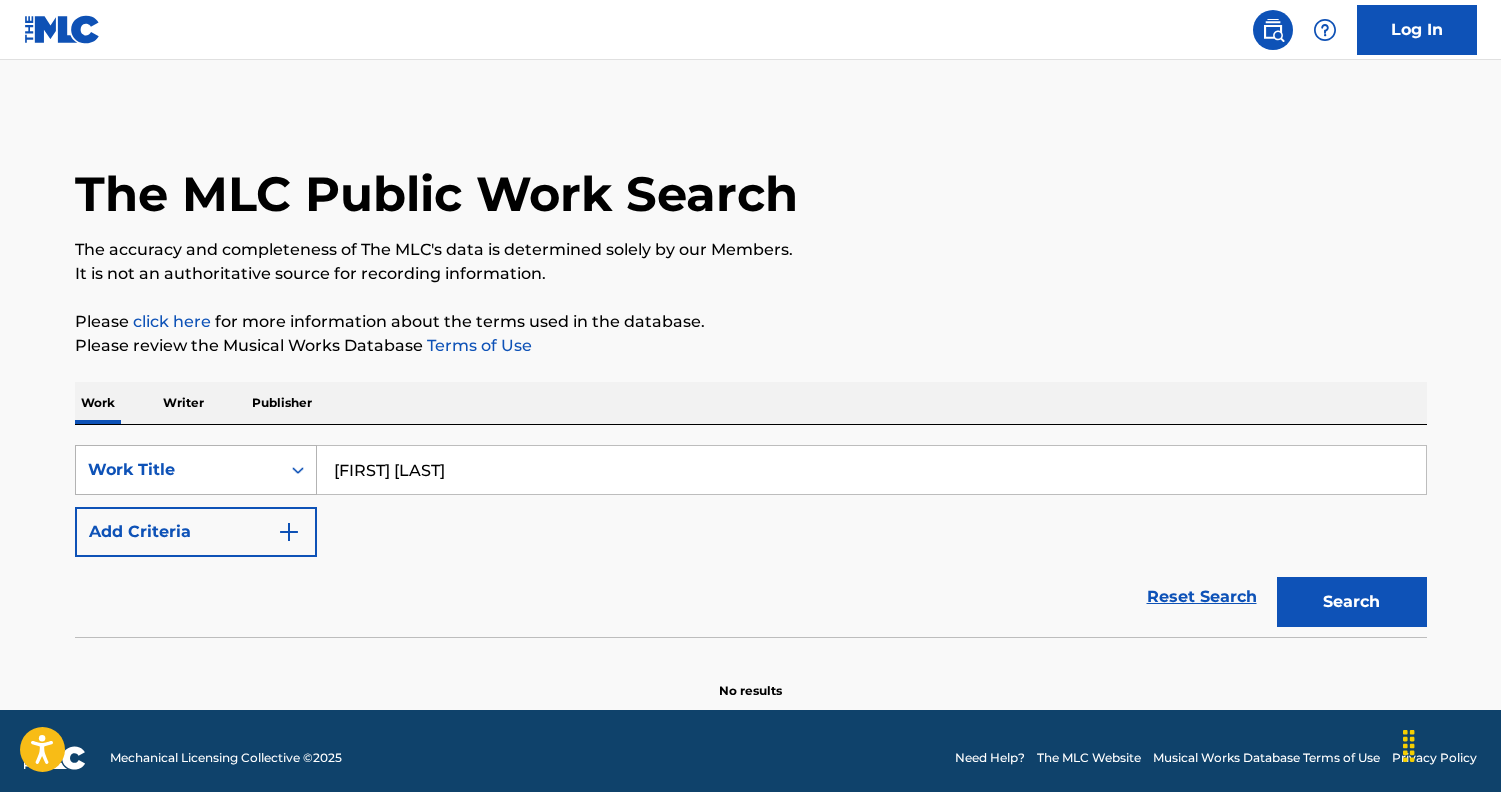 click on "Work Title" at bounding box center [178, 470] 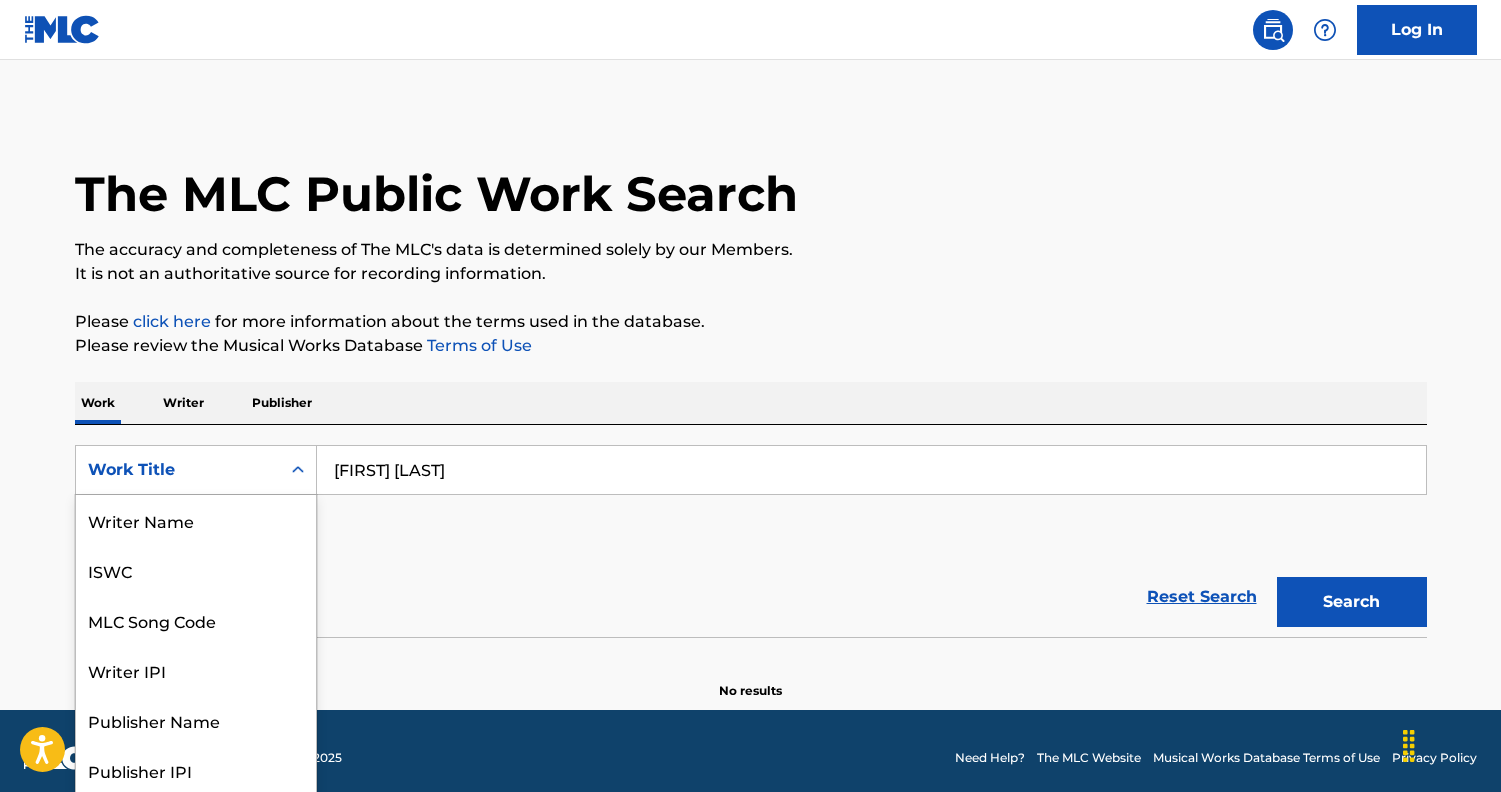 scroll, scrollTop: 3, scrollLeft: 0, axis: vertical 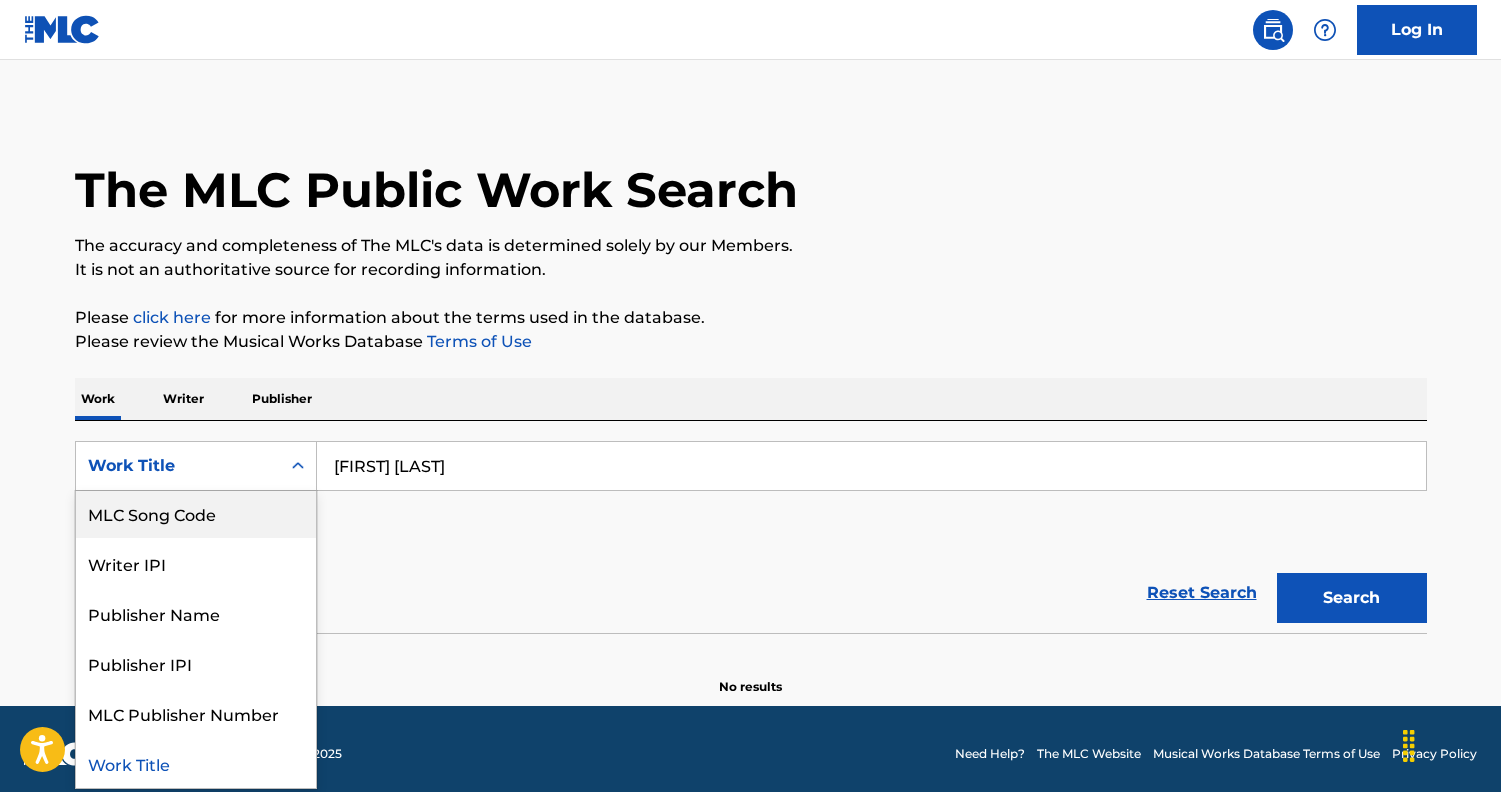 click on "Writer" at bounding box center (183, 399) 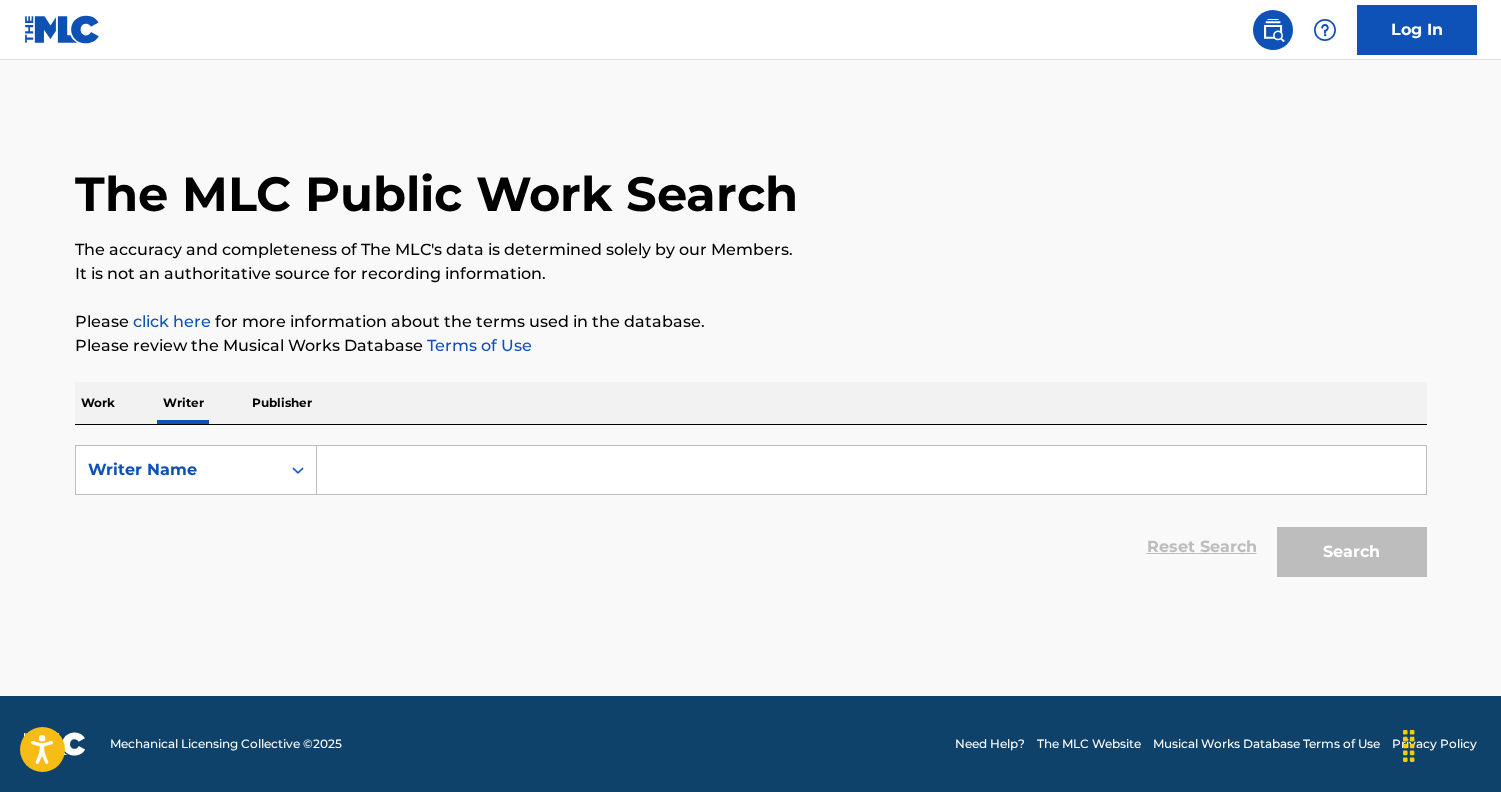 click at bounding box center (871, 470) 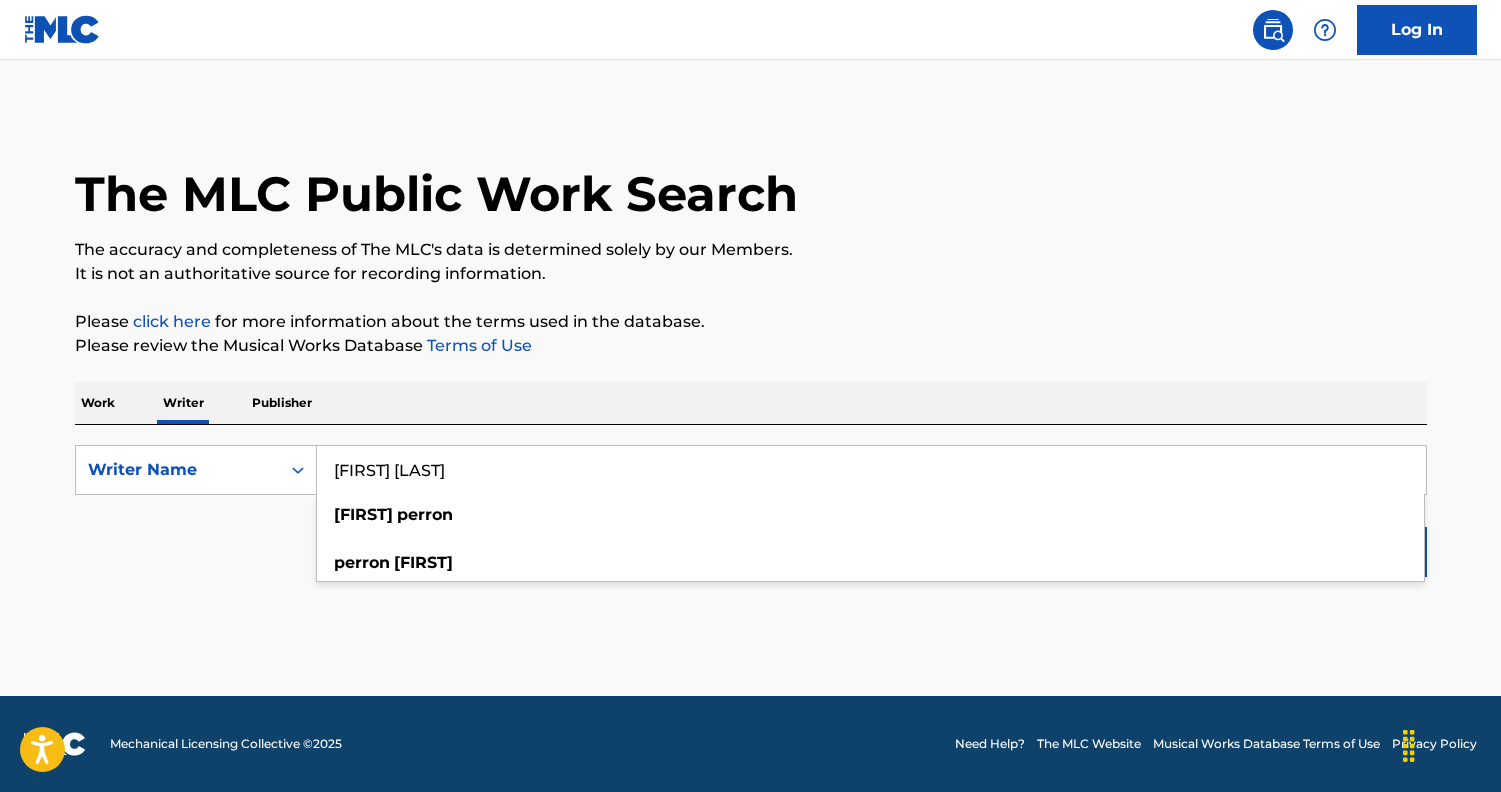 type on "[FIRST] [LAST]" 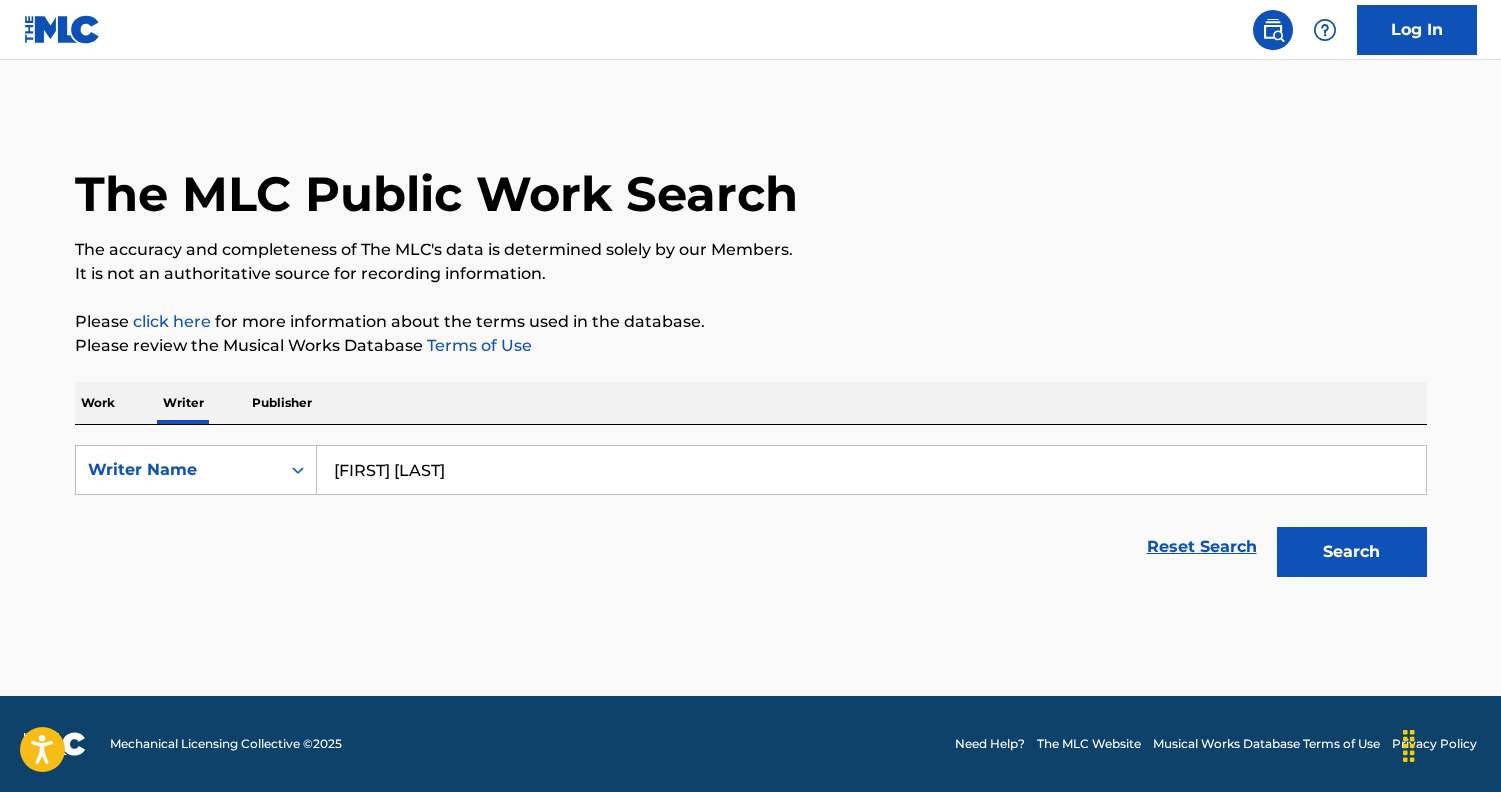 click on "Reset Search Search" at bounding box center [751, 547] 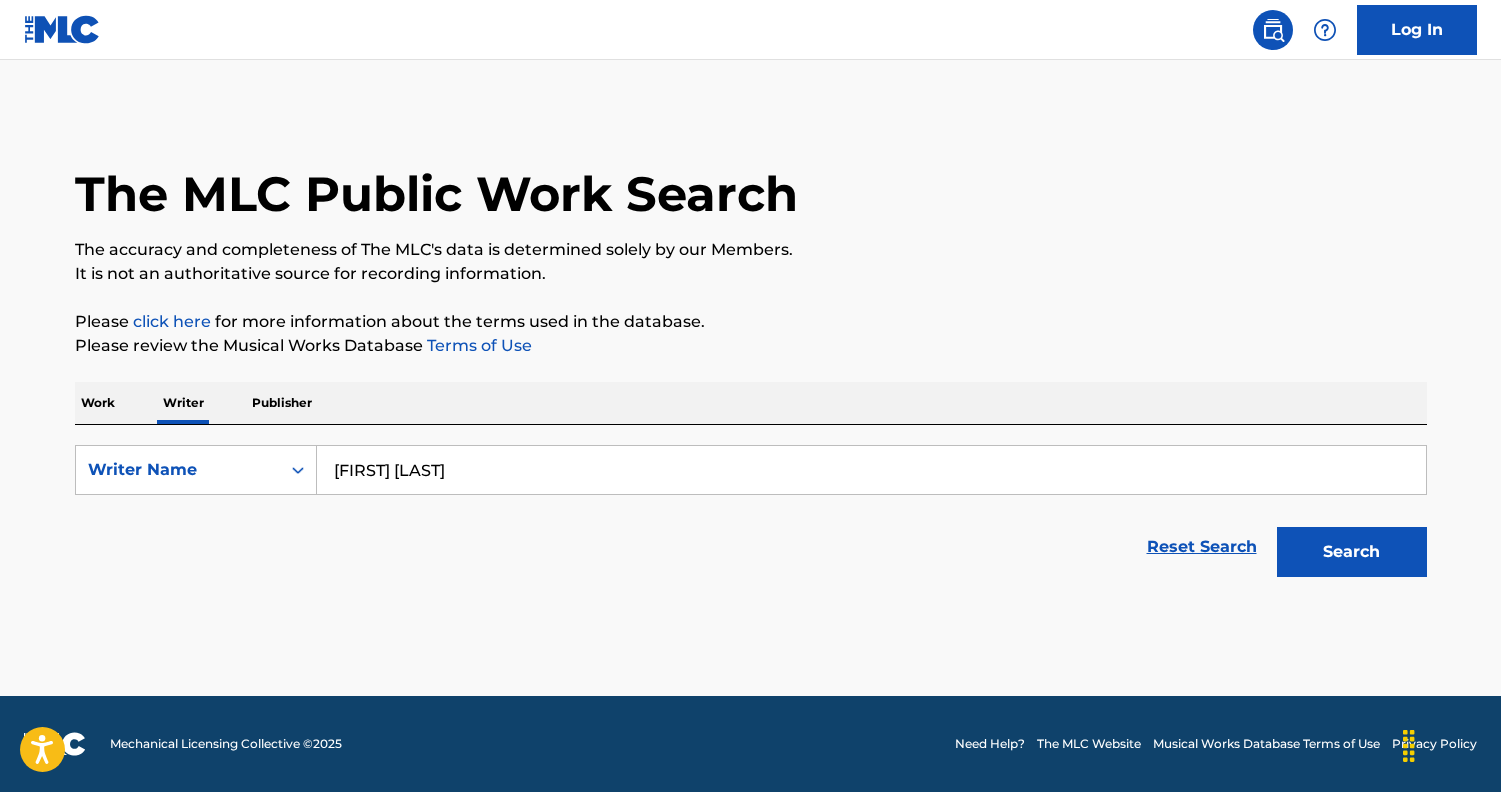 click on "Search" at bounding box center [1352, 552] 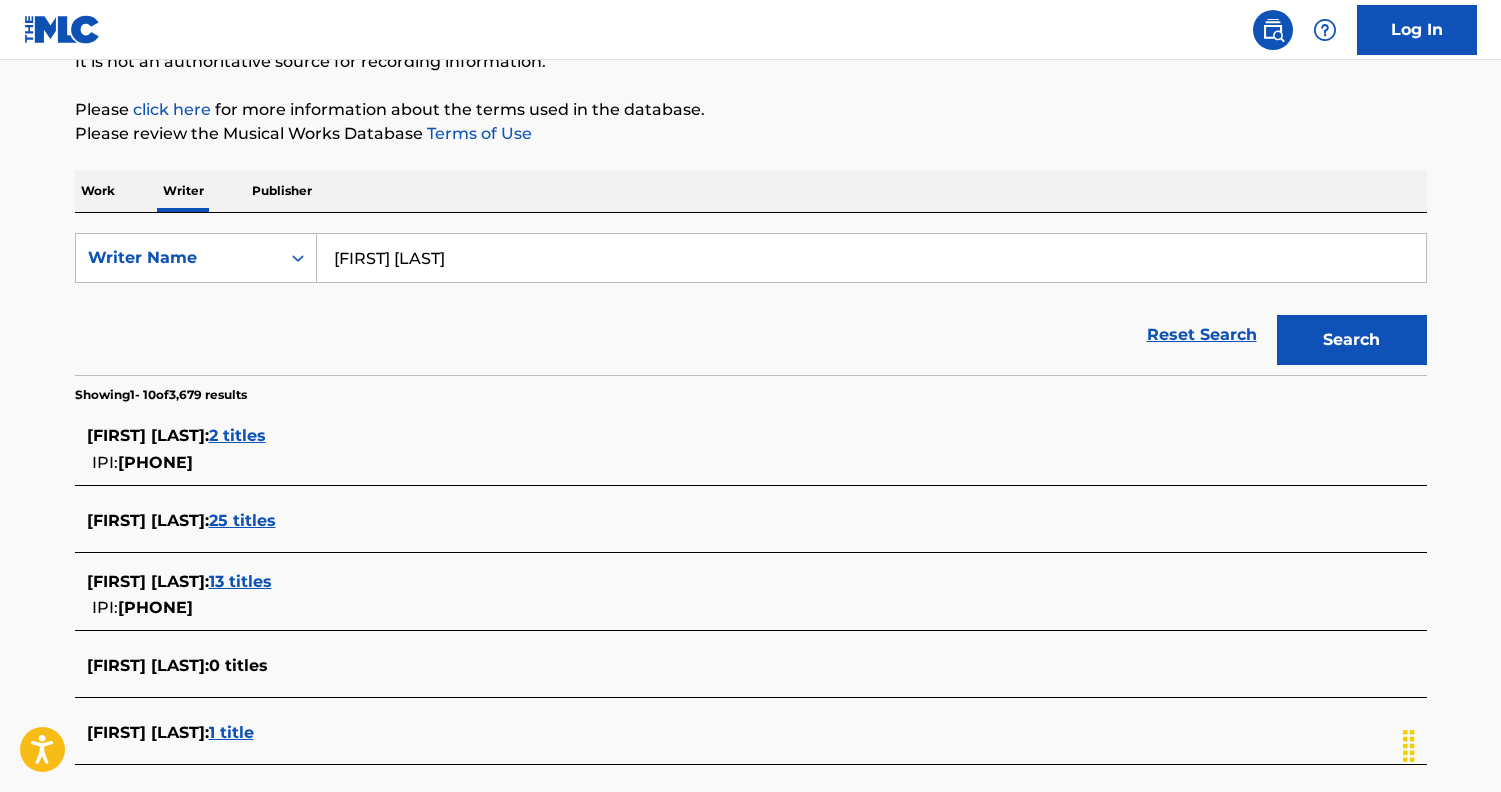 scroll, scrollTop: 275, scrollLeft: 0, axis: vertical 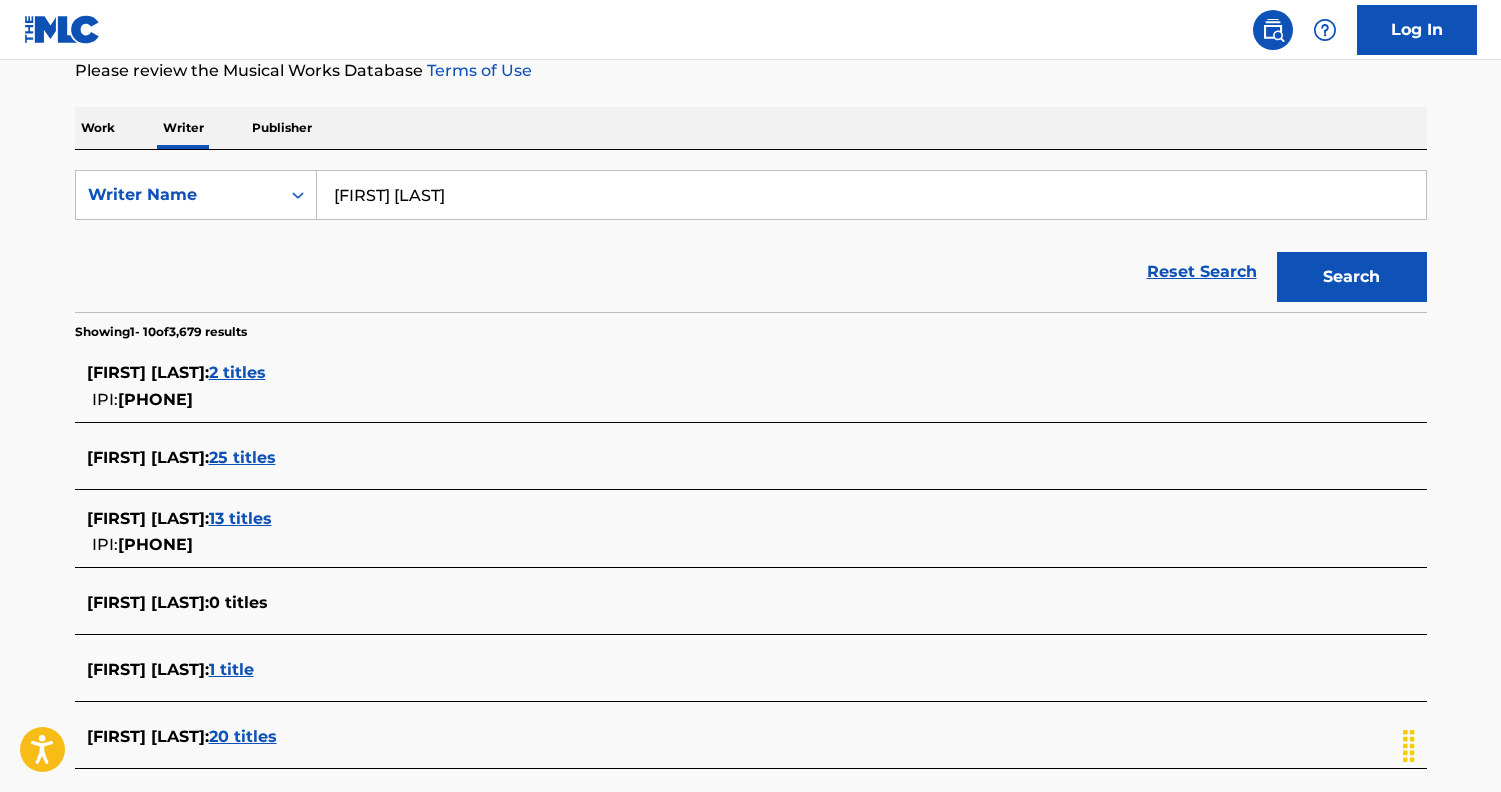 click on "25 titles" at bounding box center [242, 457] 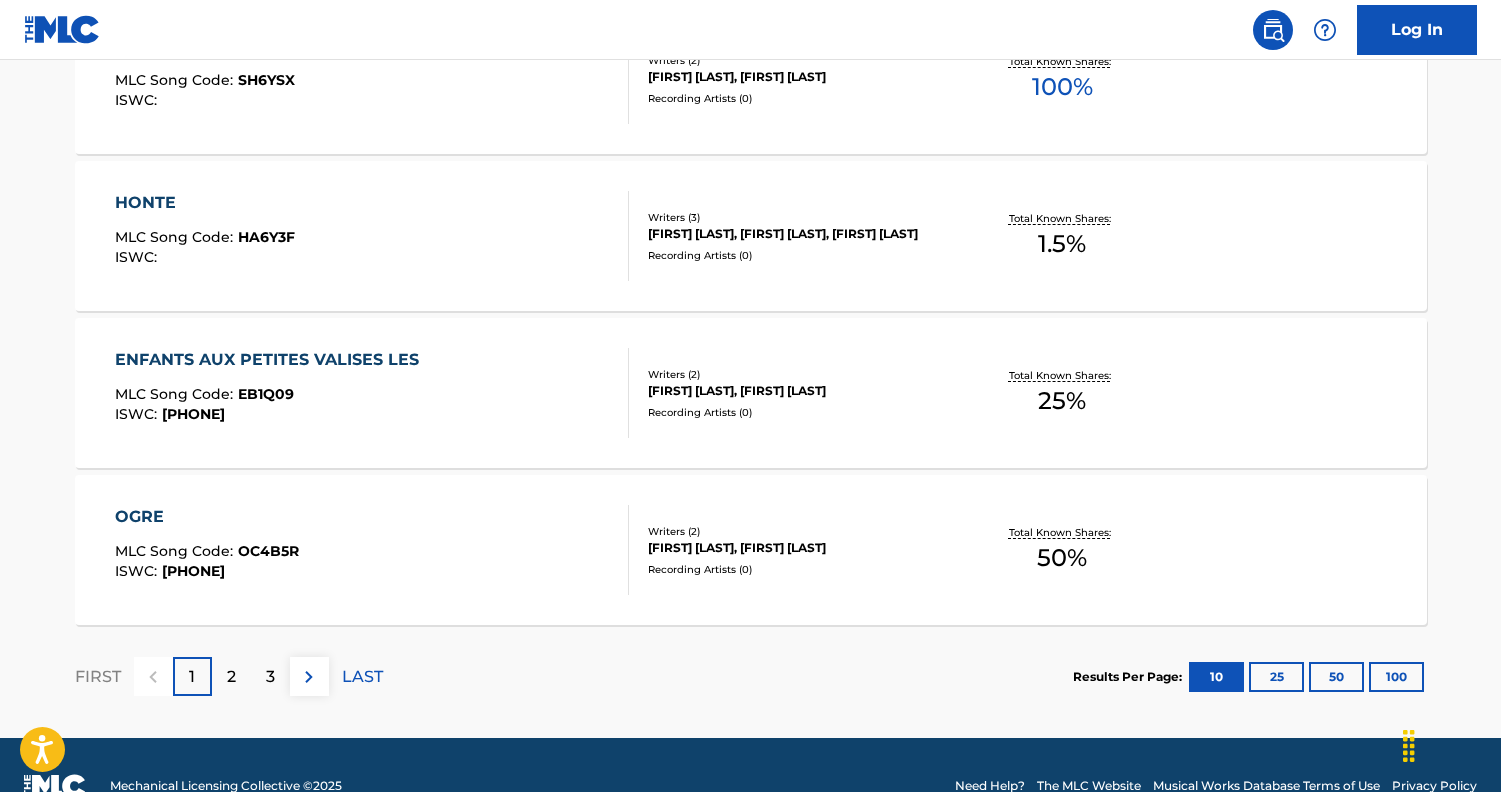 scroll, scrollTop: 1649, scrollLeft: 0, axis: vertical 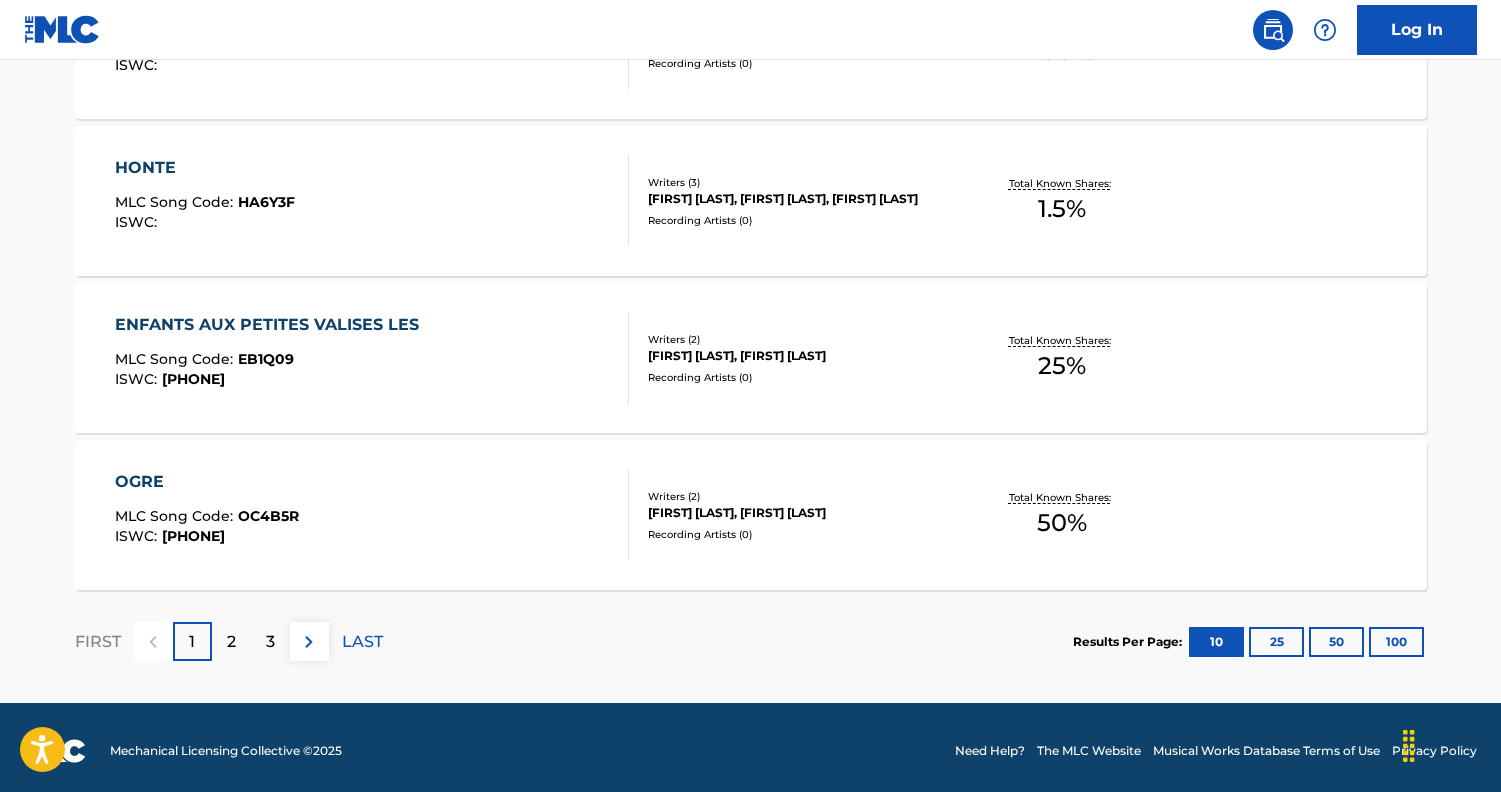 click on "2" at bounding box center (231, 641) 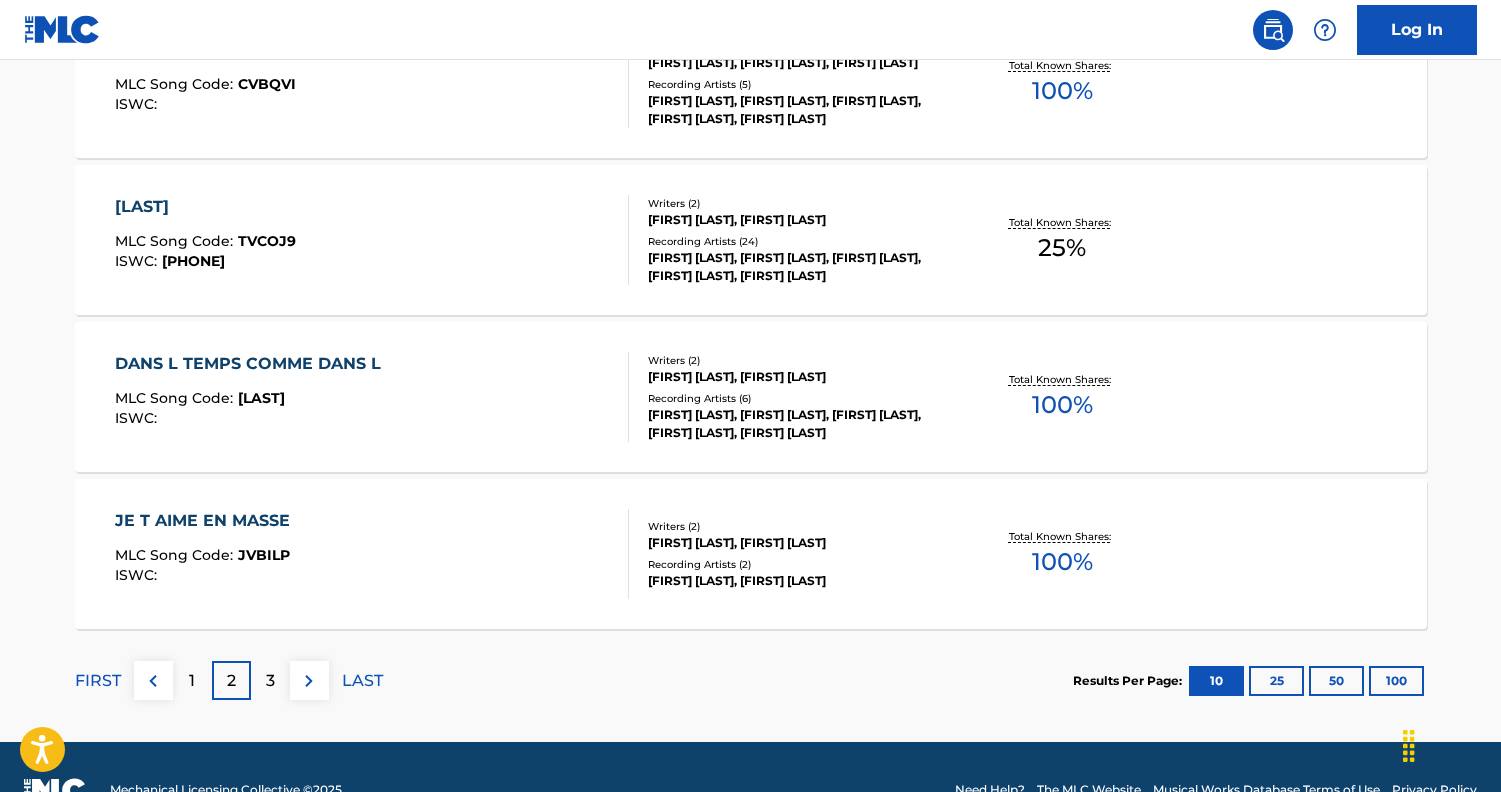 scroll, scrollTop: 1614, scrollLeft: 0, axis: vertical 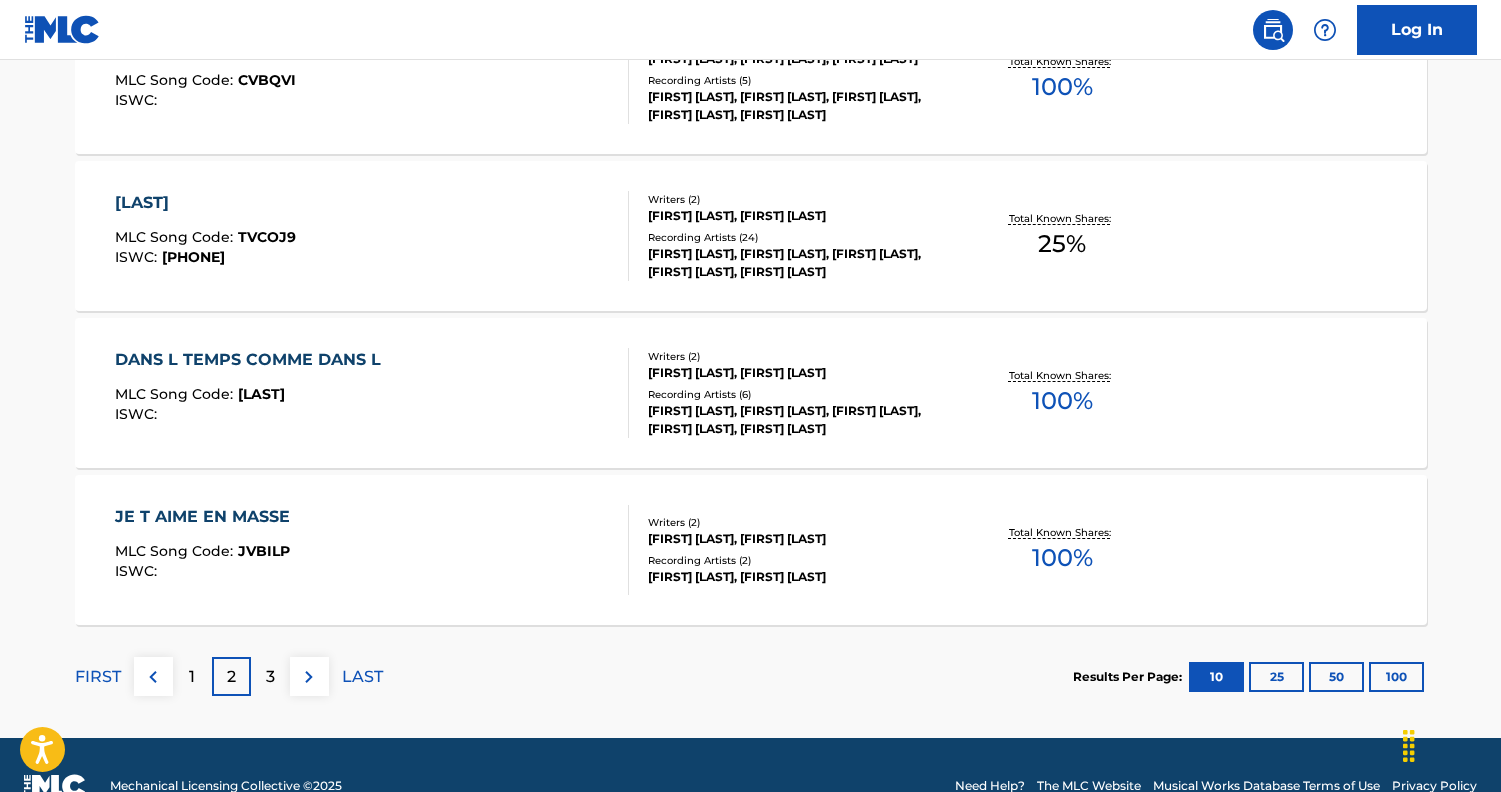 click on "3" at bounding box center [270, 676] 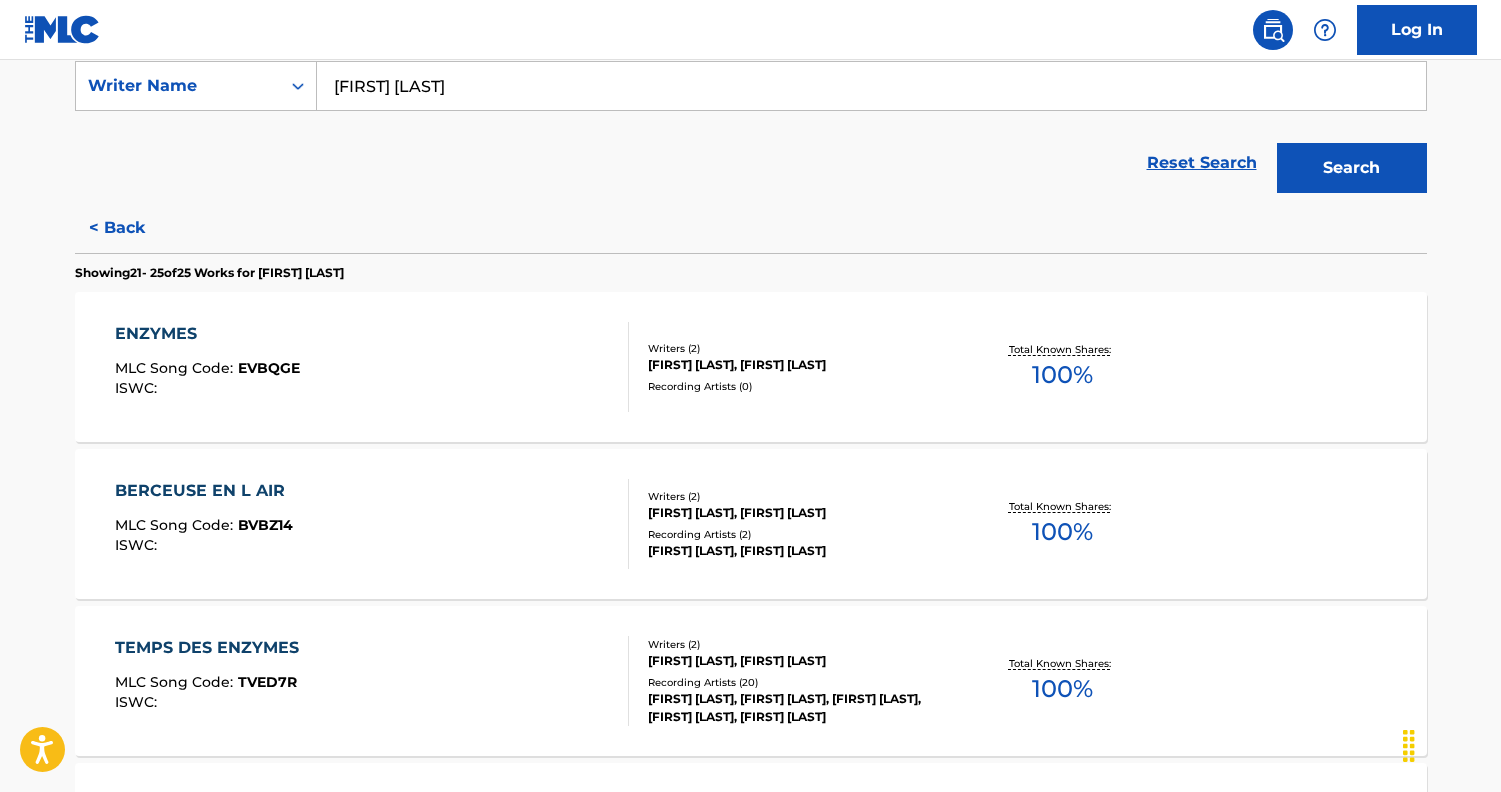 scroll, scrollTop: 389, scrollLeft: 0, axis: vertical 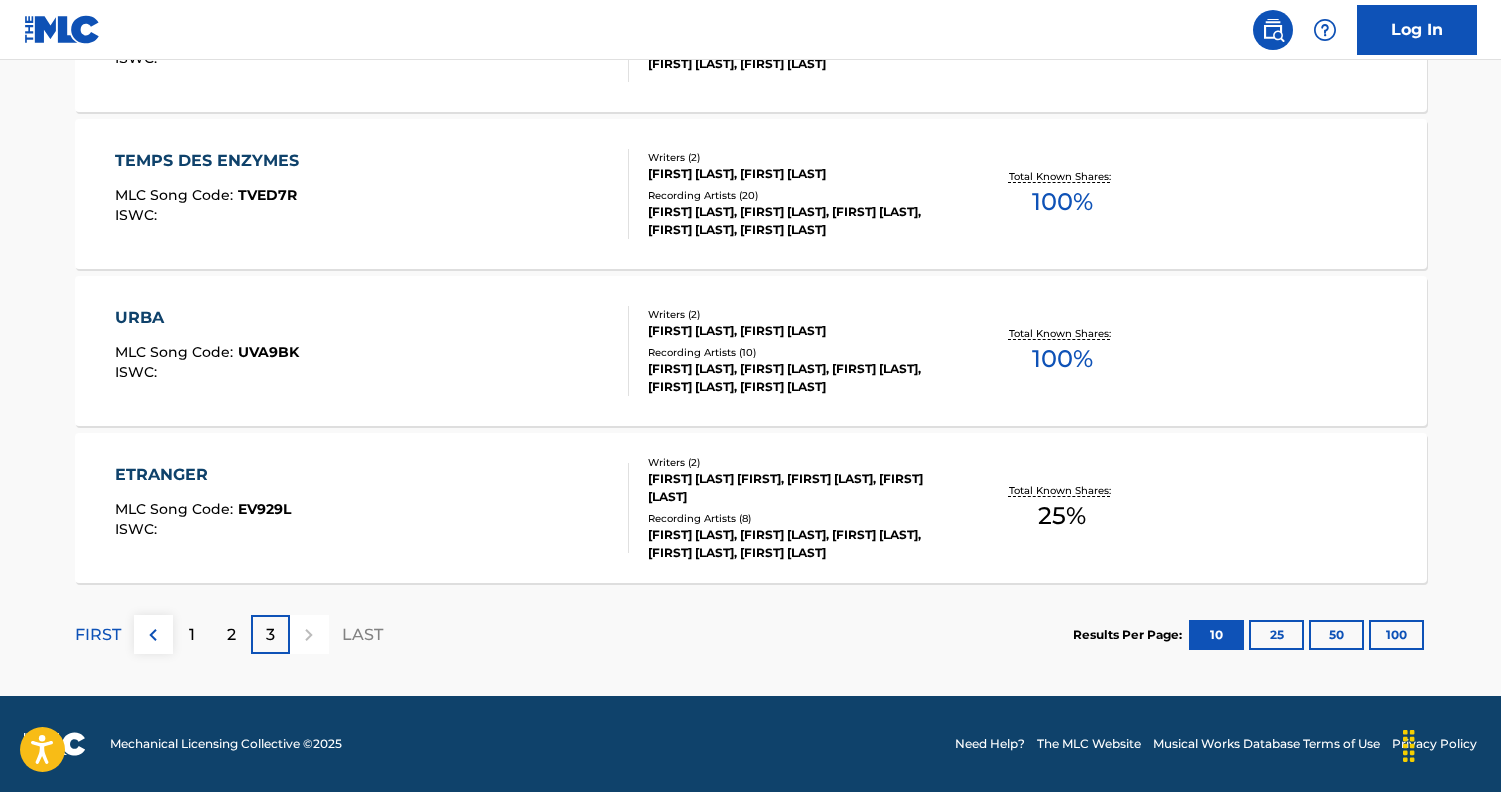 click on "1" at bounding box center (192, 634) 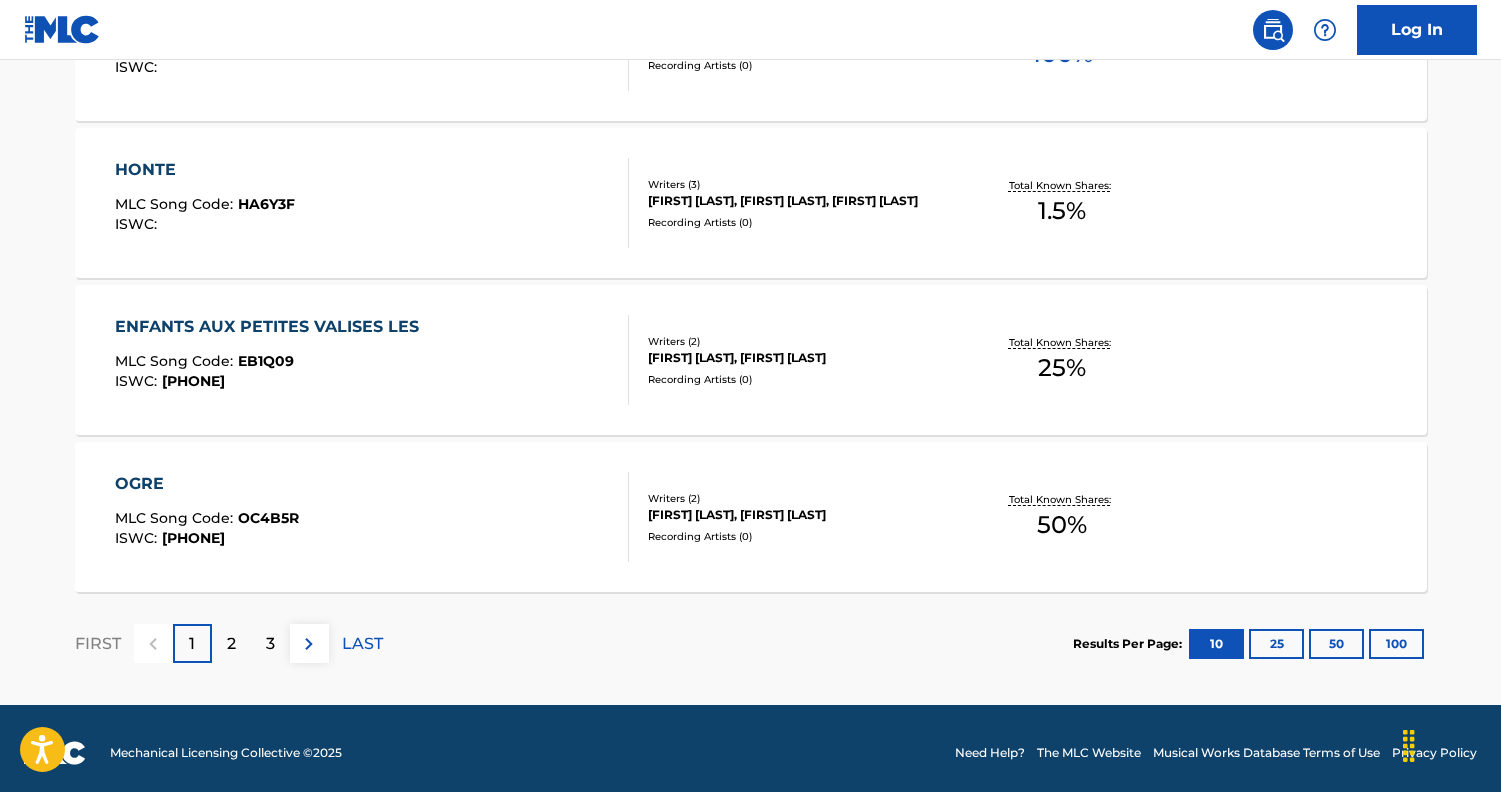 scroll, scrollTop: 1655, scrollLeft: 0, axis: vertical 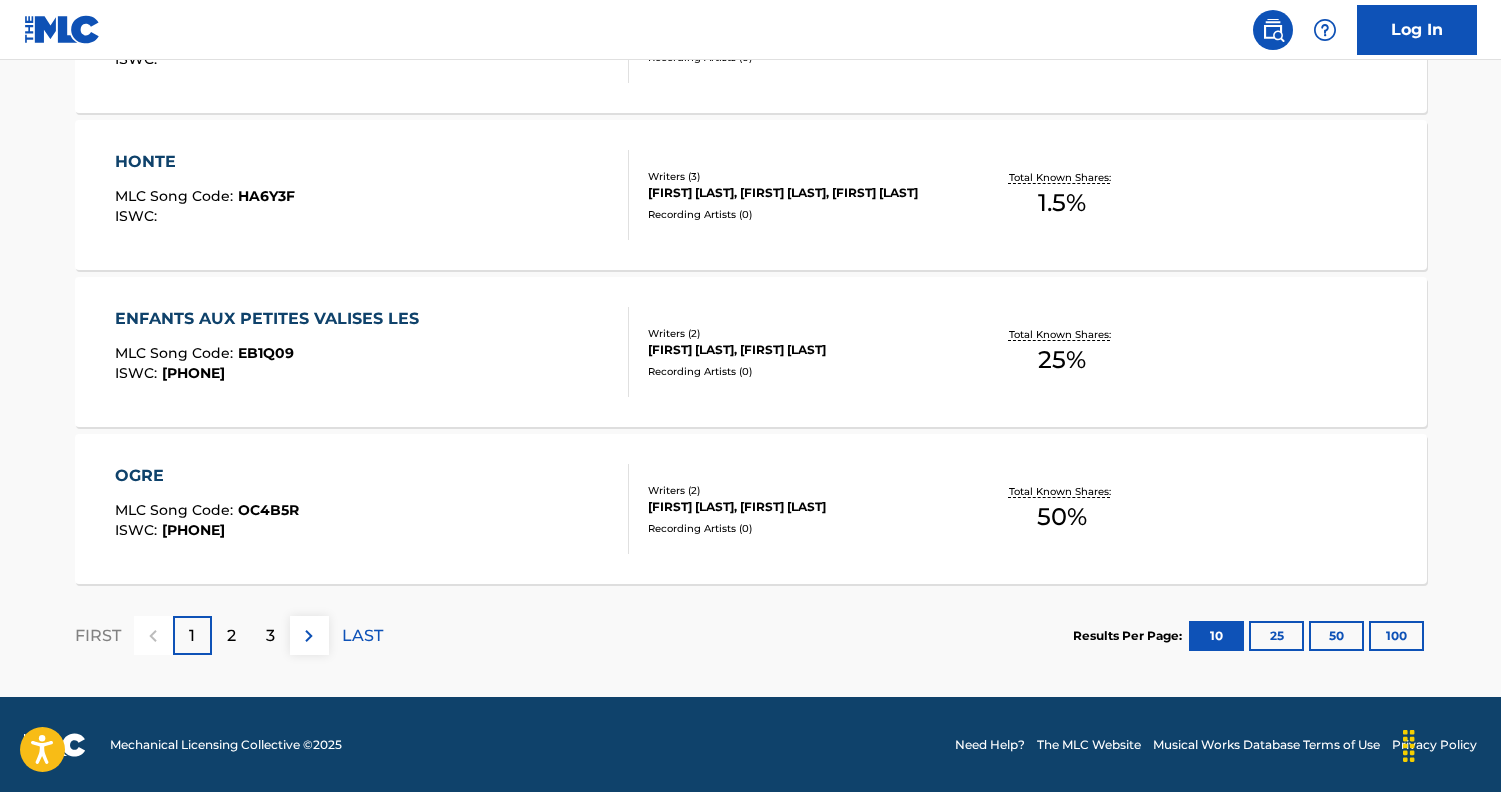 click on "2" at bounding box center (231, 636) 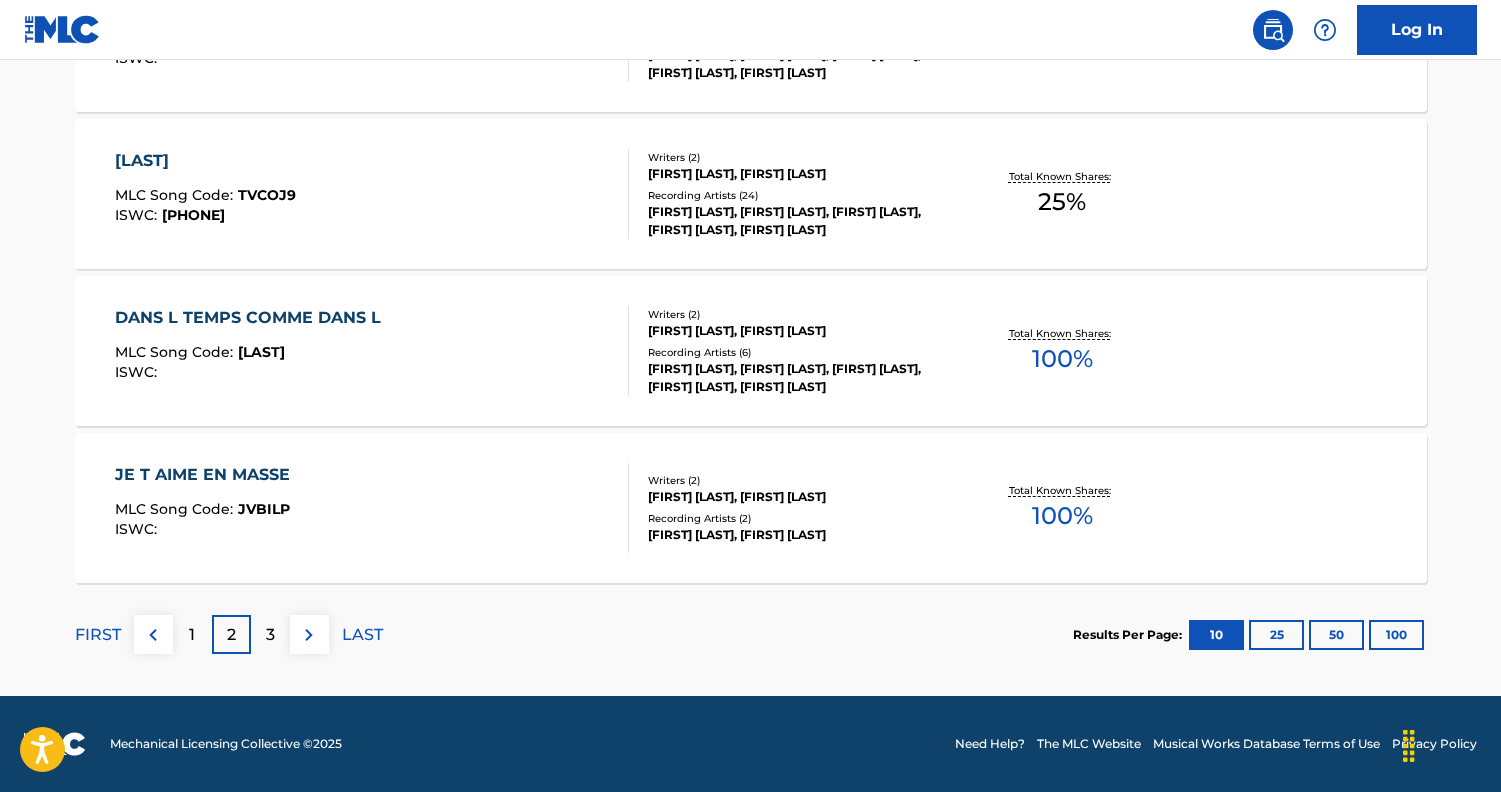 scroll, scrollTop: 1656, scrollLeft: 0, axis: vertical 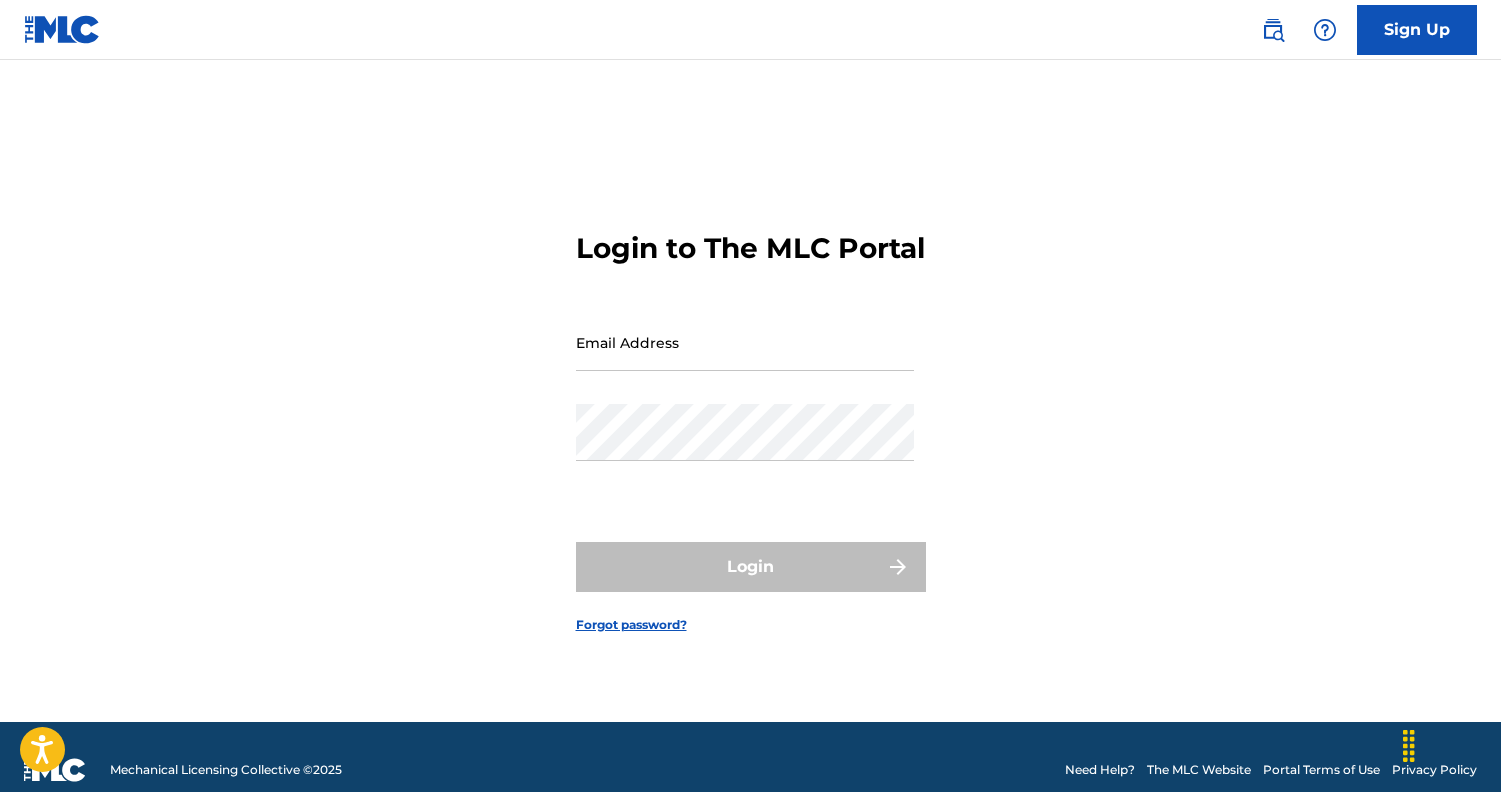 click on "Sign Up" at bounding box center (1359, 30) 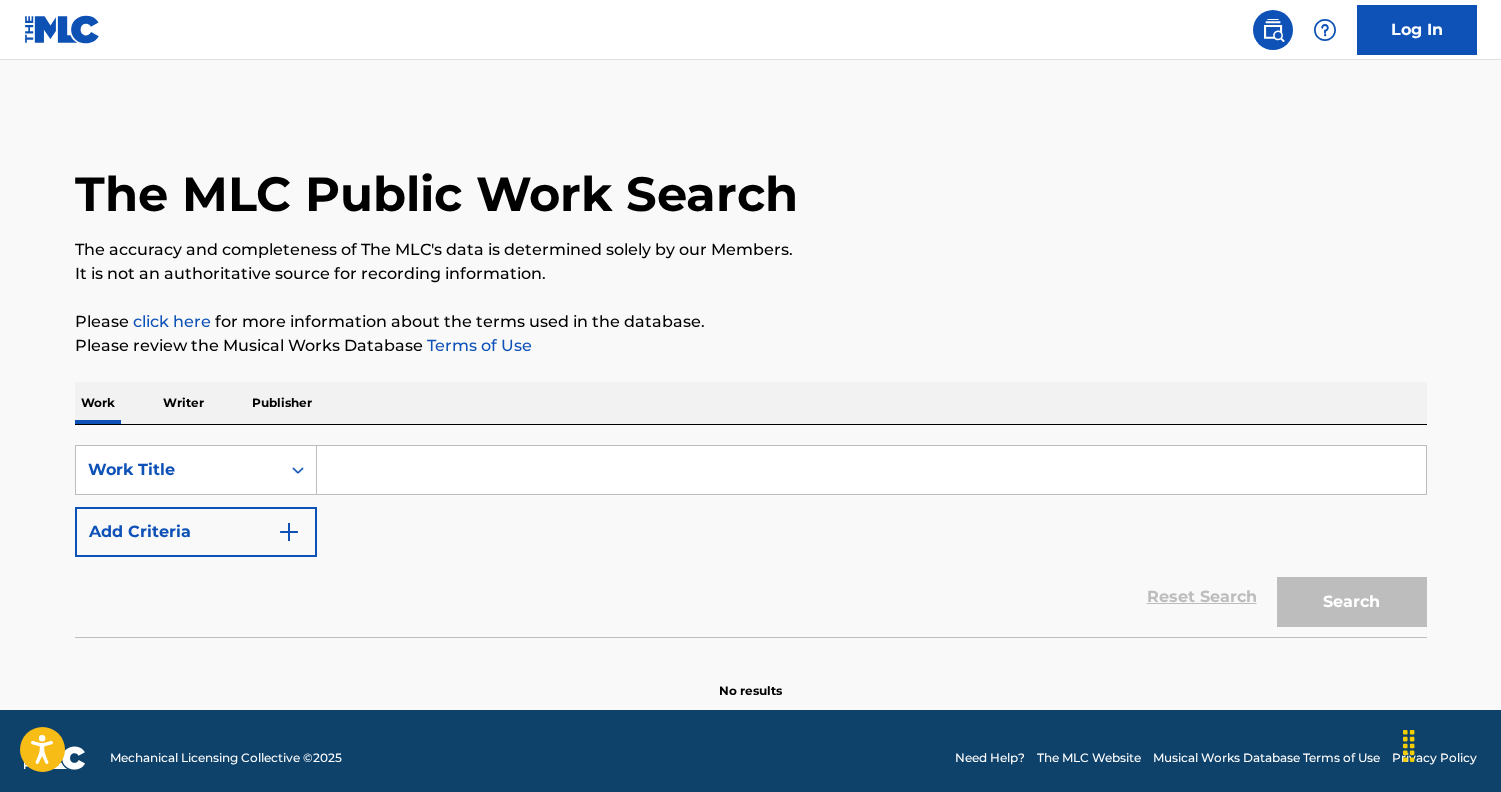 click at bounding box center (871, 470) 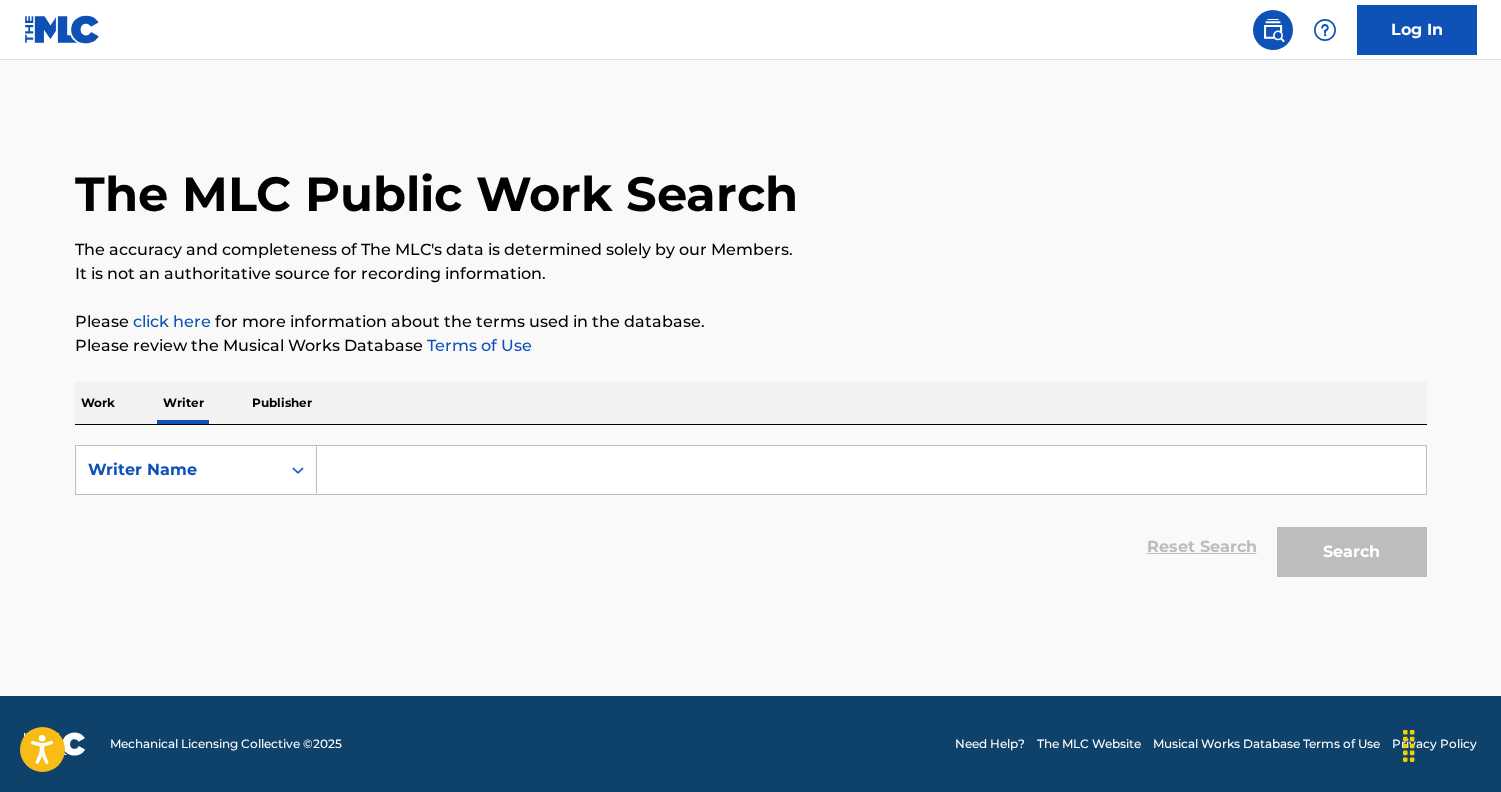 click at bounding box center [871, 470] 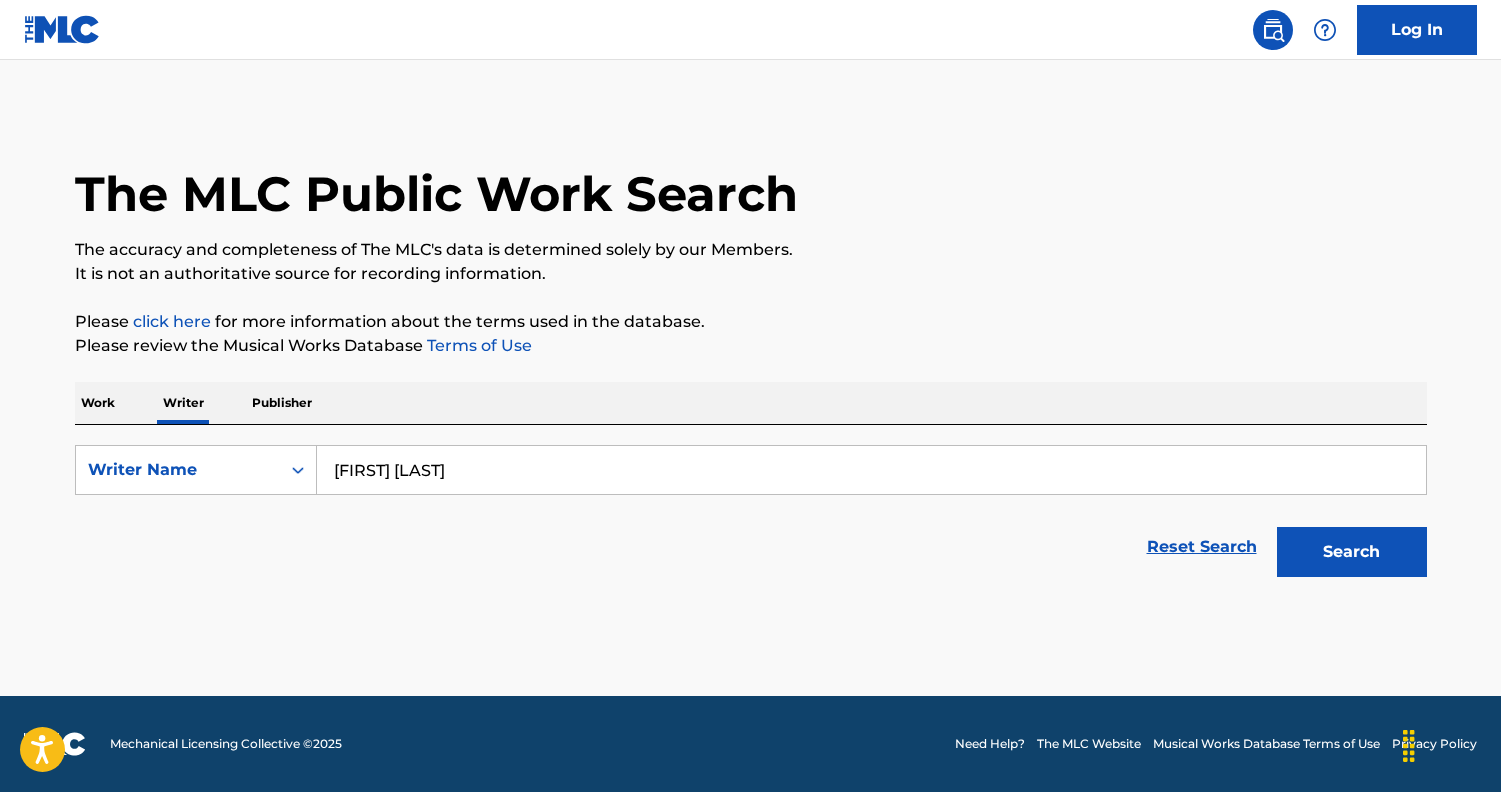 type on "[FIRST] [LAST]" 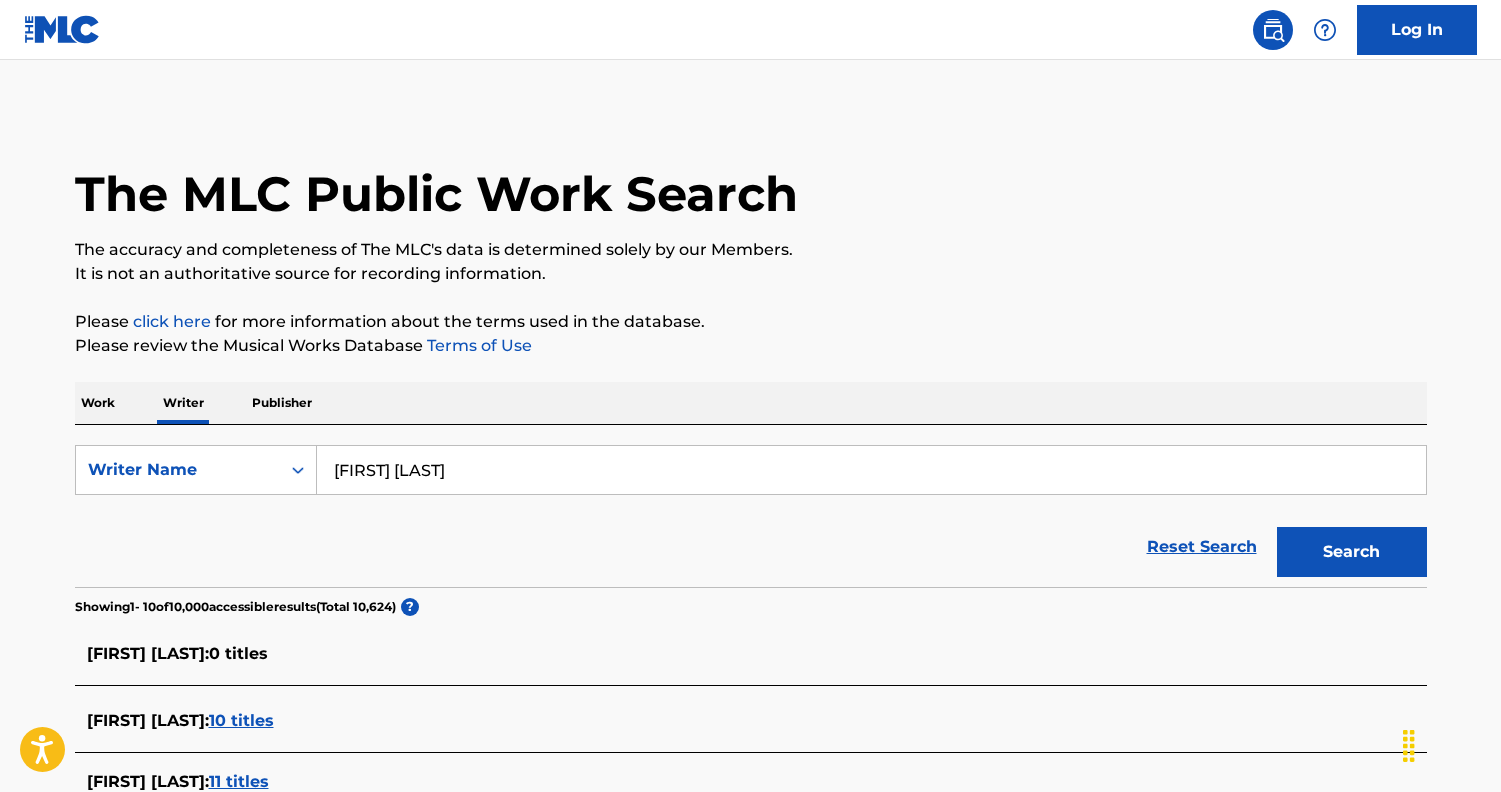 scroll, scrollTop: 0, scrollLeft: 0, axis: both 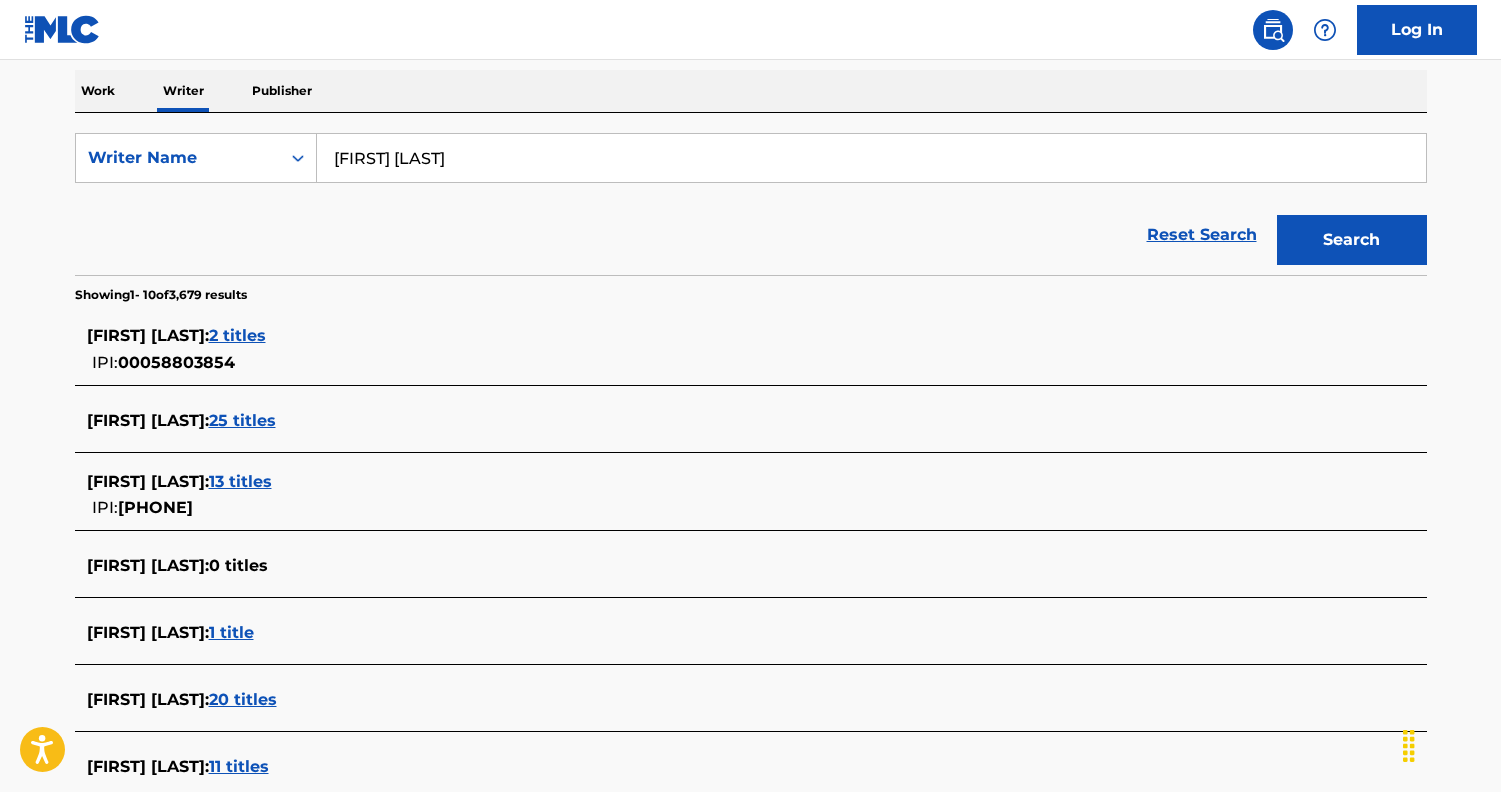 click on "2 titles" at bounding box center (237, 335) 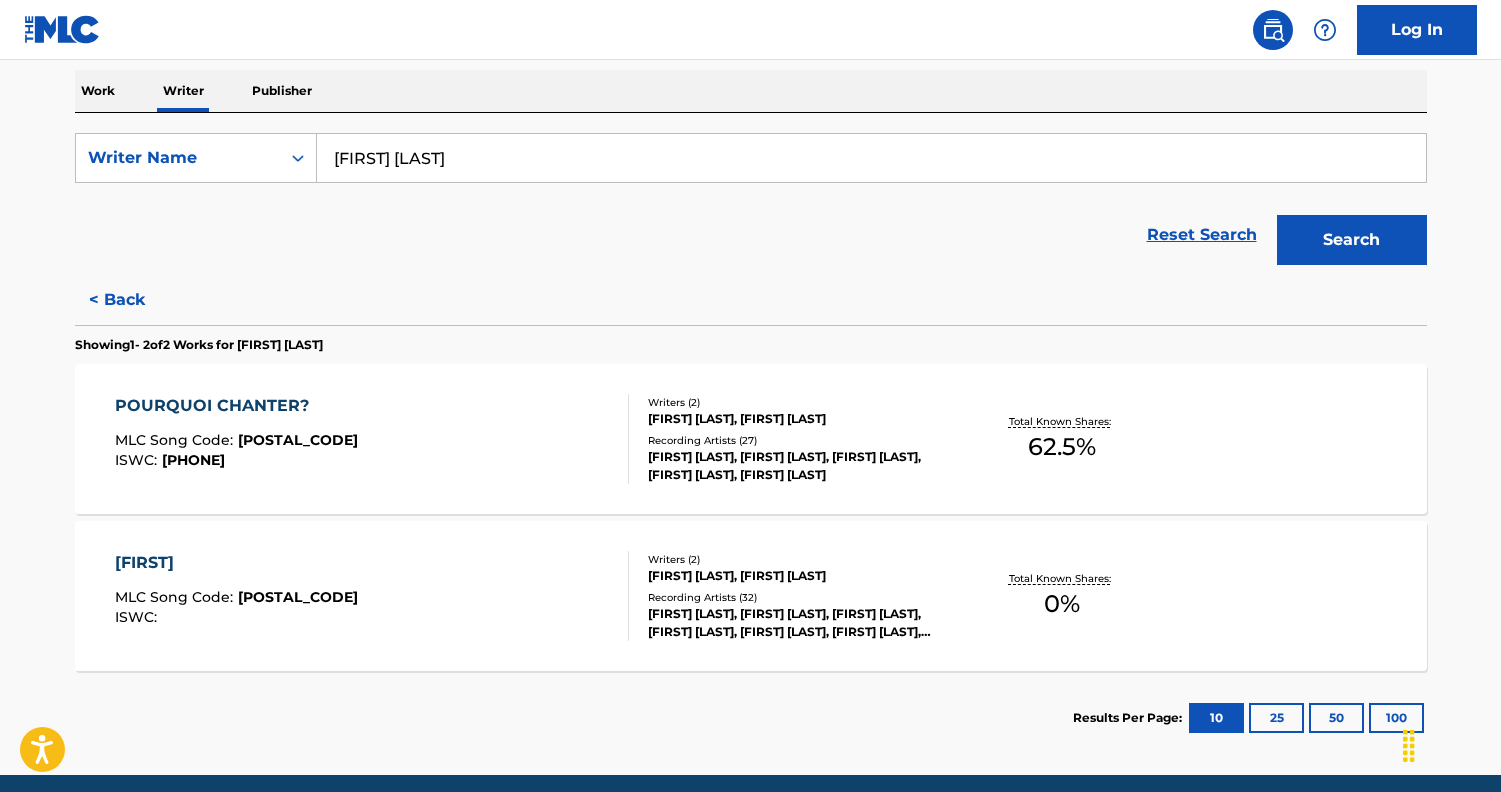 click on "POURQUOI CHANTER? MLC Song Code : PJ2GZ1 ISWC : T0720652469" at bounding box center [372, 439] 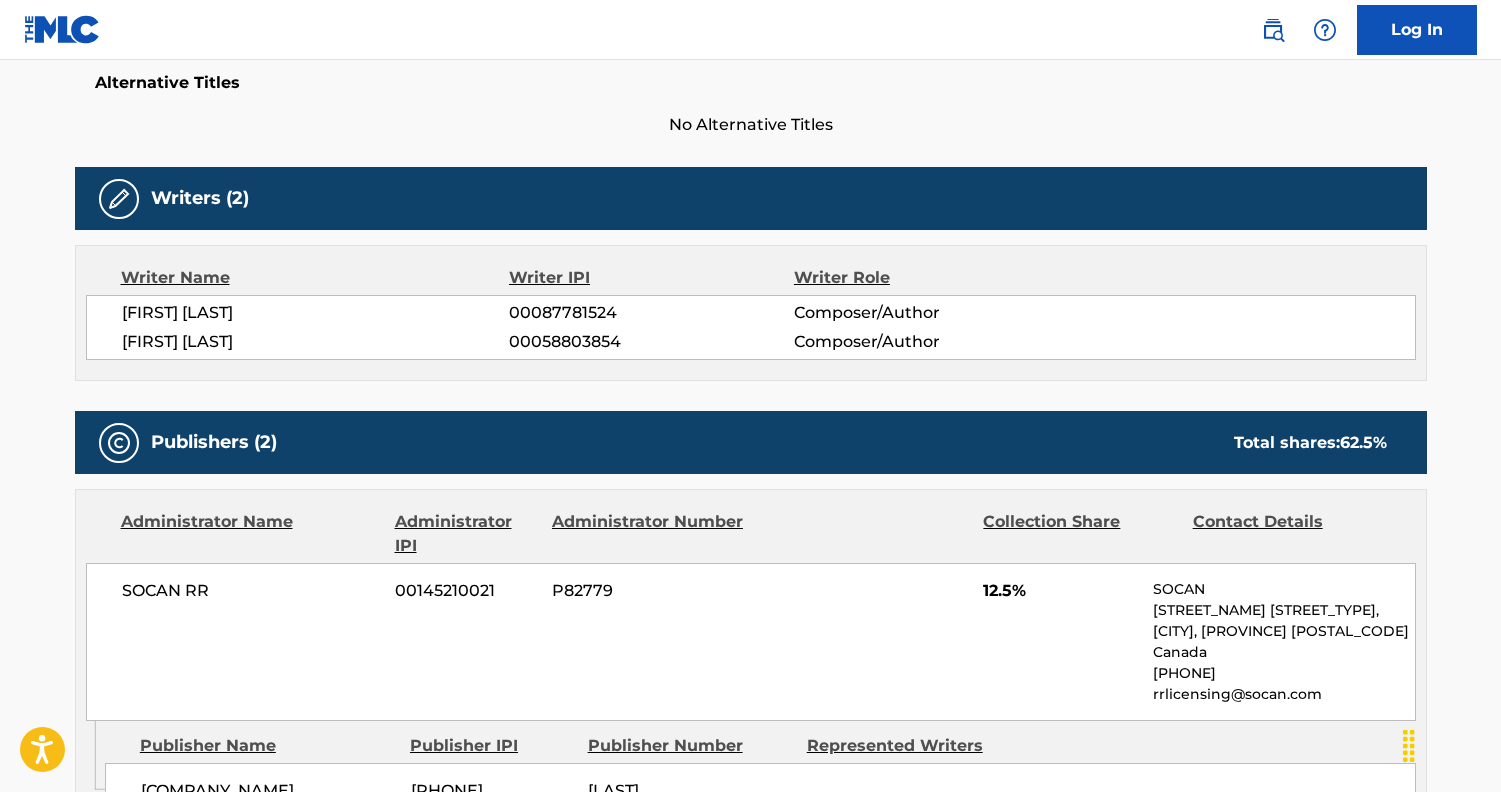 scroll, scrollTop: 490, scrollLeft: 0, axis: vertical 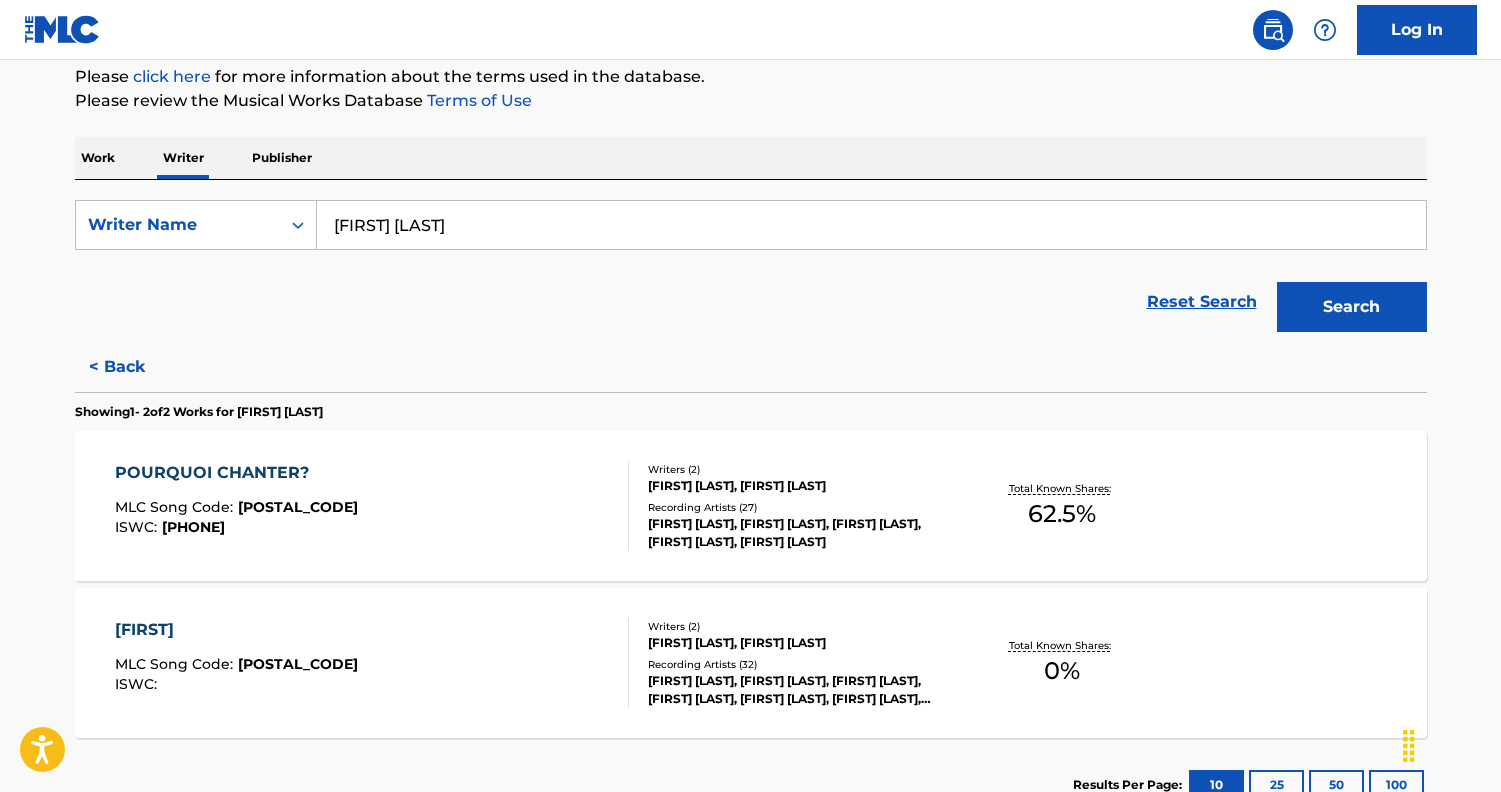 click on "[FIRST] MLC Song Code : L58119 ISWC :" at bounding box center [372, 663] 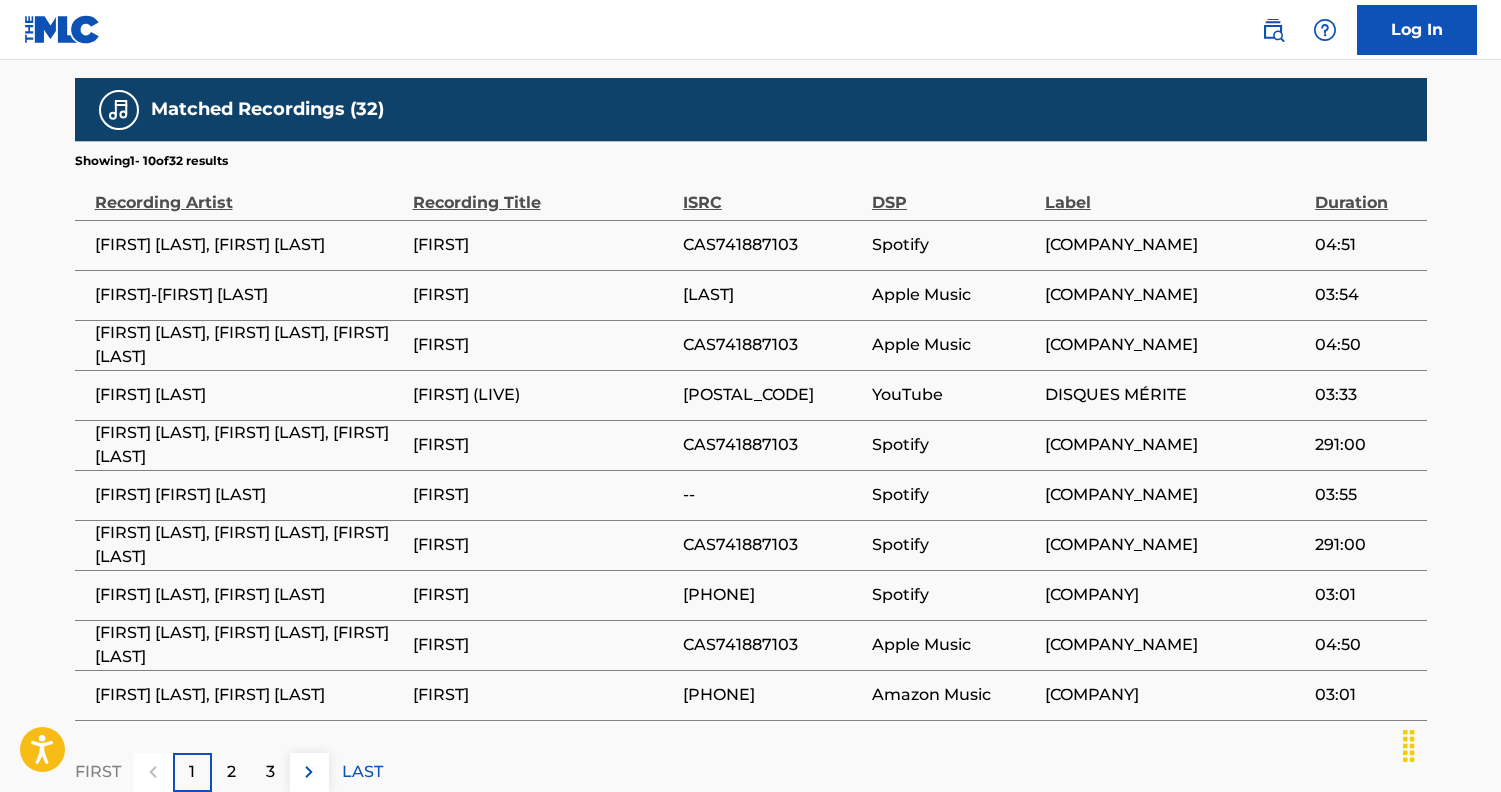 scroll, scrollTop: 1031, scrollLeft: 0, axis: vertical 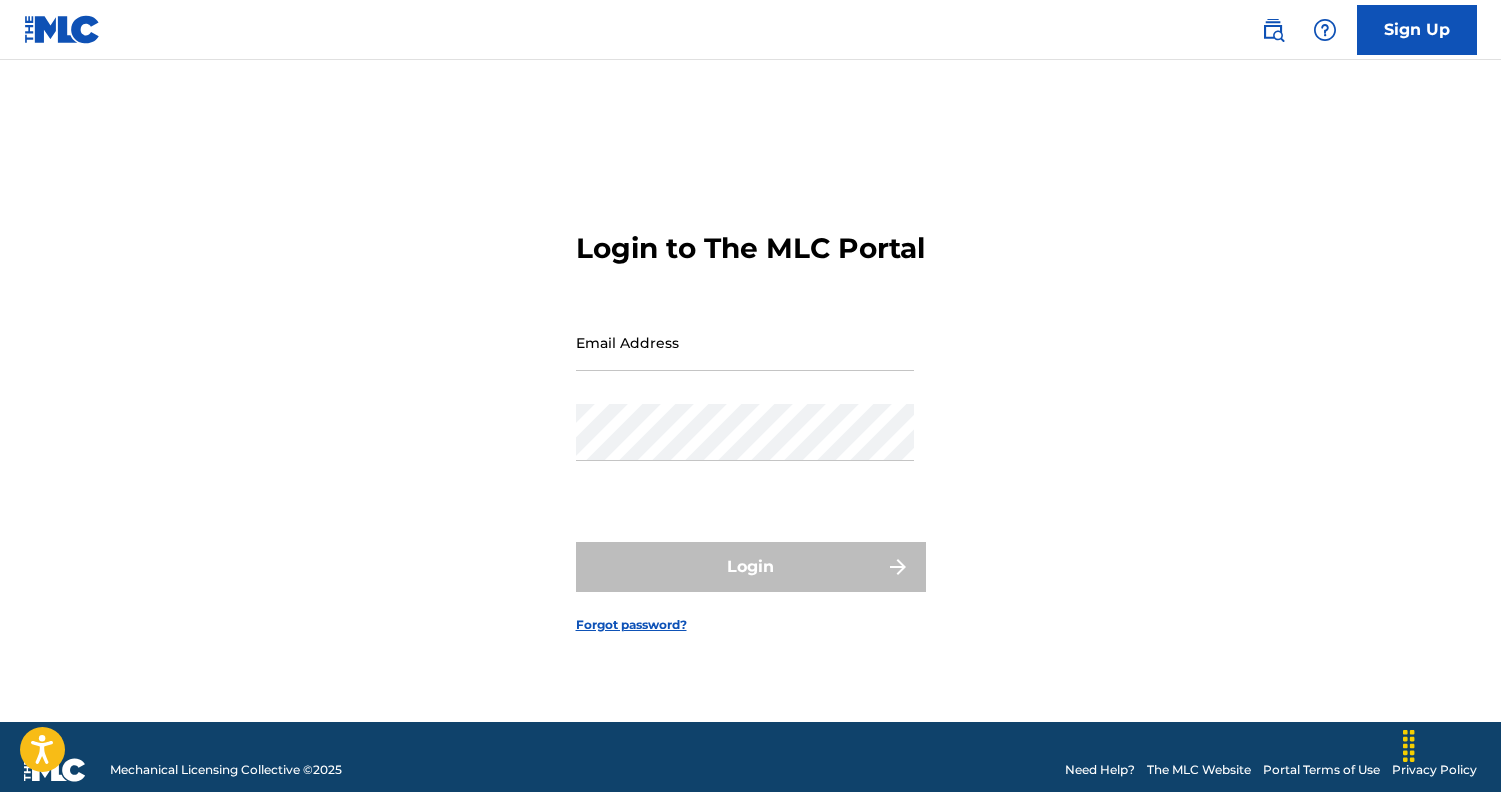 click at bounding box center [1273, 30] 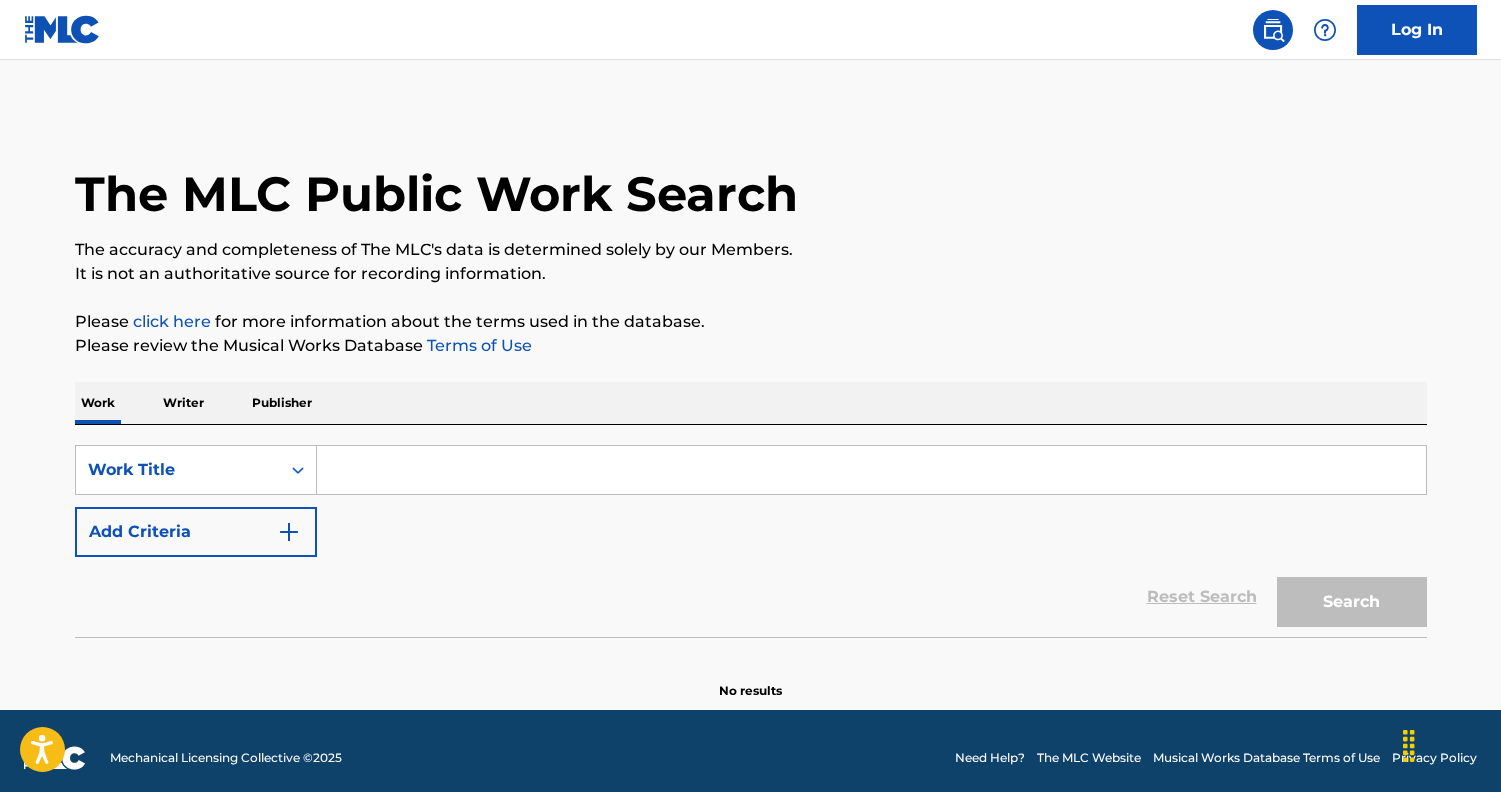 click on "Writer" at bounding box center (183, 403) 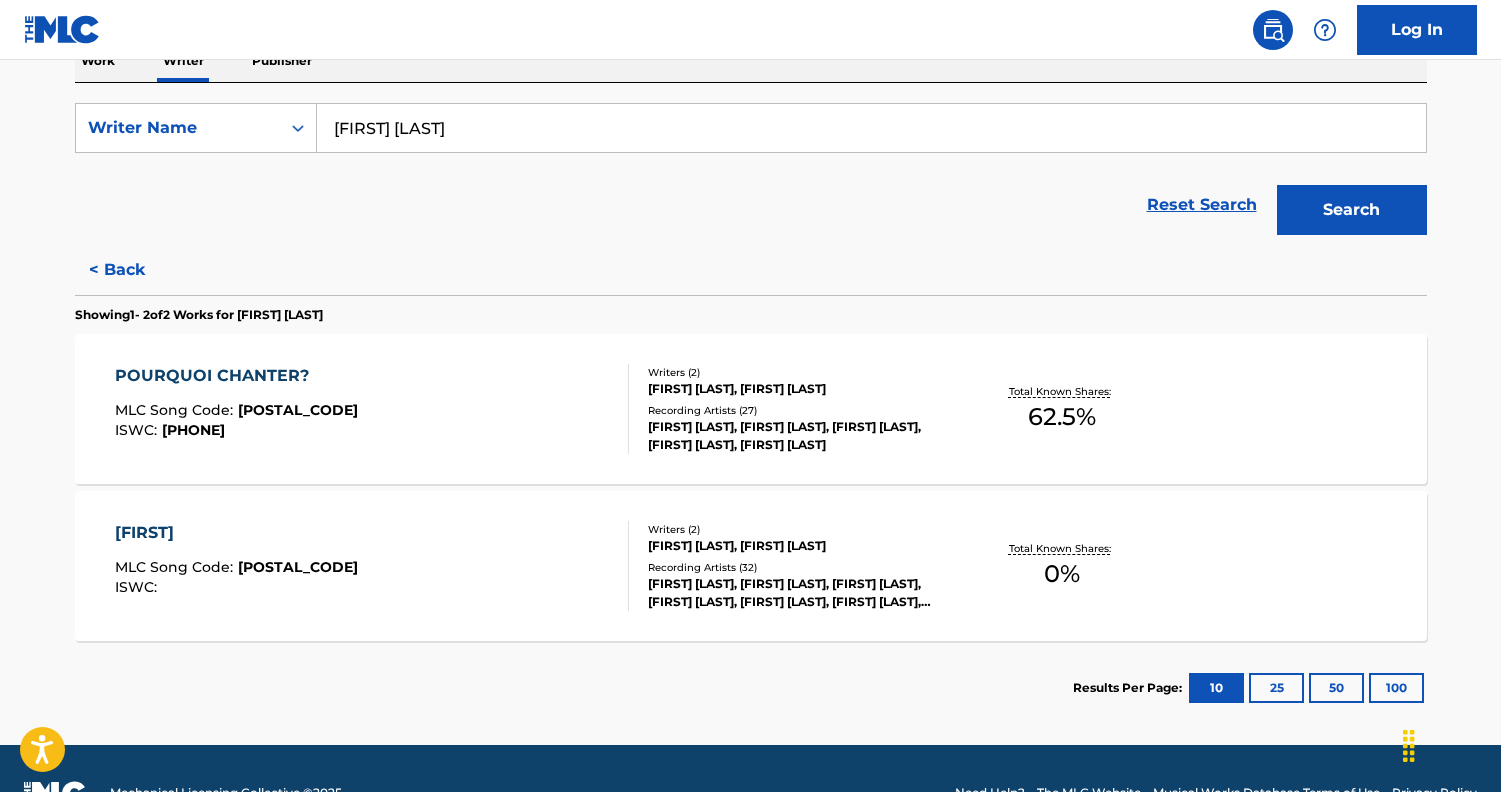 scroll, scrollTop: 366, scrollLeft: 0, axis: vertical 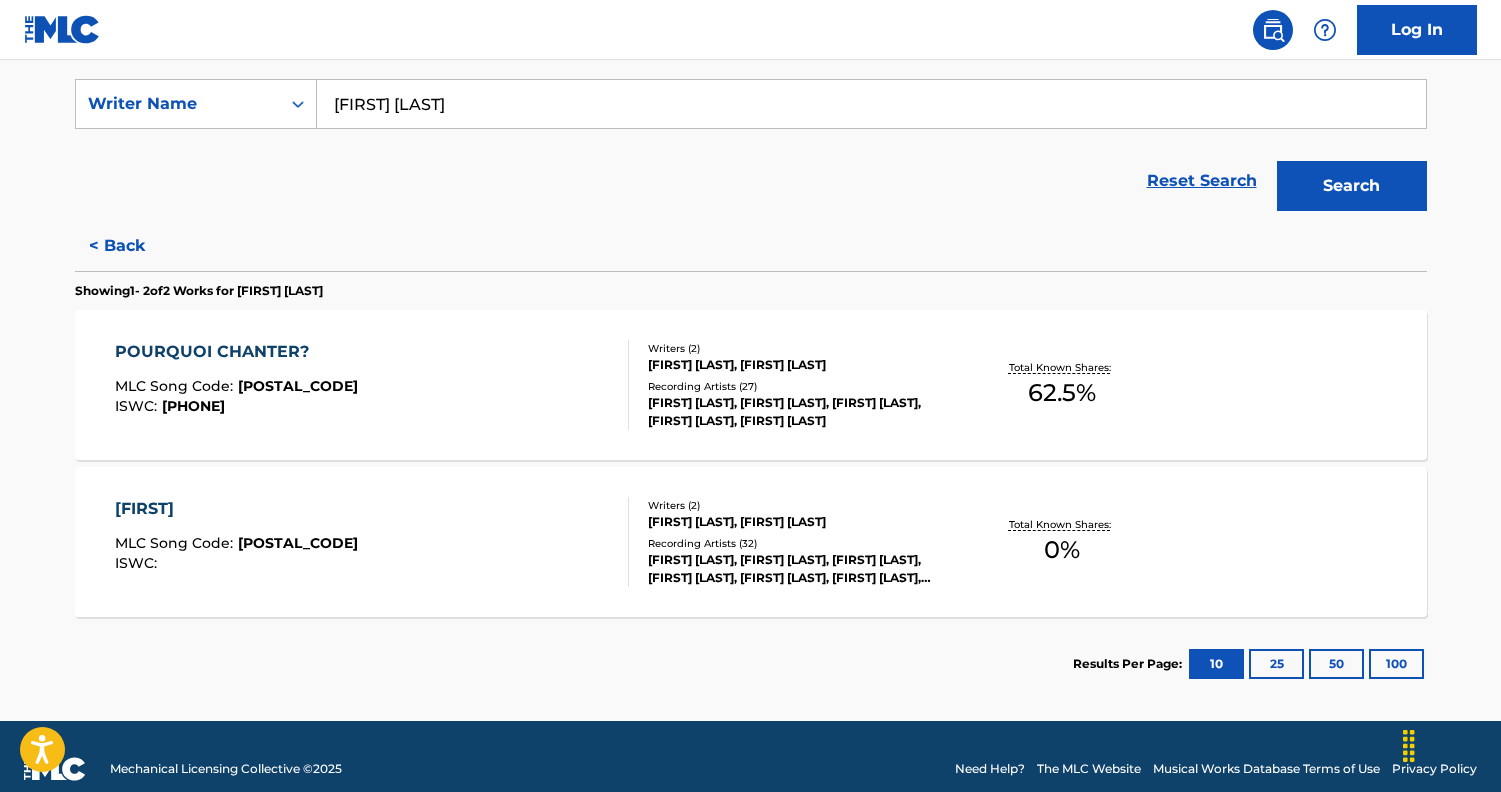 click on "< Back" at bounding box center [135, 246] 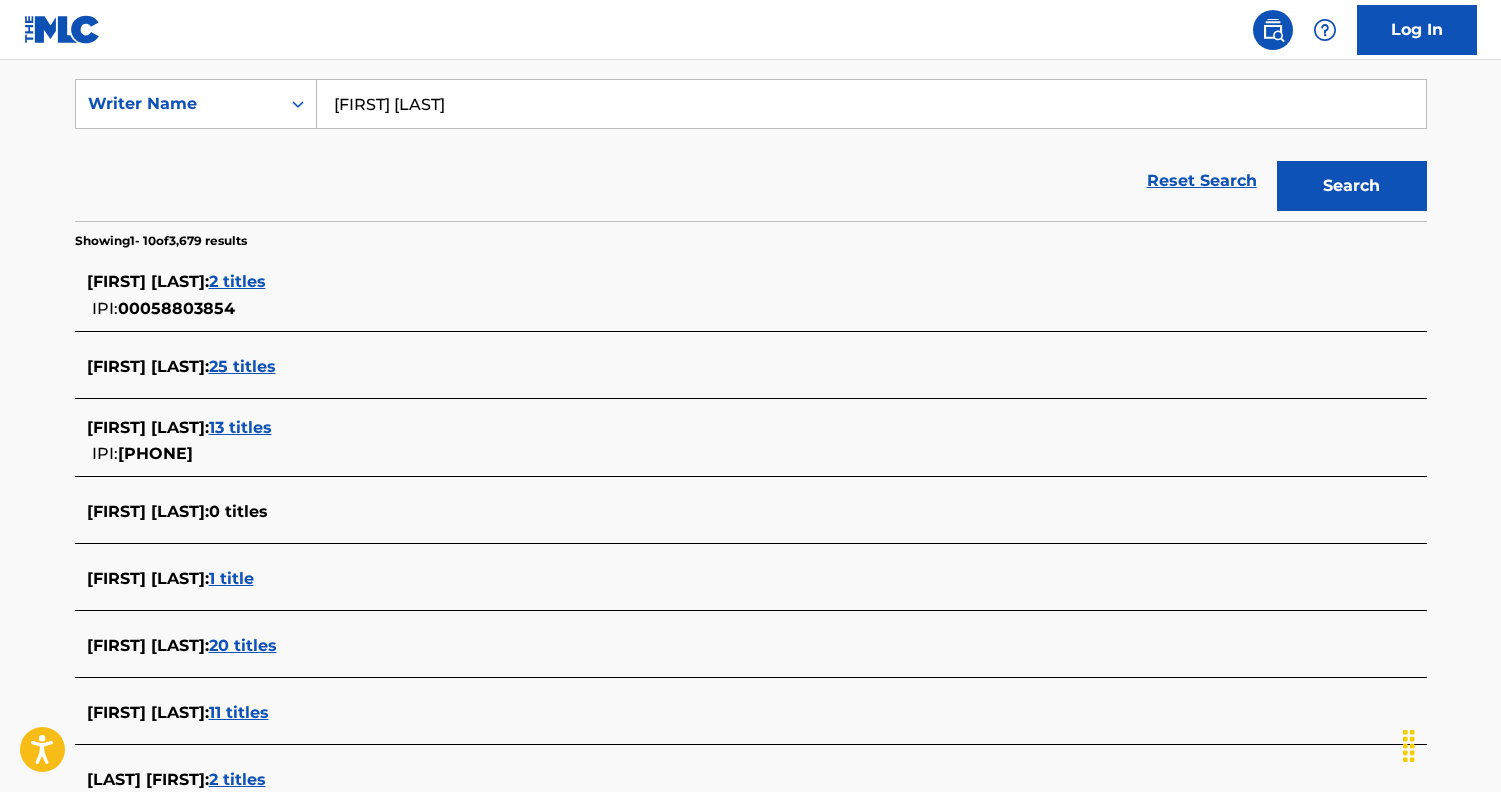 click on "25 titles" at bounding box center (242, 366) 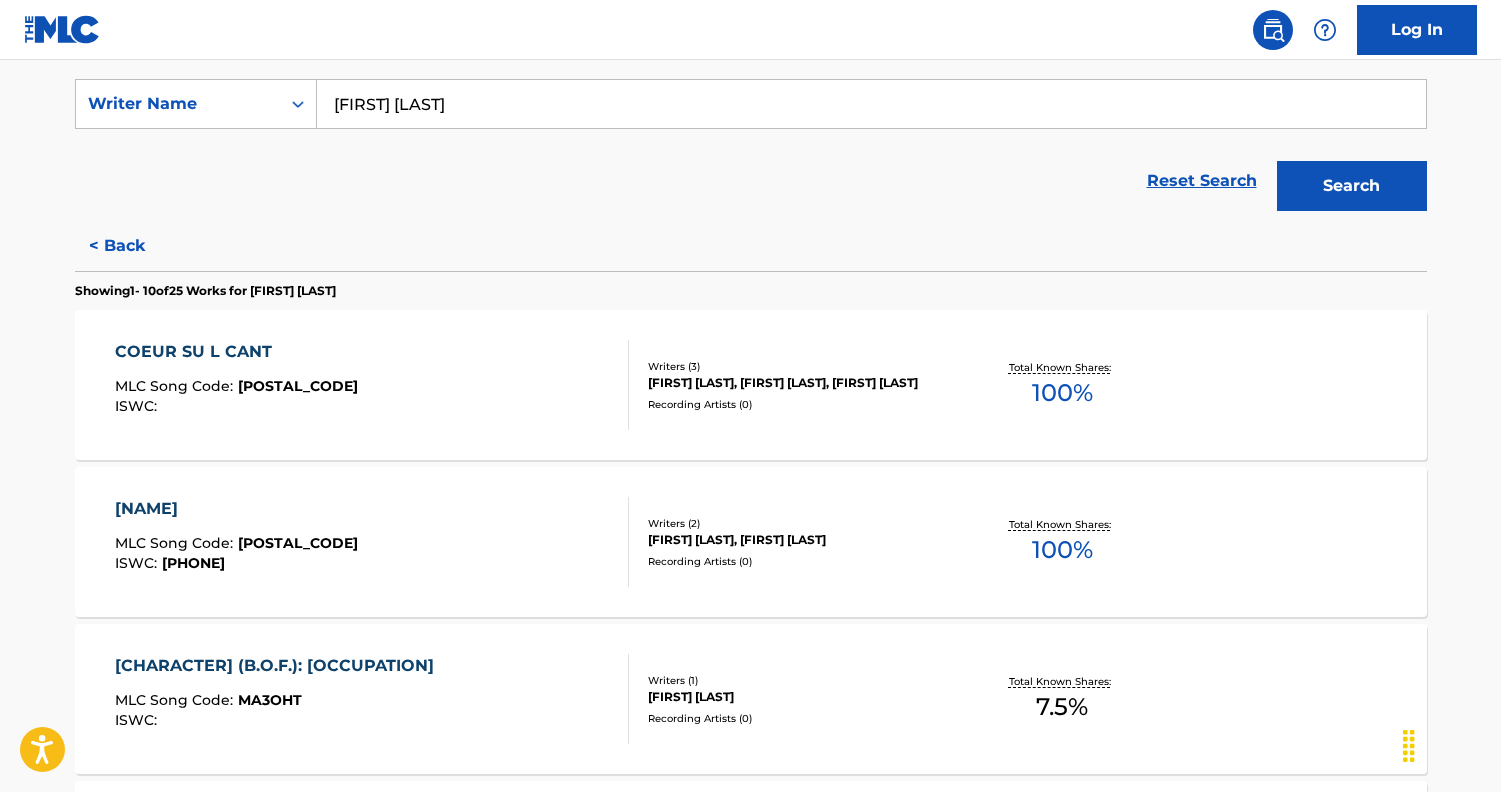click on "[FIRST] [LAST] MLC Song Code : CB7NIB ISWC :" at bounding box center (372, 385) 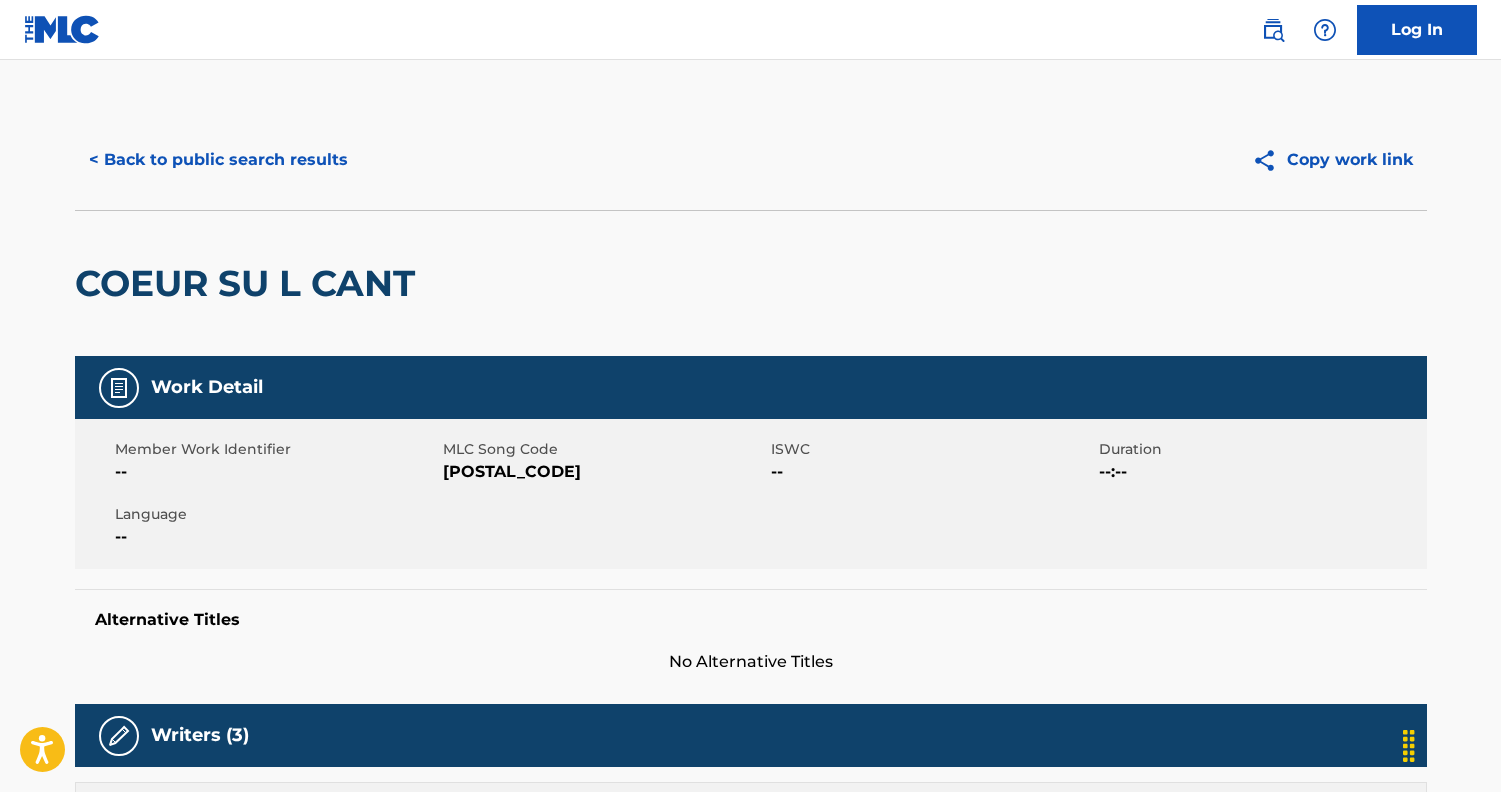 scroll, scrollTop: -1, scrollLeft: 0, axis: vertical 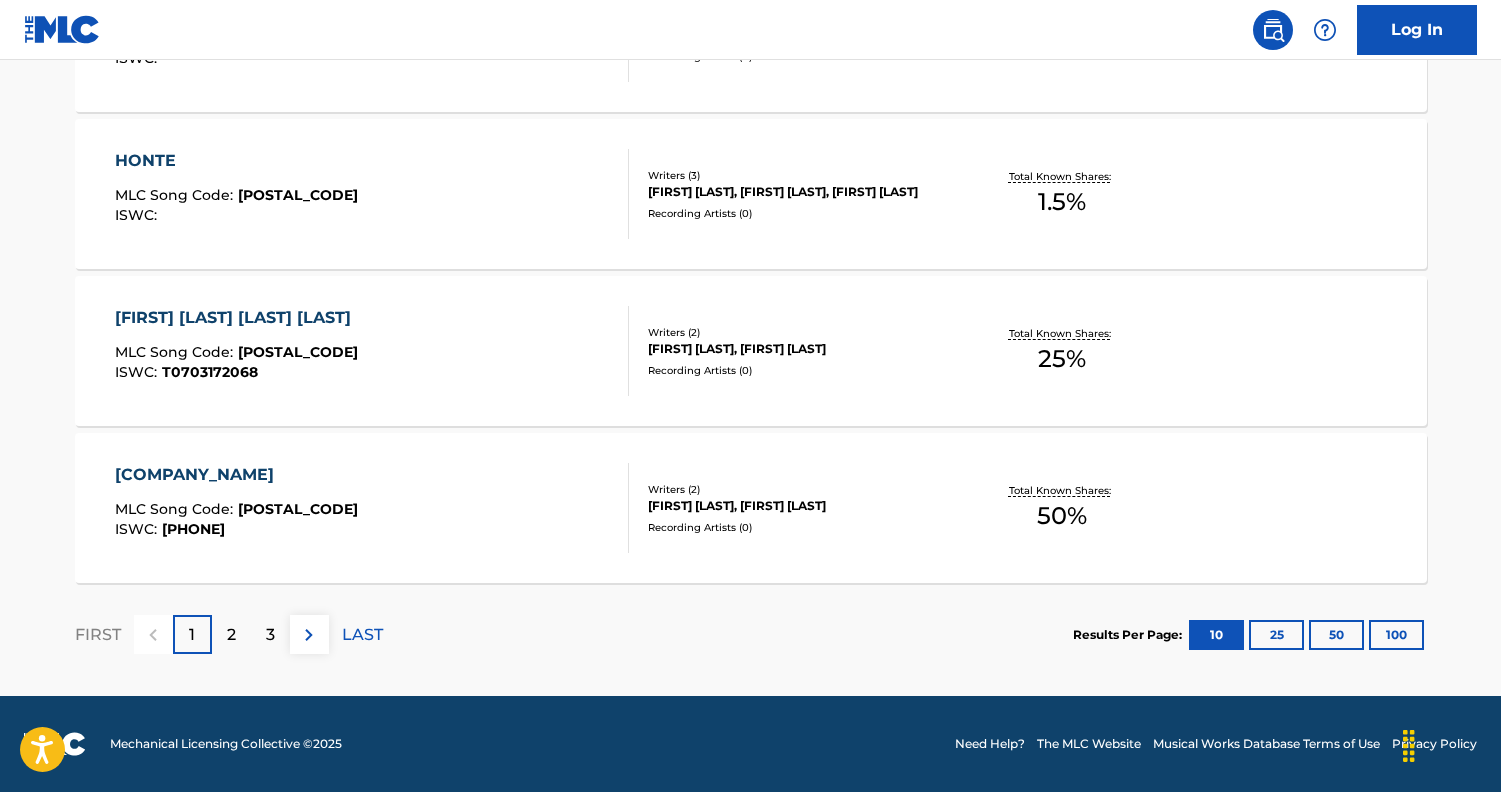 click on "2" at bounding box center [231, 635] 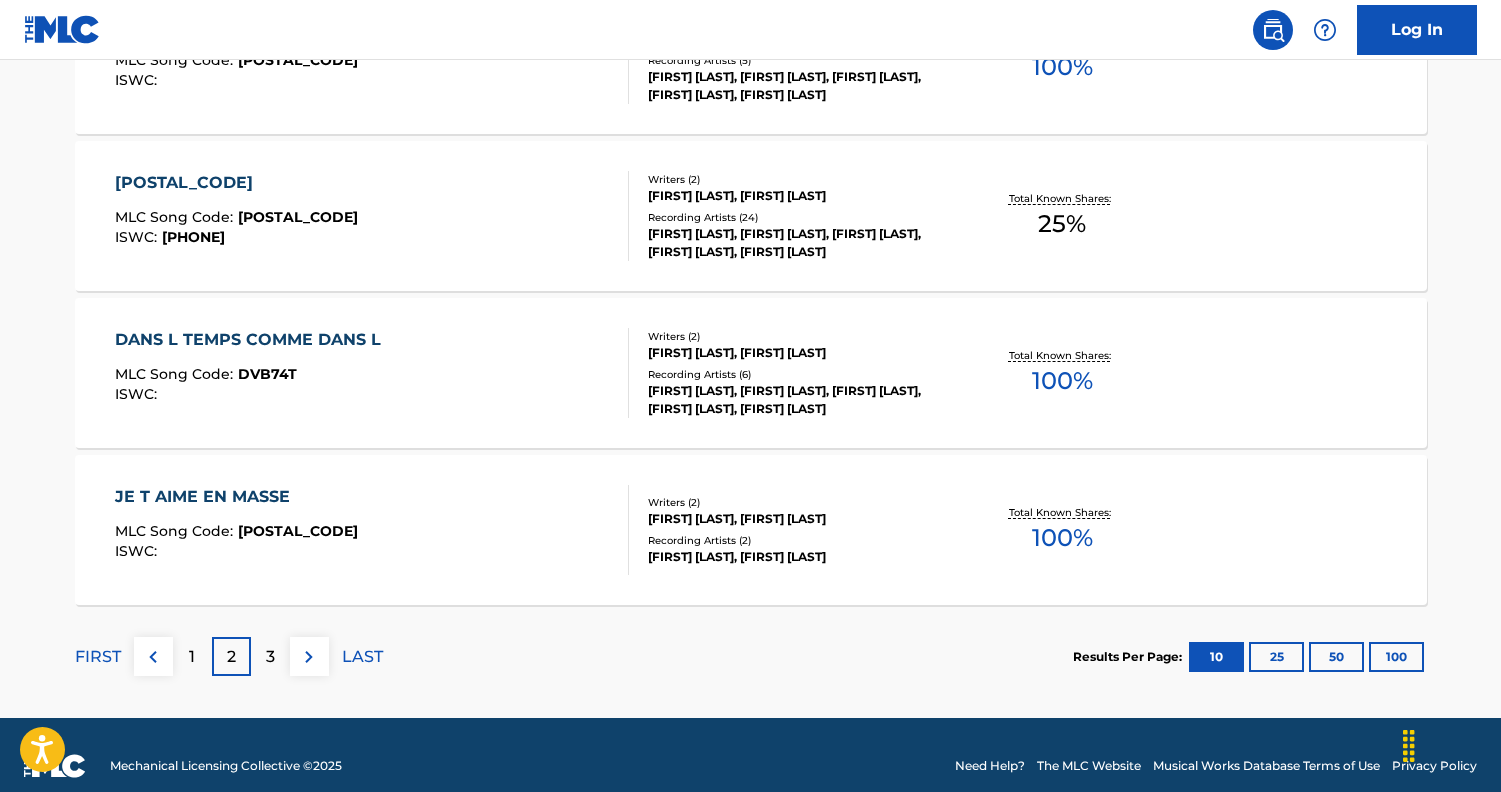 scroll, scrollTop: 1654, scrollLeft: 0, axis: vertical 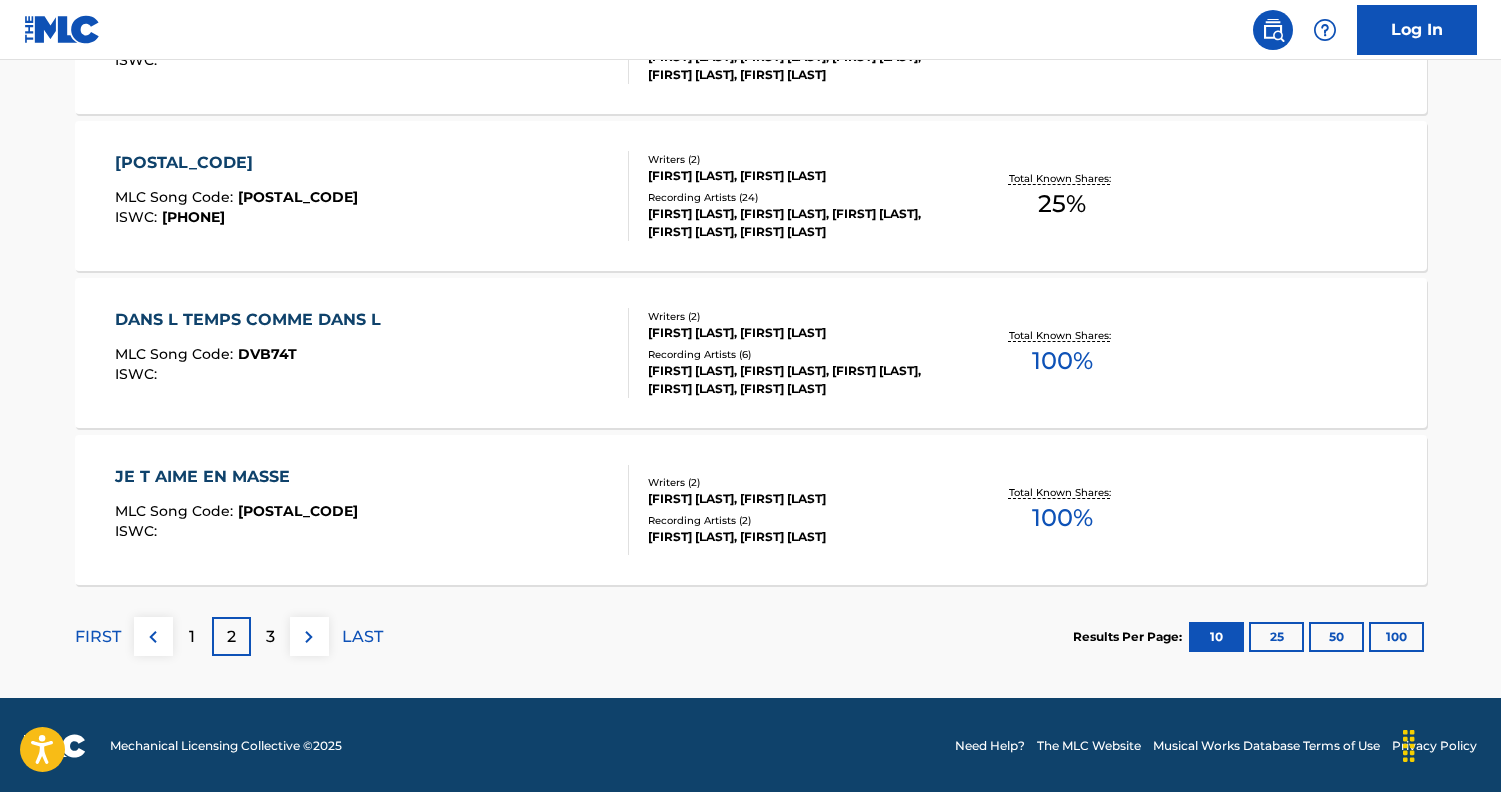 click on "3" at bounding box center (270, 637) 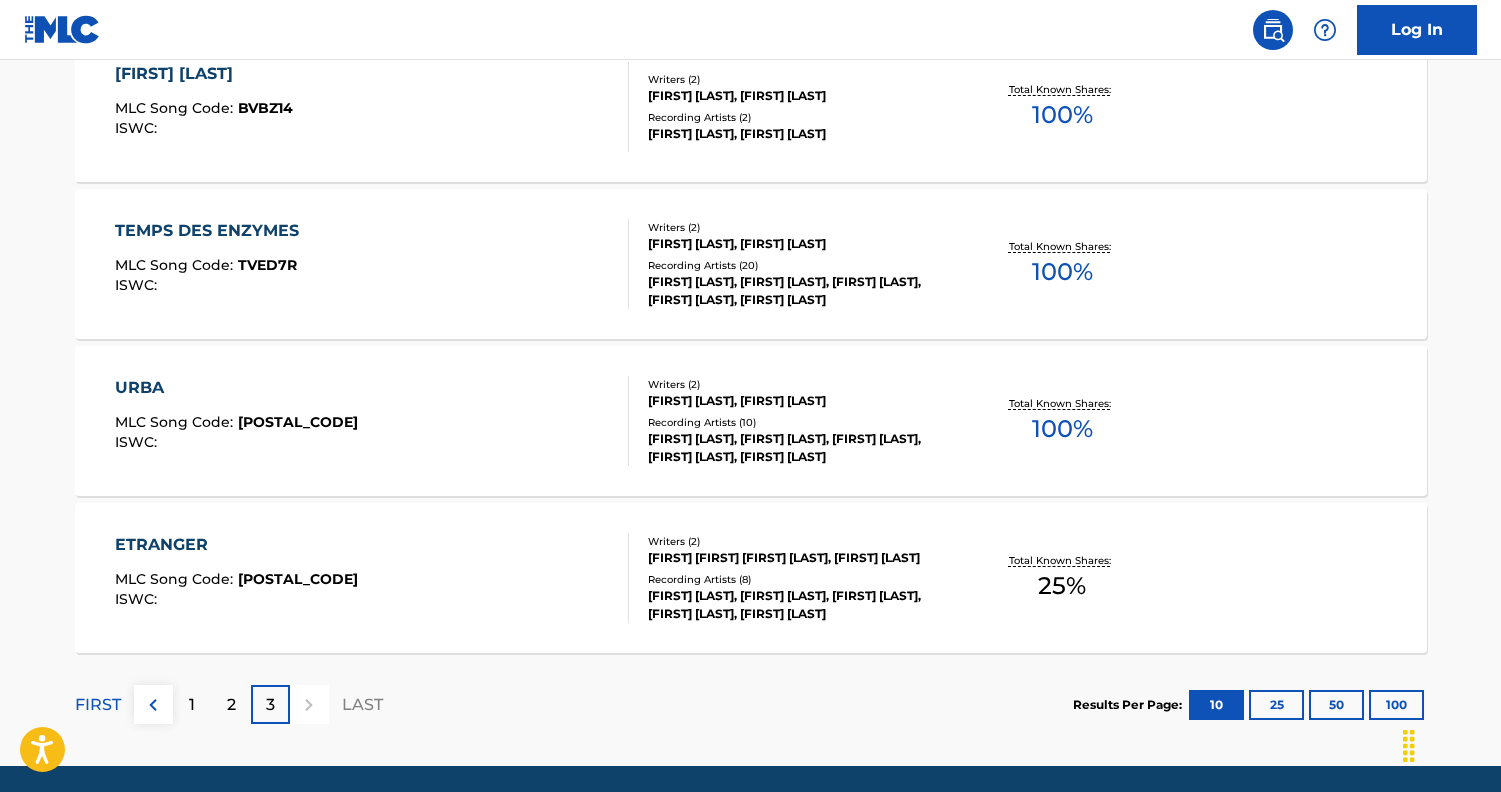 scroll, scrollTop: 814, scrollLeft: 0, axis: vertical 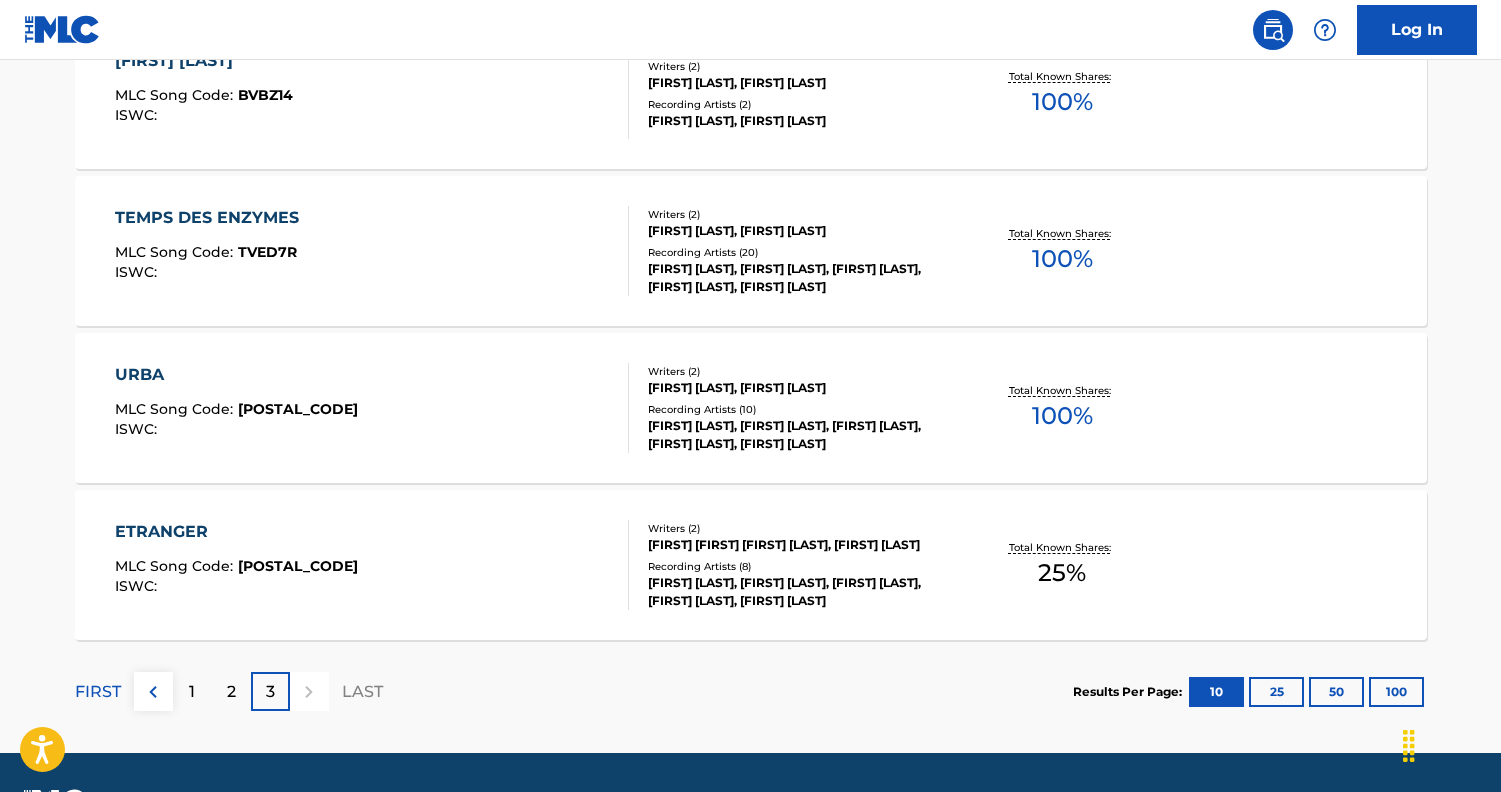 click on "TEMPS DES ENZYMES MLC Song Code : TVED7R ISWC :" at bounding box center [372, 251] 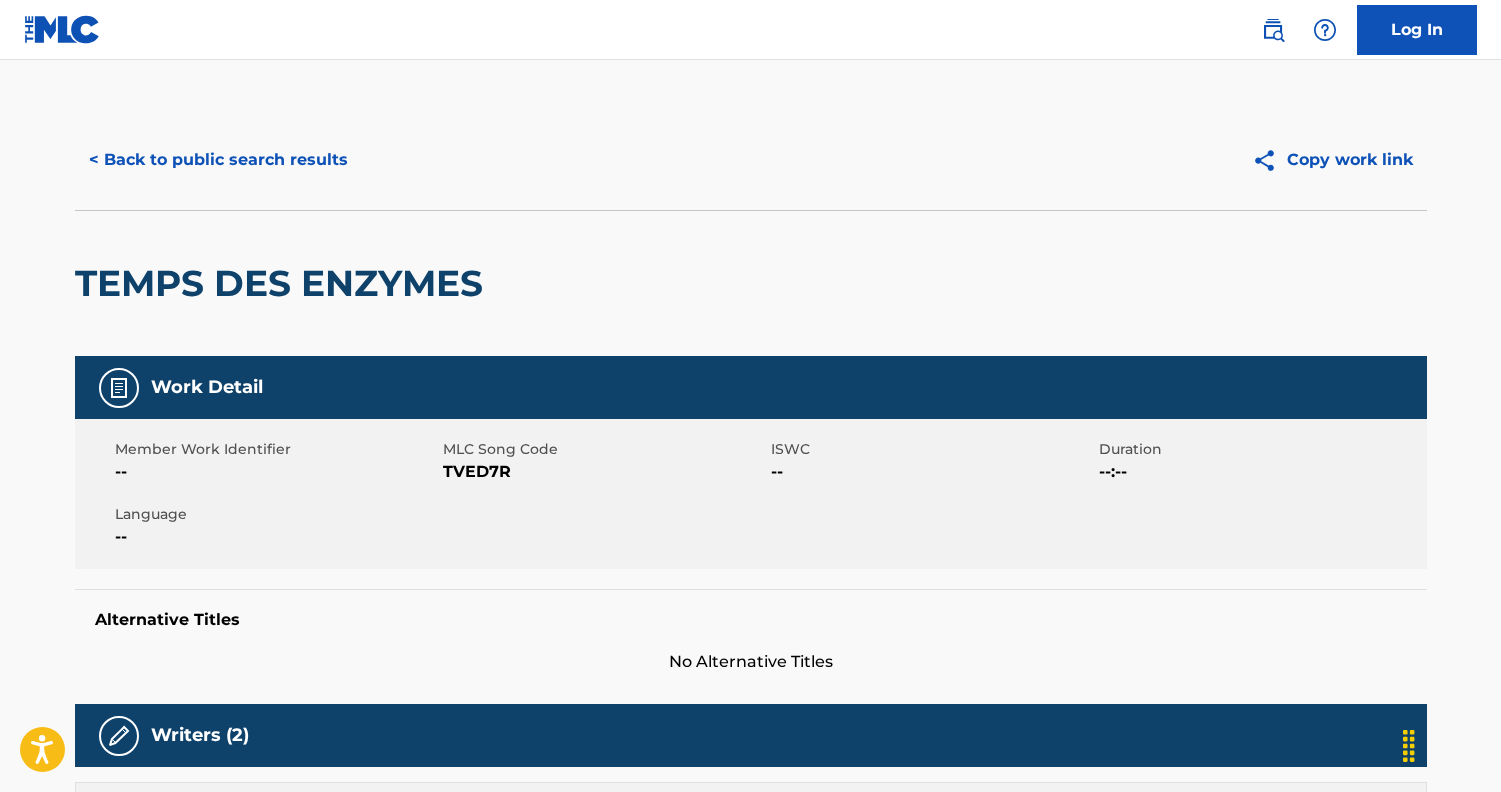 scroll, scrollTop: 0, scrollLeft: 0, axis: both 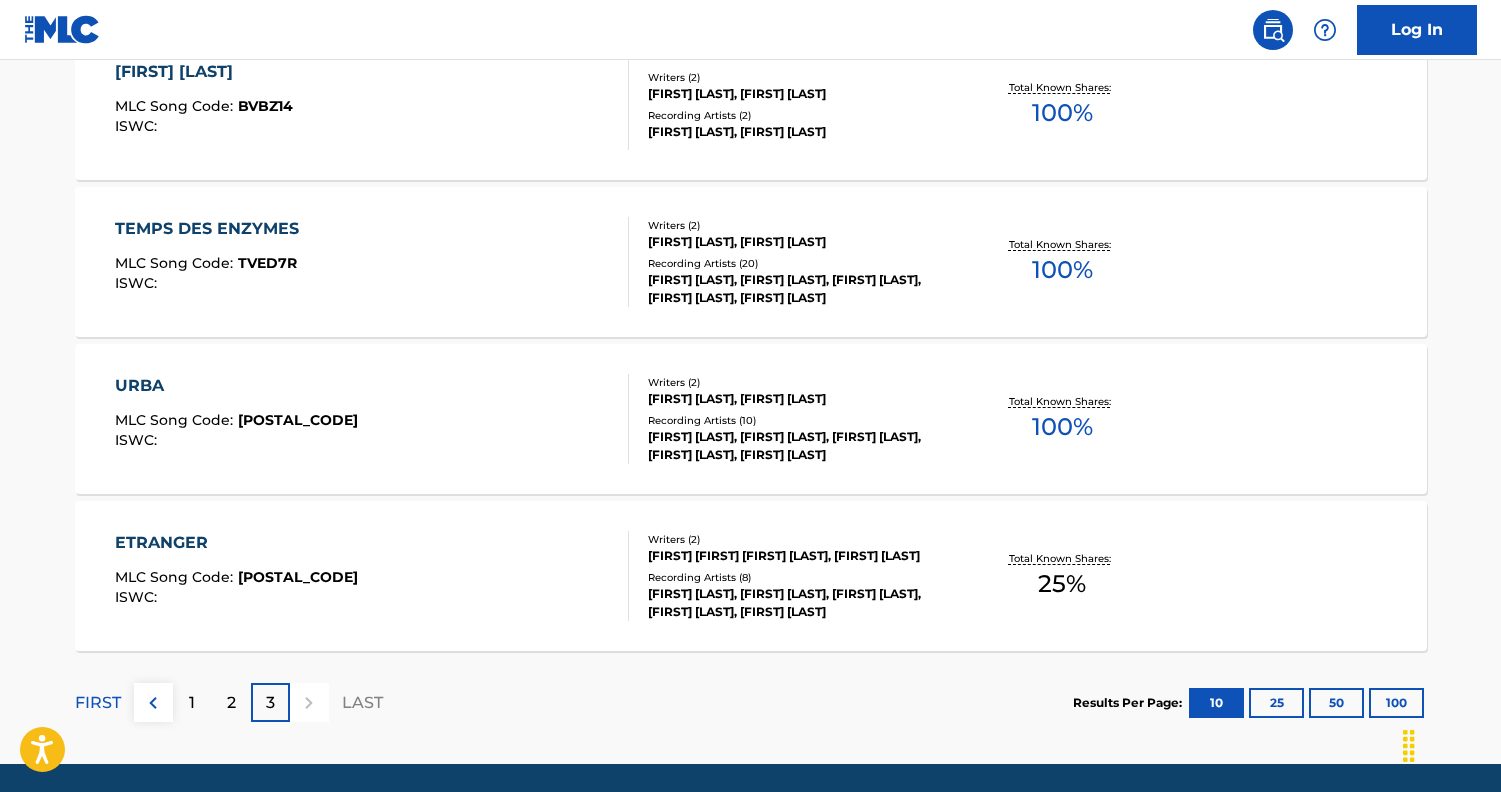 click on "1" at bounding box center (192, 702) 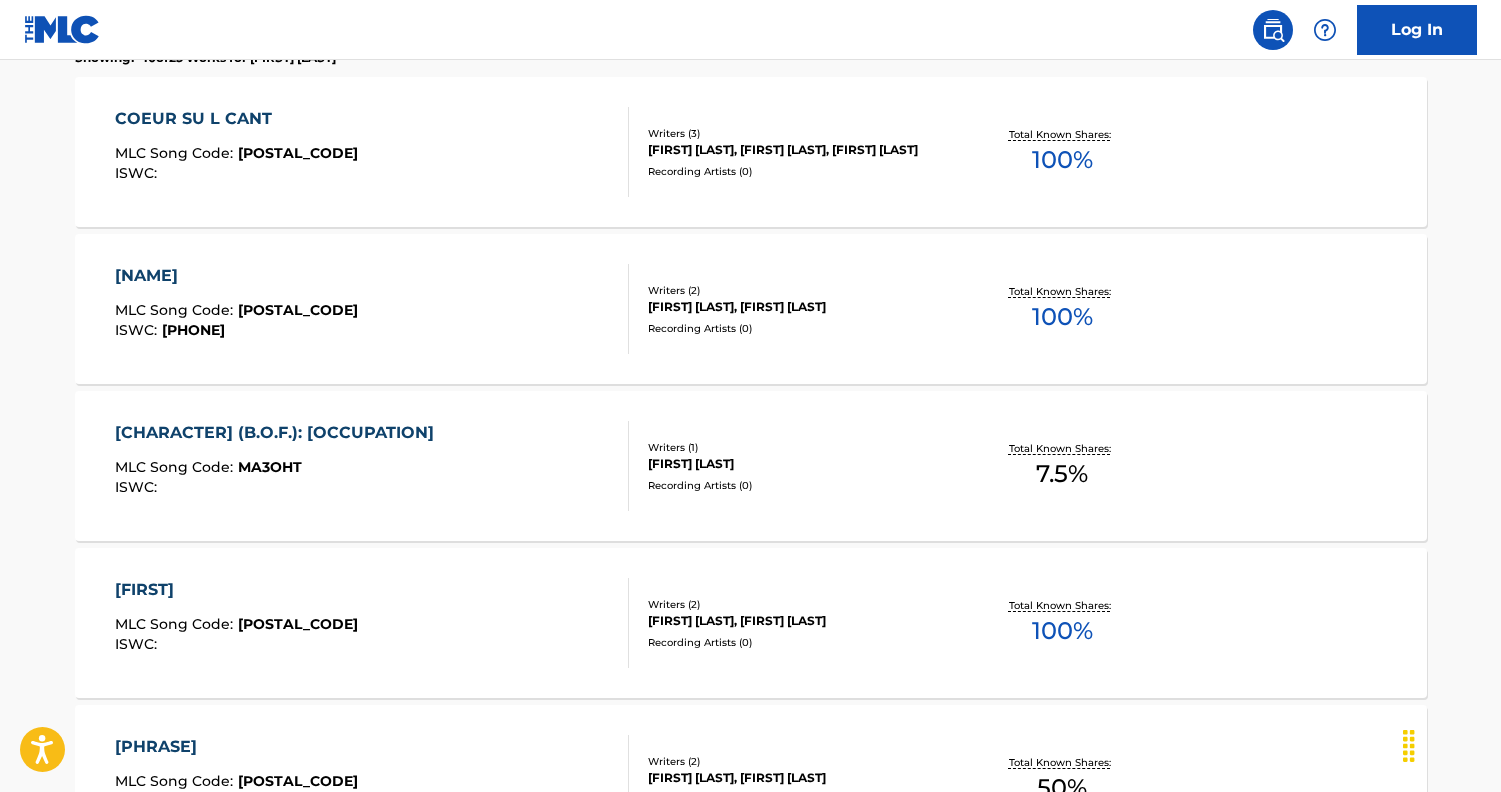 scroll, scrollTop: 612, scrollLeft: 0, axis: vertical 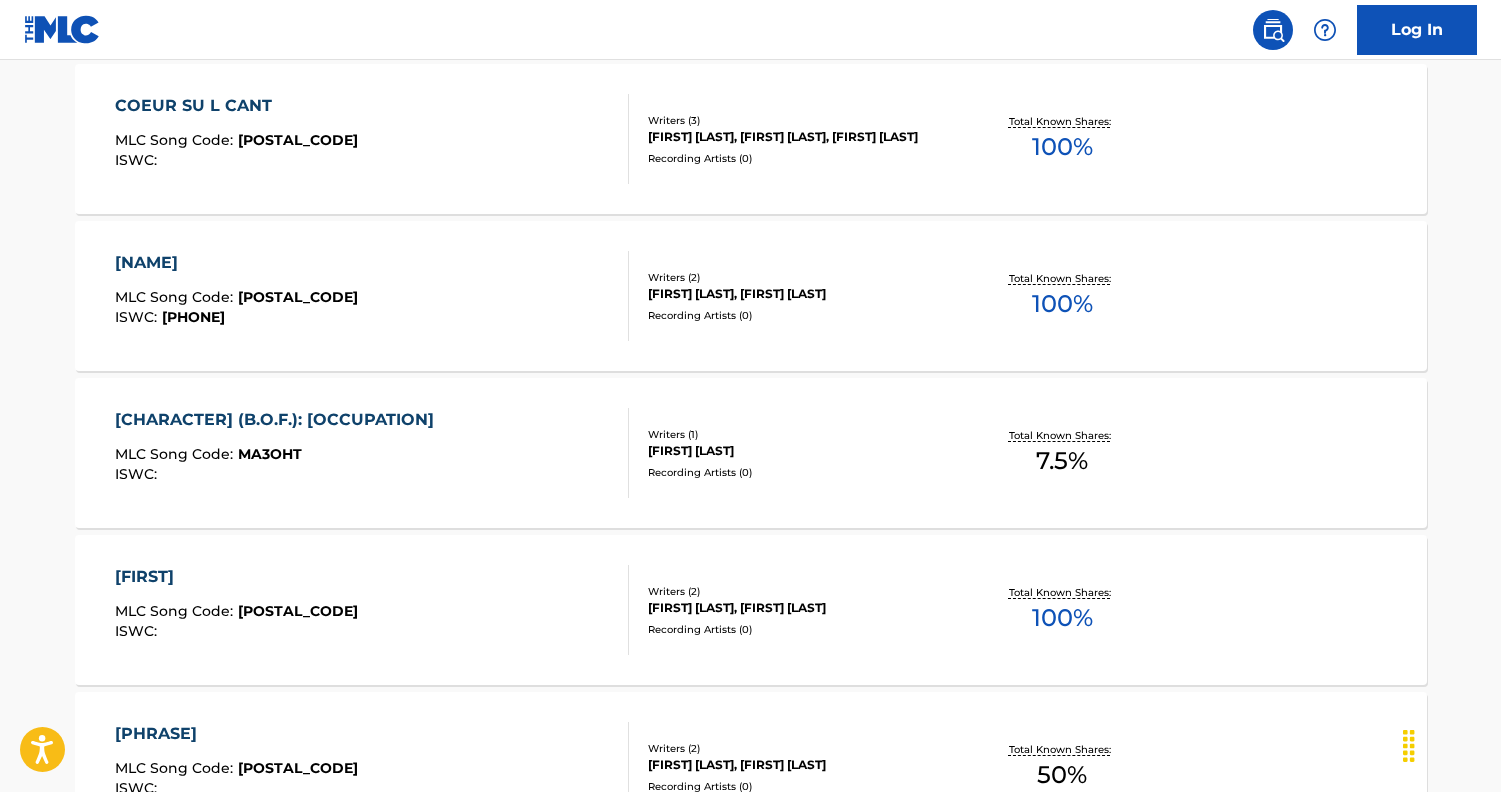 click on "[FIRST] [LAST] (B.O.F.): ILLU MLC Song Code : MA3OHT ISWC :" at bounding box center (372, 453) 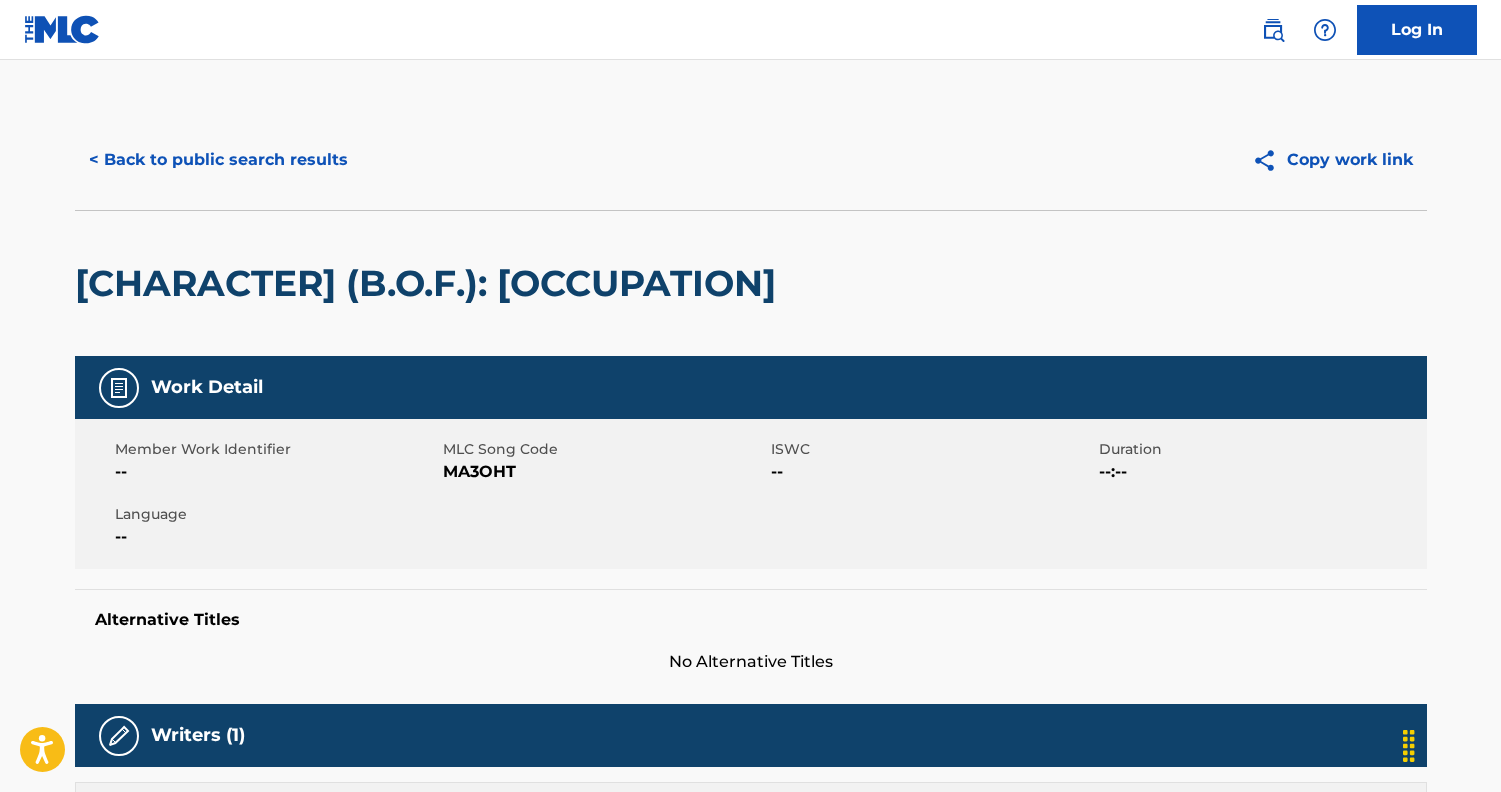 scroll, scrollTop: -1, scrollLeft: 0, axis: vertical 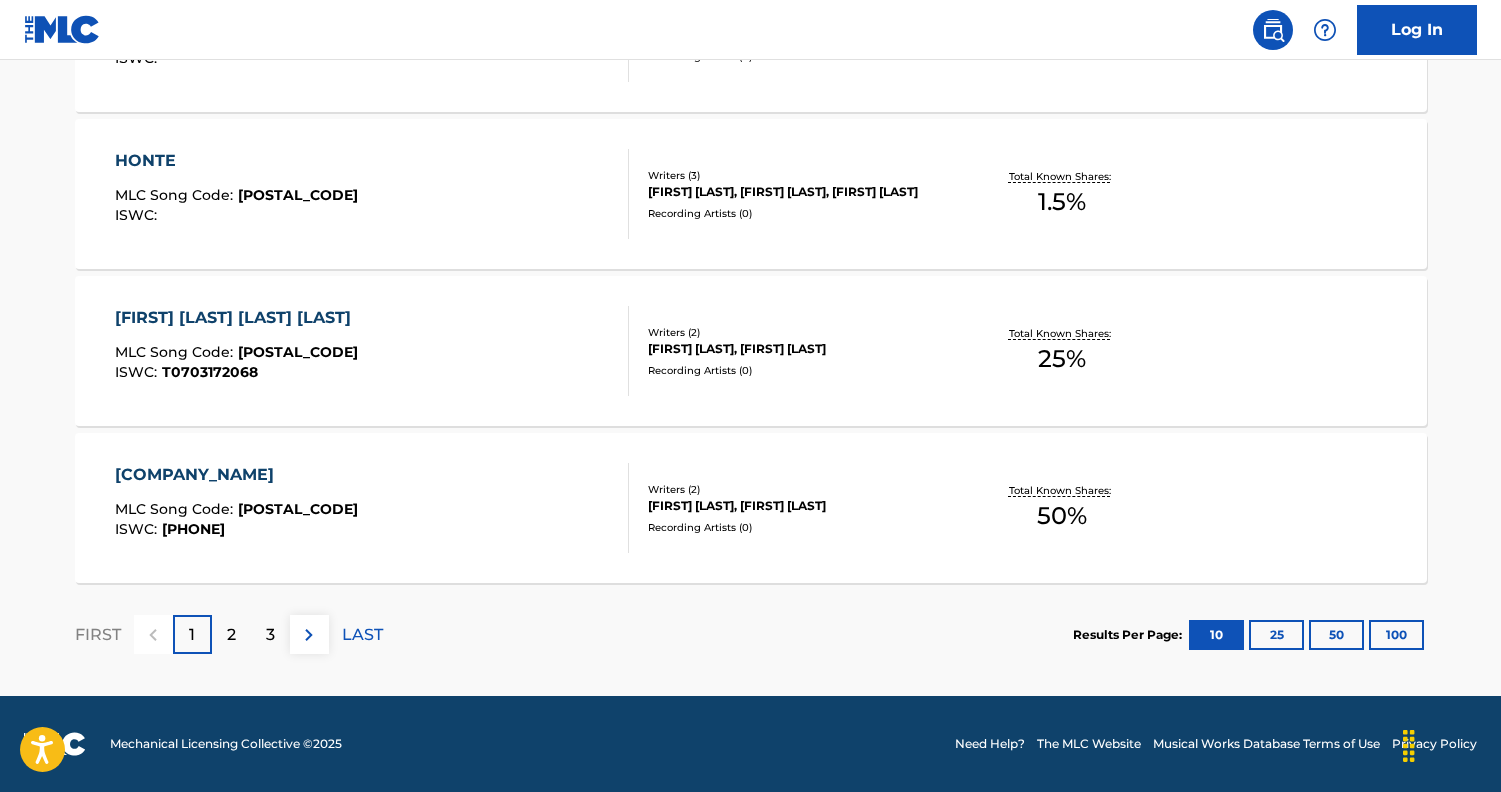 click on "2" at bounding box center (231, 635) 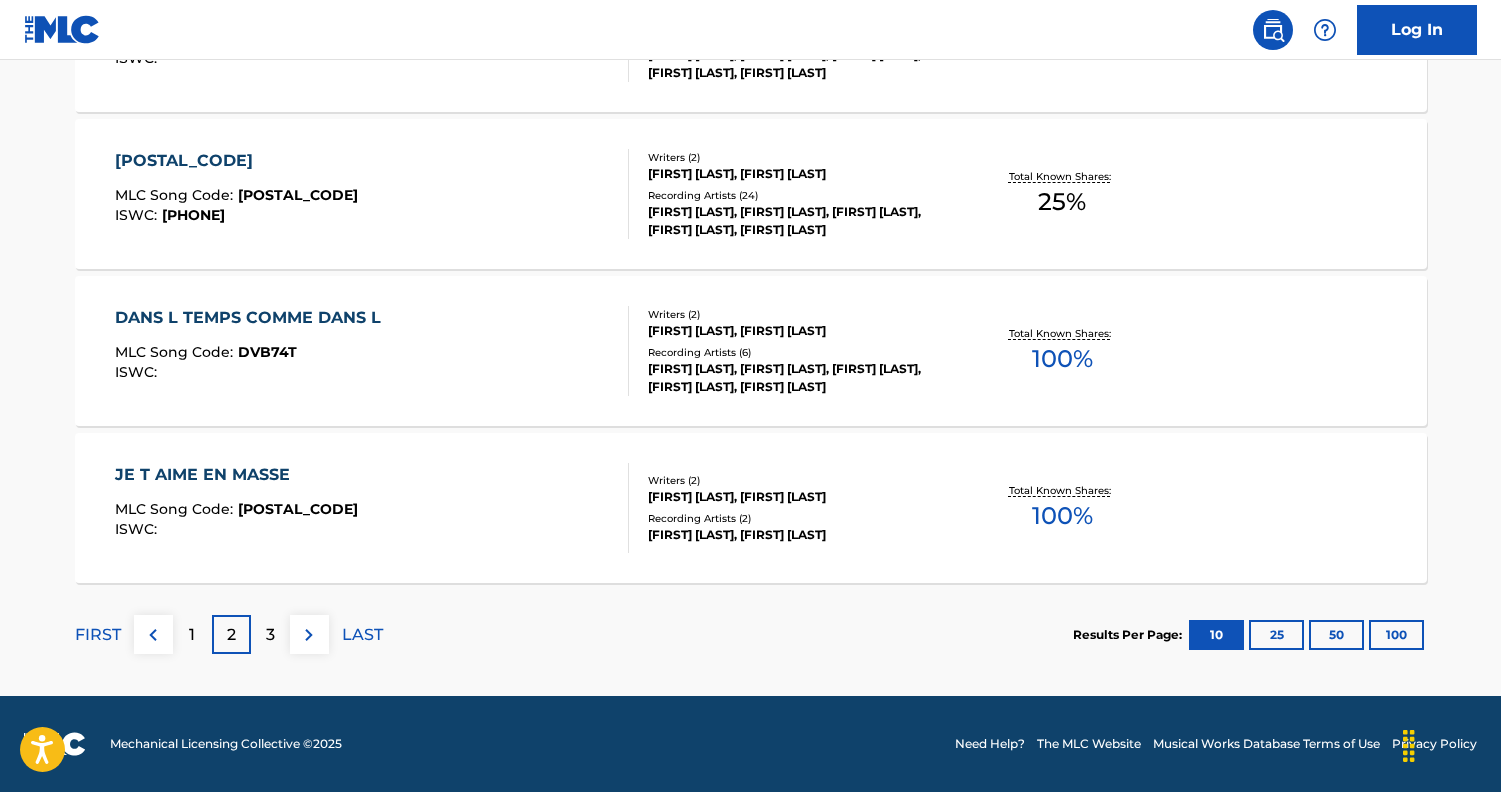 click on "3" at bounding box center (270, 634) 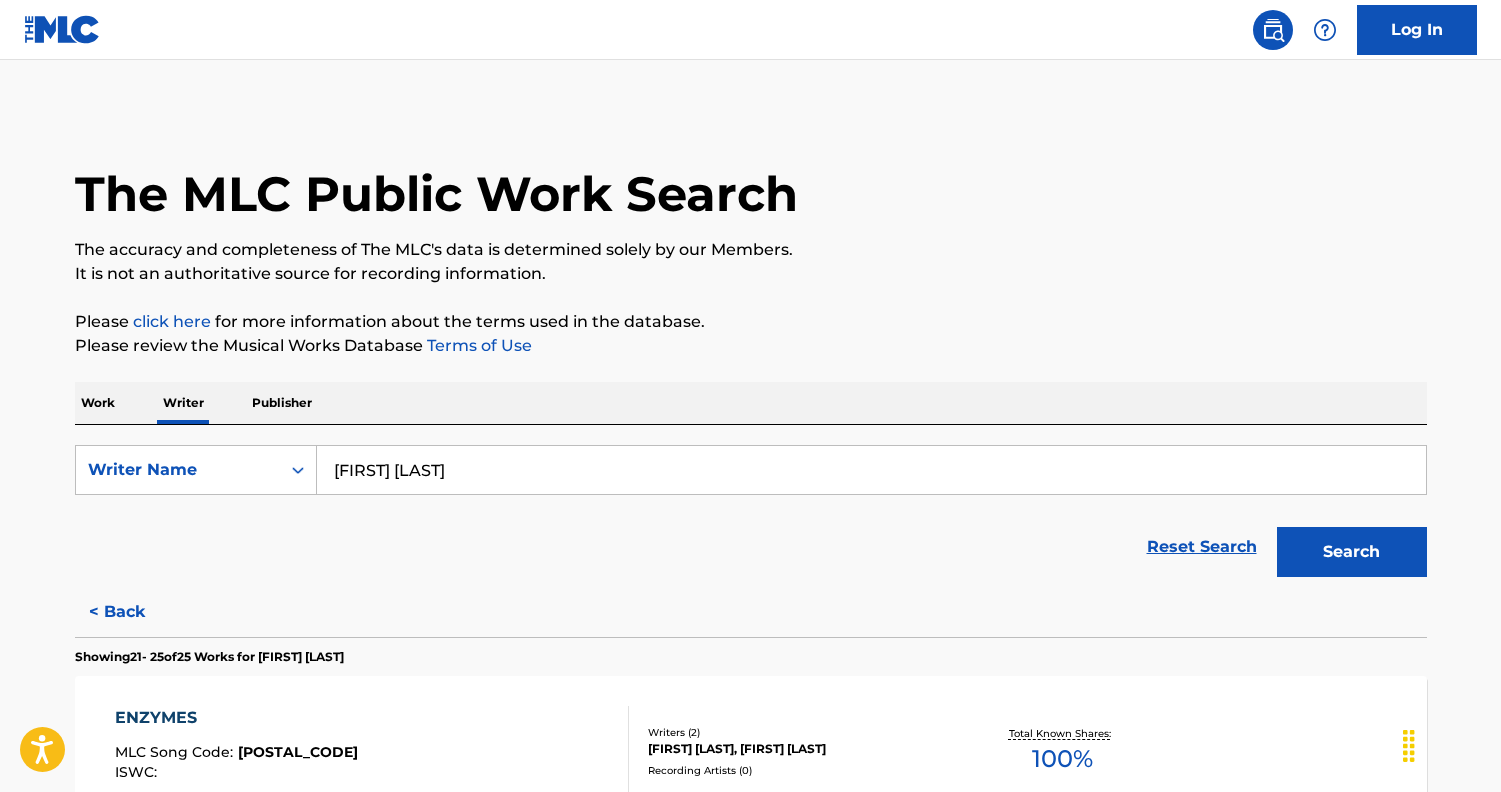 scroll, scrollTop: 0, scrollLeft: 0, axis: both 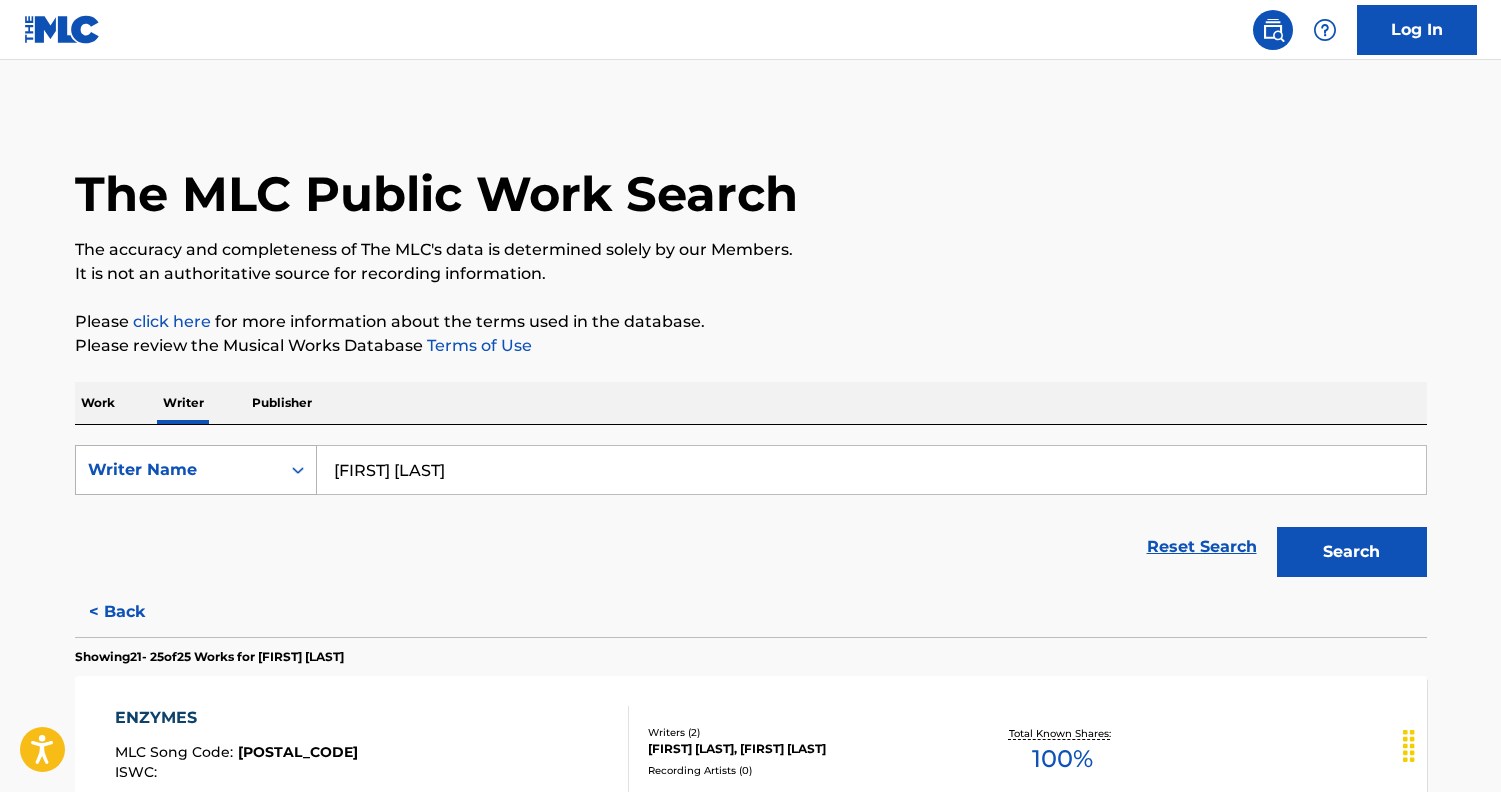 click on "Writer Name" at bounding box center (178, 470) 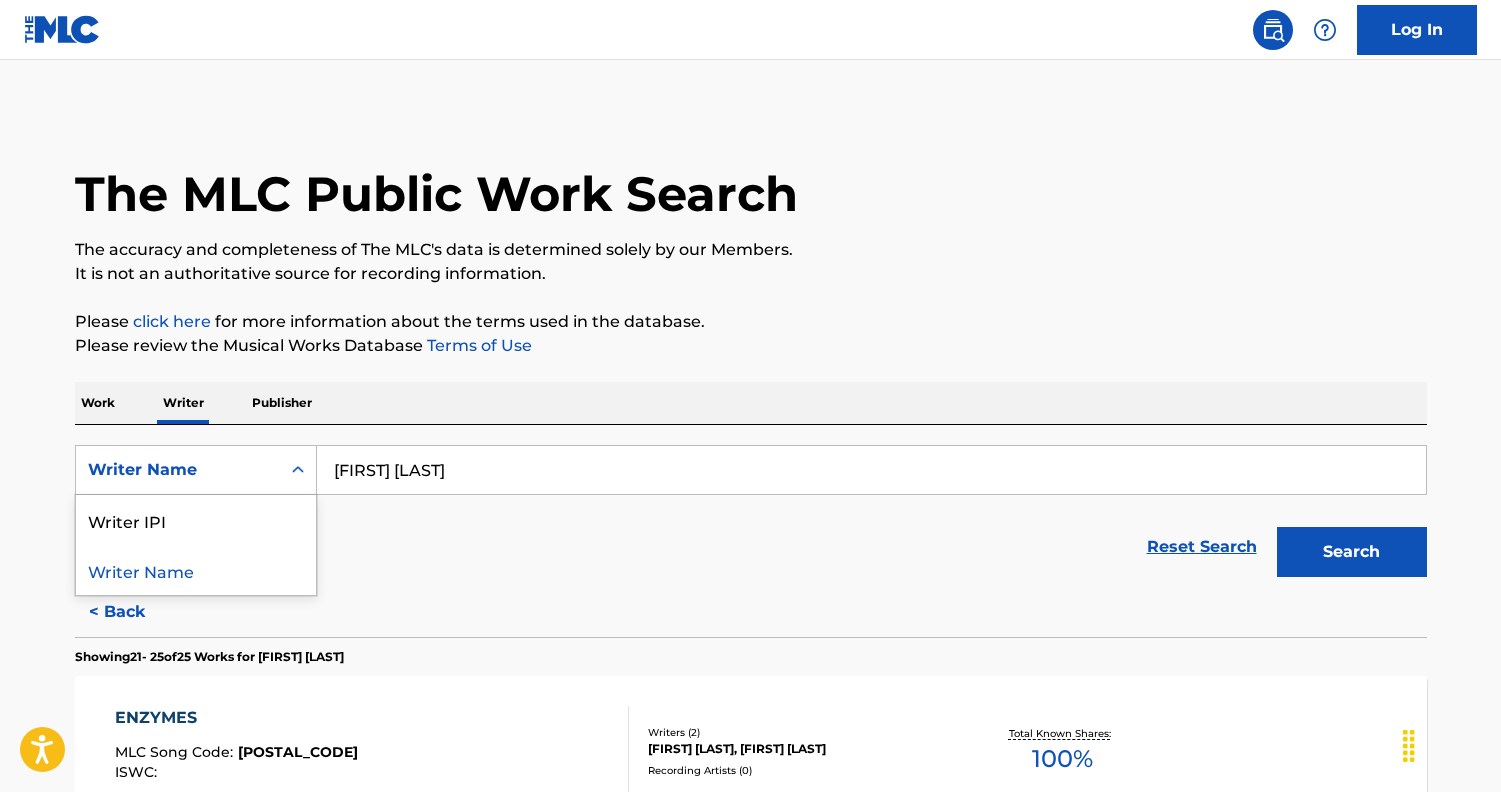 click on "The MLC Public Work Search The accuracy and completeness of The MLC's data is determined solely by our Members. It is not an authoritative source for recording information. Please   click here   for more information about the terms used in the database. Please review the Musical Works Database   Terms of Use Work Writer Publisher SearchWithCriteriae3b94ef5-9a79-43ef-9b8b-b3fceed90aed Writer Name selected, 2 of 2. 2 results available. Use Up and Down to choose options, press Enter to select the currently focused option, press Escape to exit the menu, press Tab to select the option and exit the menu. Writer Name Writer IPI Writer Name [FIRST] [LAST] Reset Search Search < Back Showing  21  -   25  of  25   Works for [FIRST] [LAST]   ENZYMES MLC Song Code : EVBQGE ISWC : Writers ( 2 ) [FIRST] [LAST], [FIRST] [LAST] Recording Artists ( 0 ) Total Known Shares: 100 % BERCEUSE EN L AIR MLC Song Code : BVBZ14 ISWC : Writers ( 2 ) [FIRST] [LAST], [FIRST] [LAST] Recording Artists ( 2 ) Total Known Shares: 100 % : :" at bounding box center [751, 833] 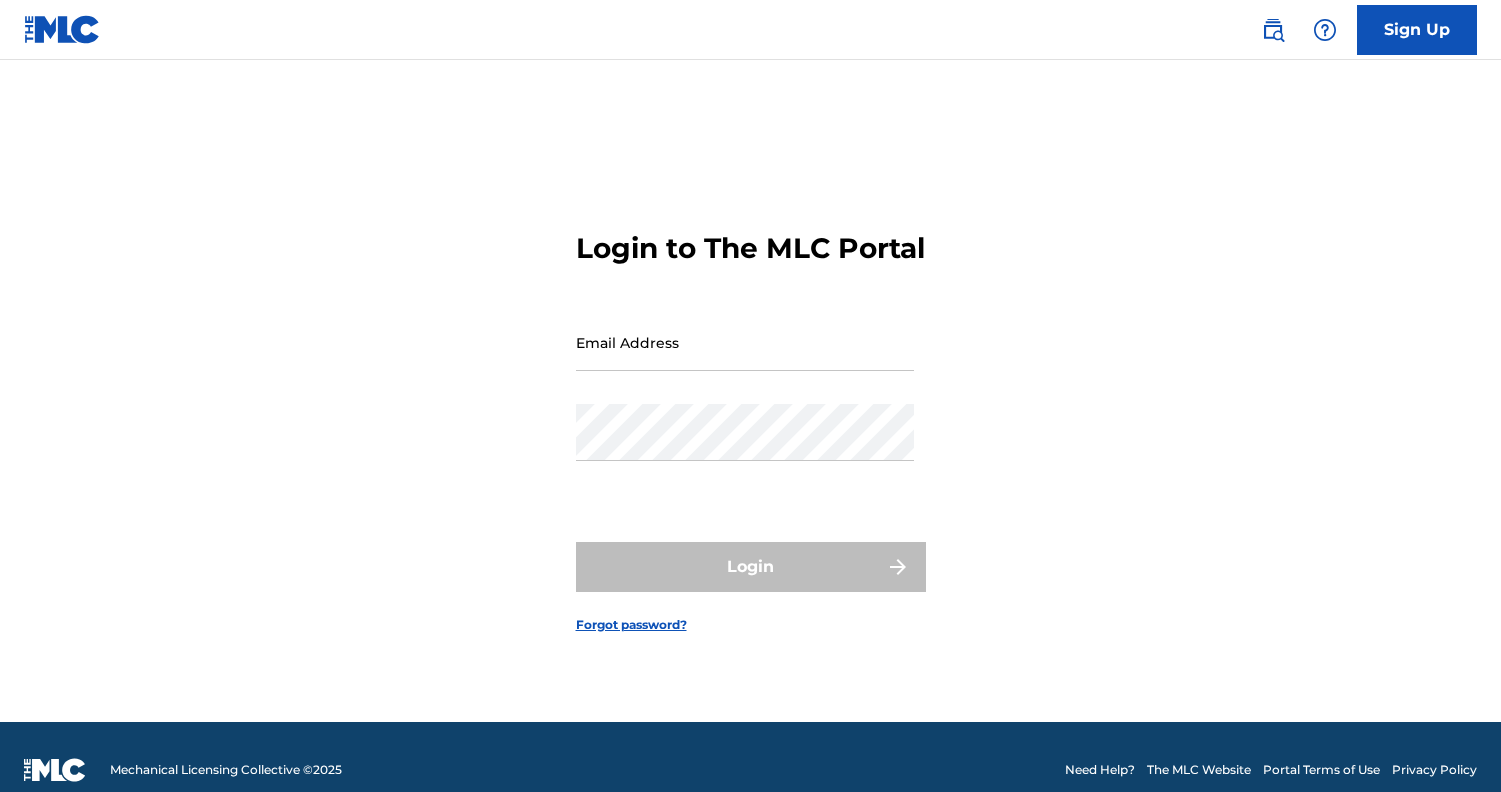 scroll, scrollTop: 0, scrollLeft: 0, axis: both 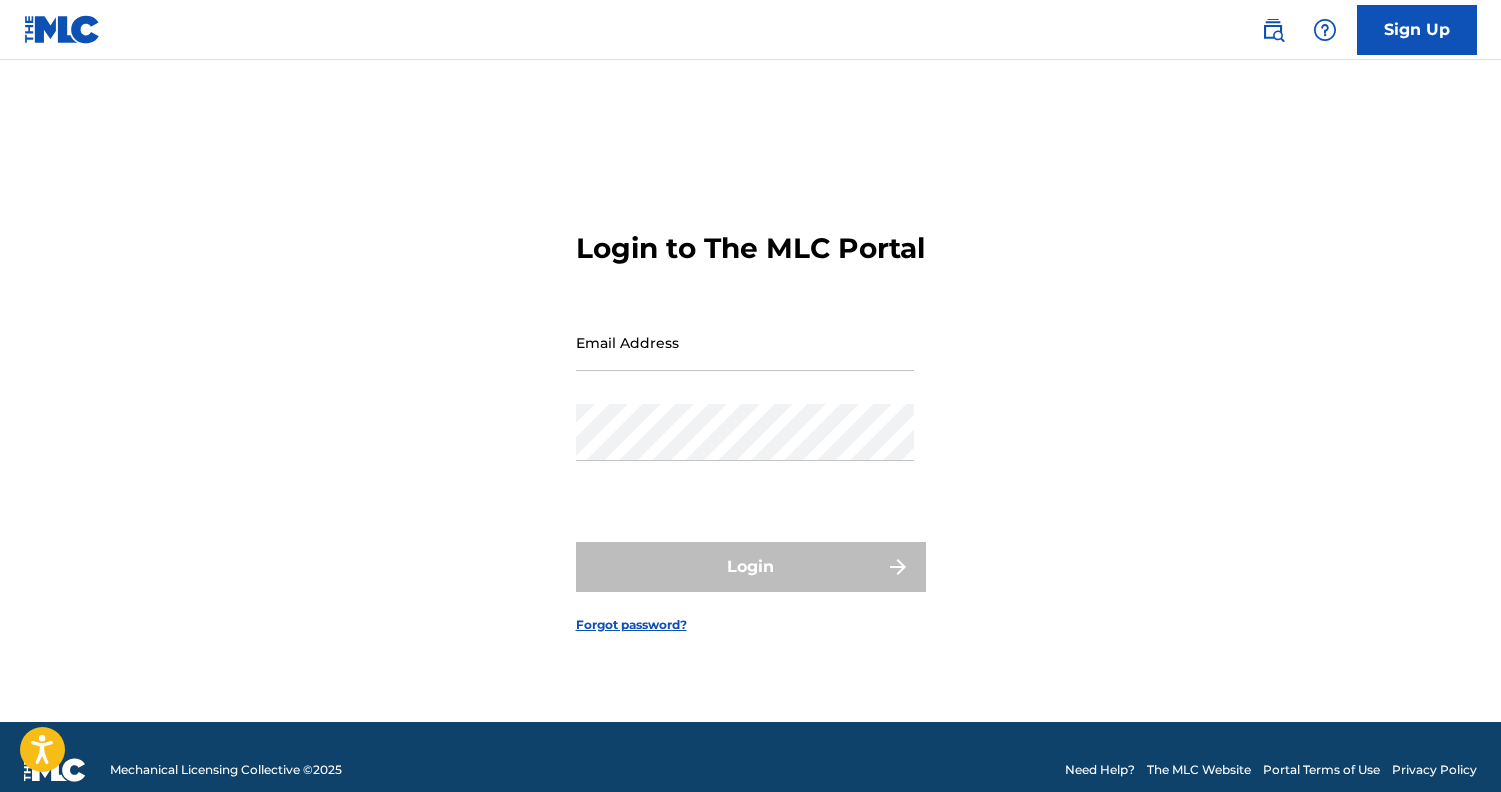 click at bounding box center [1273, 30] 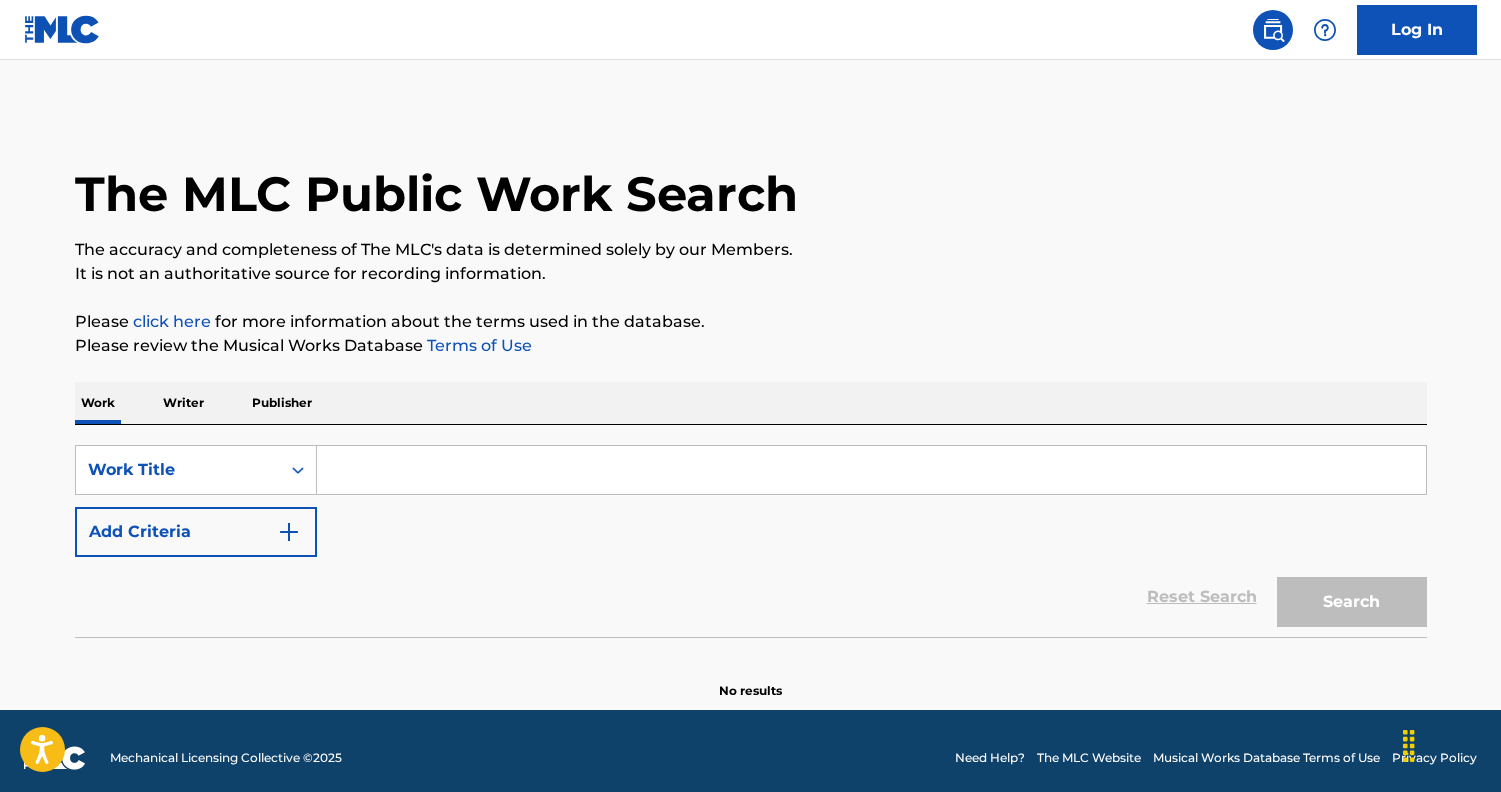 click at bounding box center [871, 470] 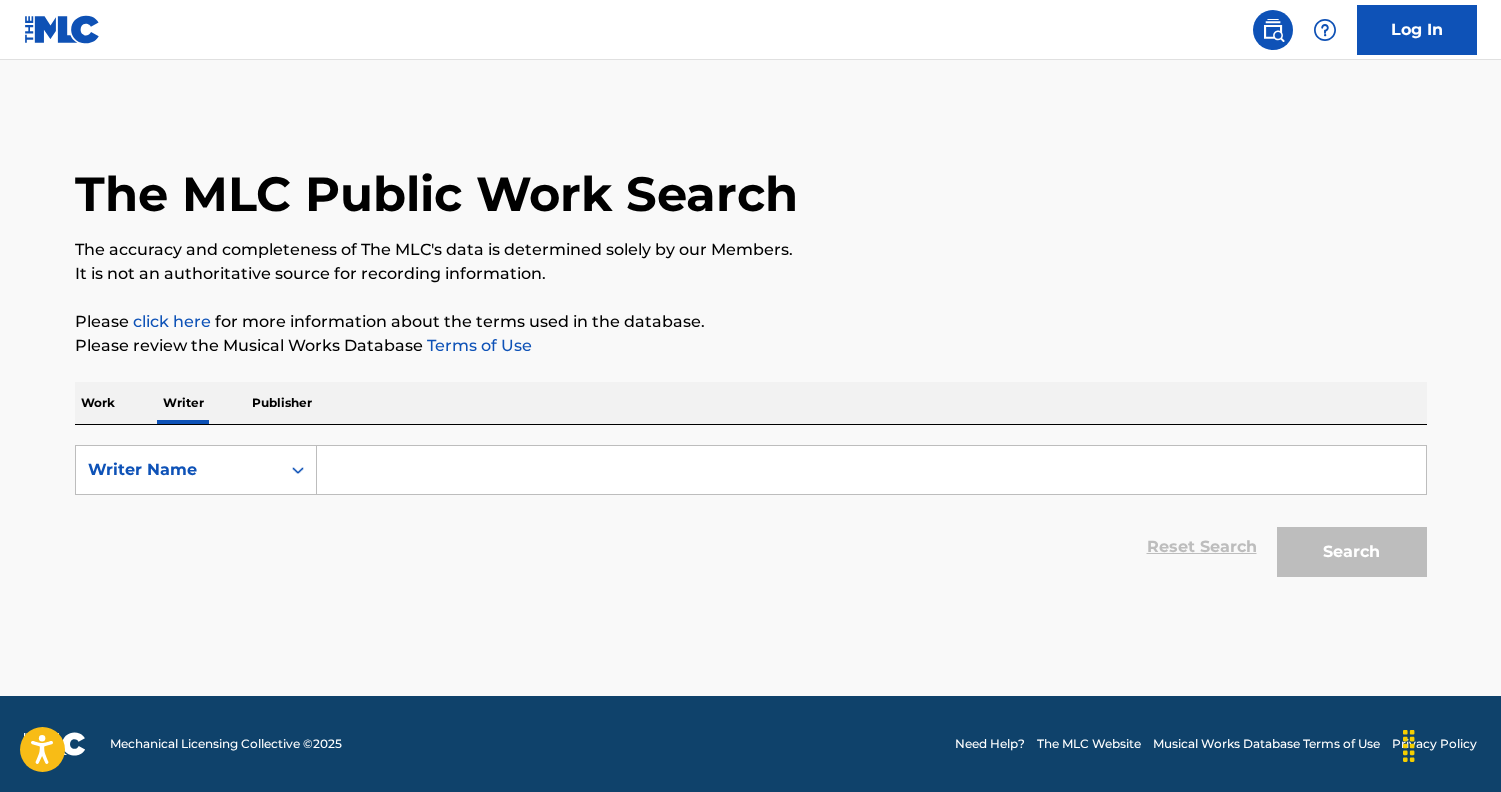 click at bounding box center (871, 470) 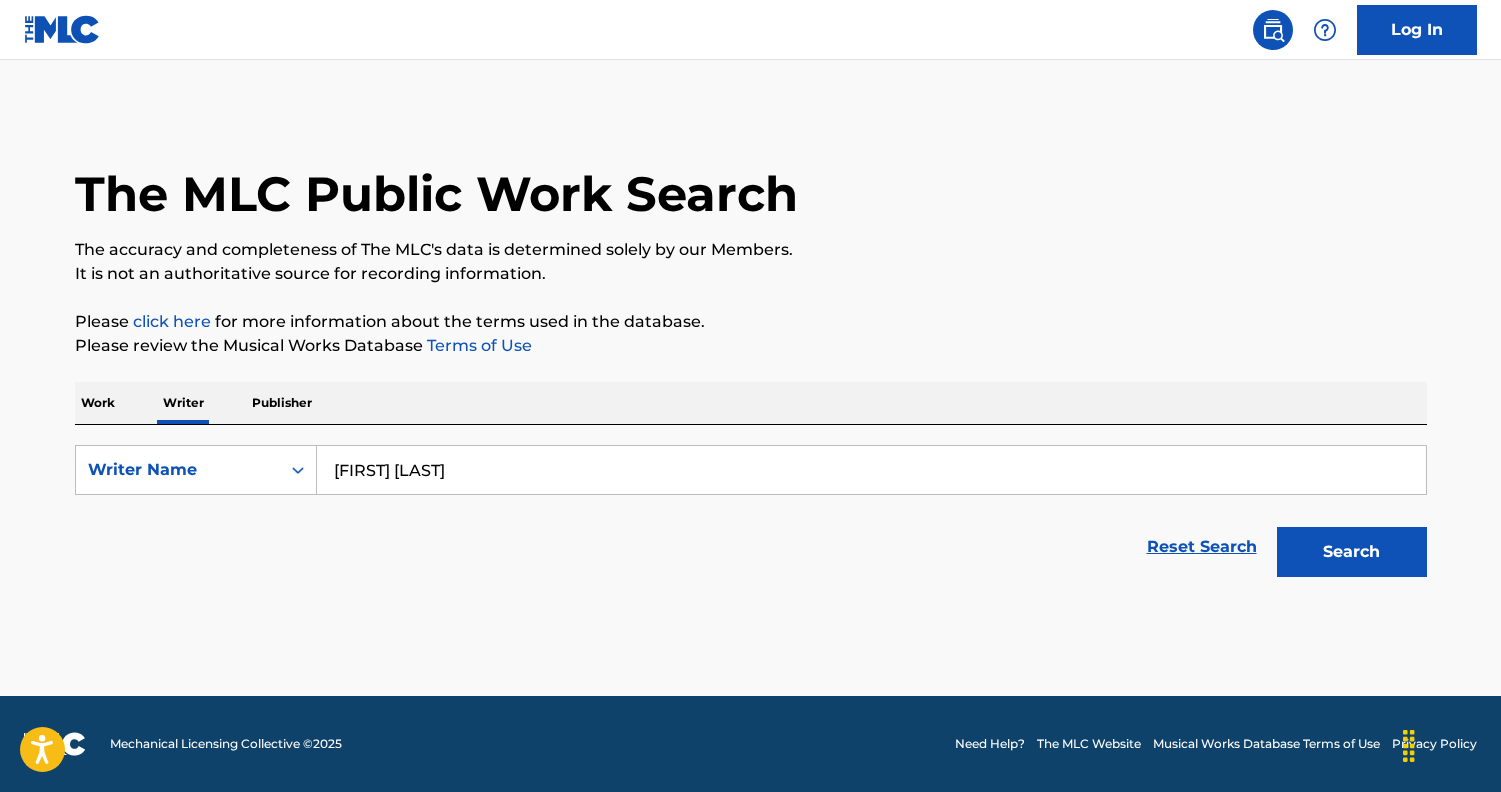 type on "andré brassard" 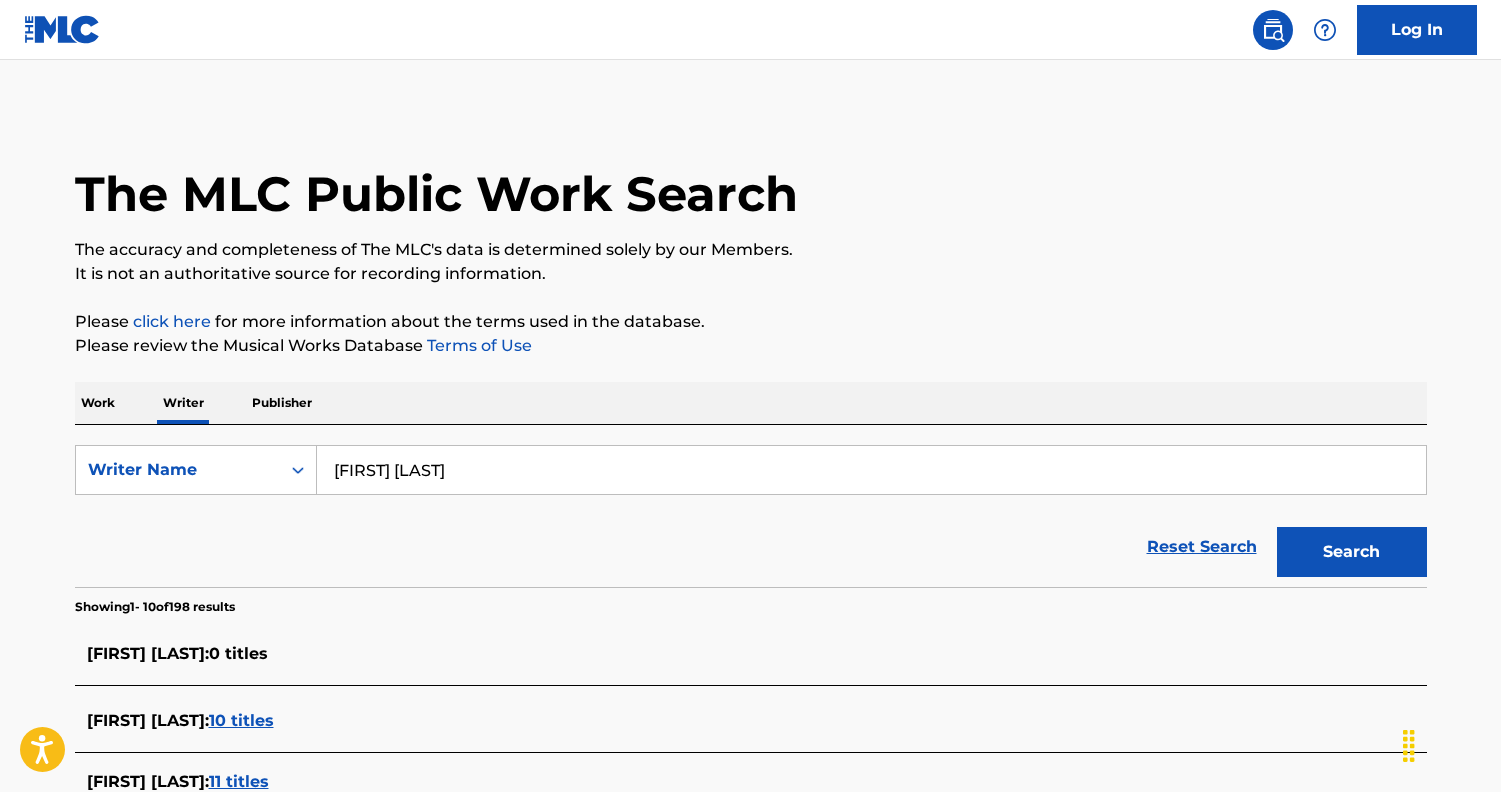 scroll, scrollTop: 0, scrollLeft: 0, axis: both 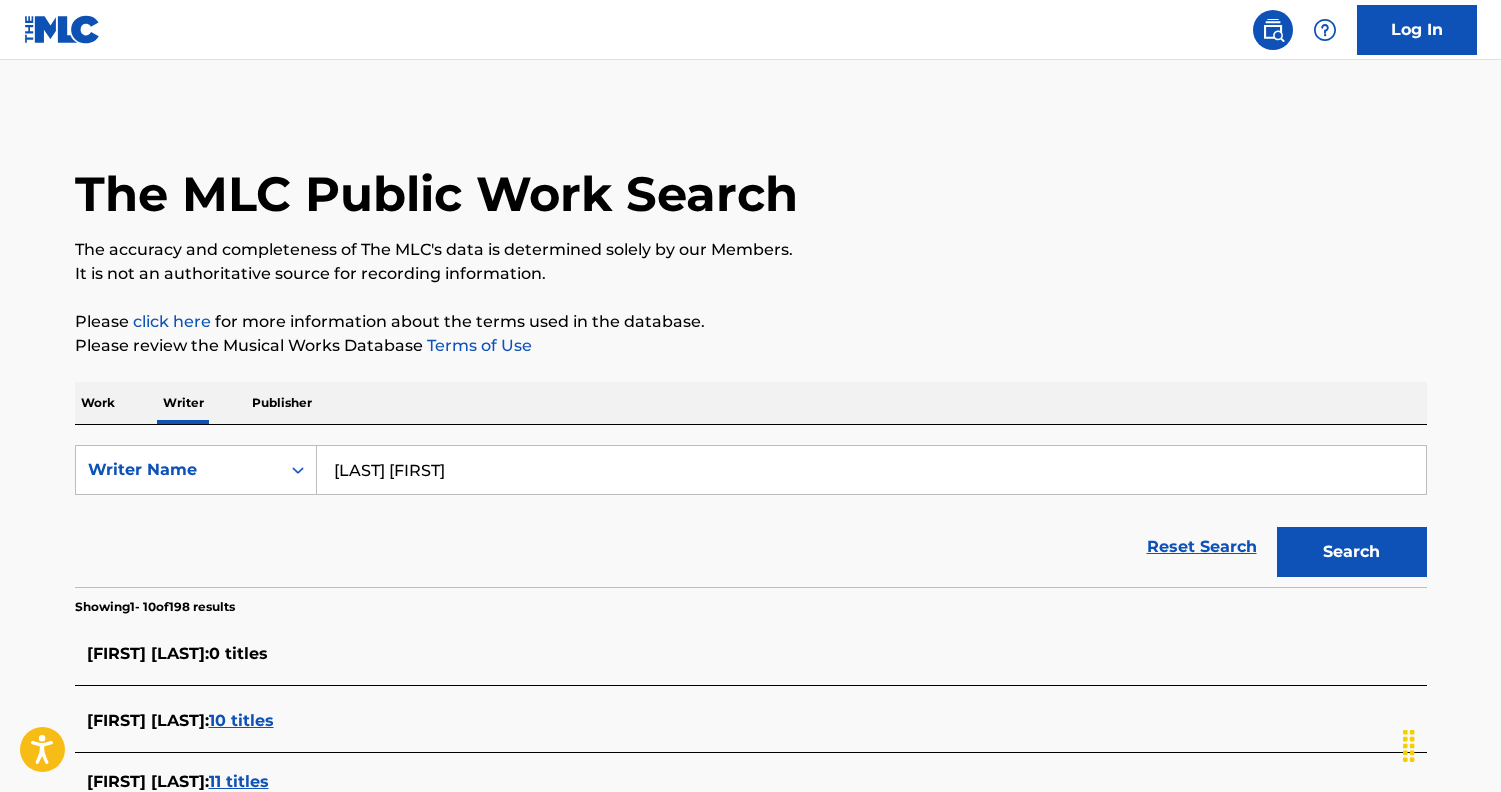 type on "brassard andre" 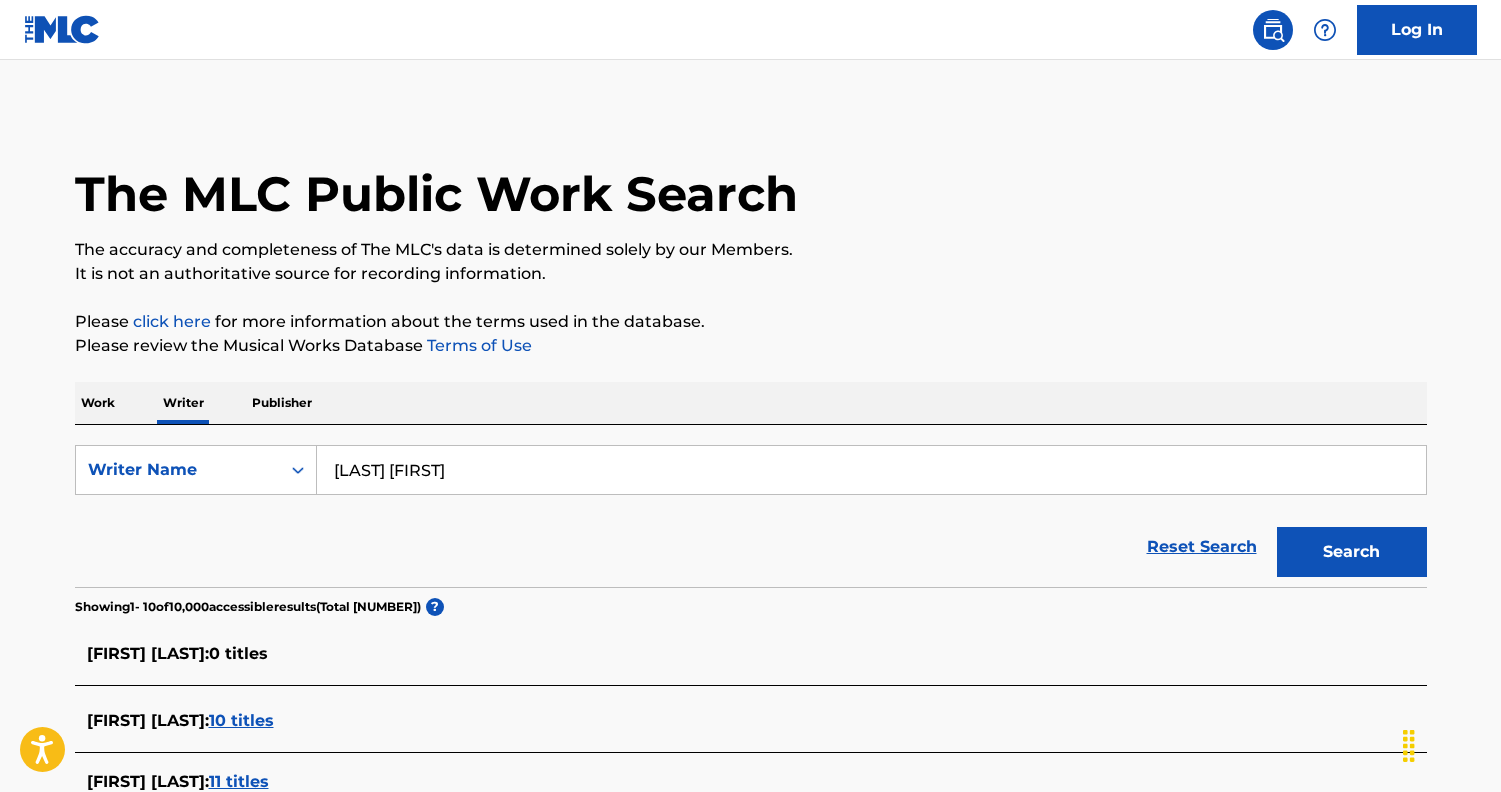 scroll, scrollTop: 0, scrollLeft: 0, axis: both 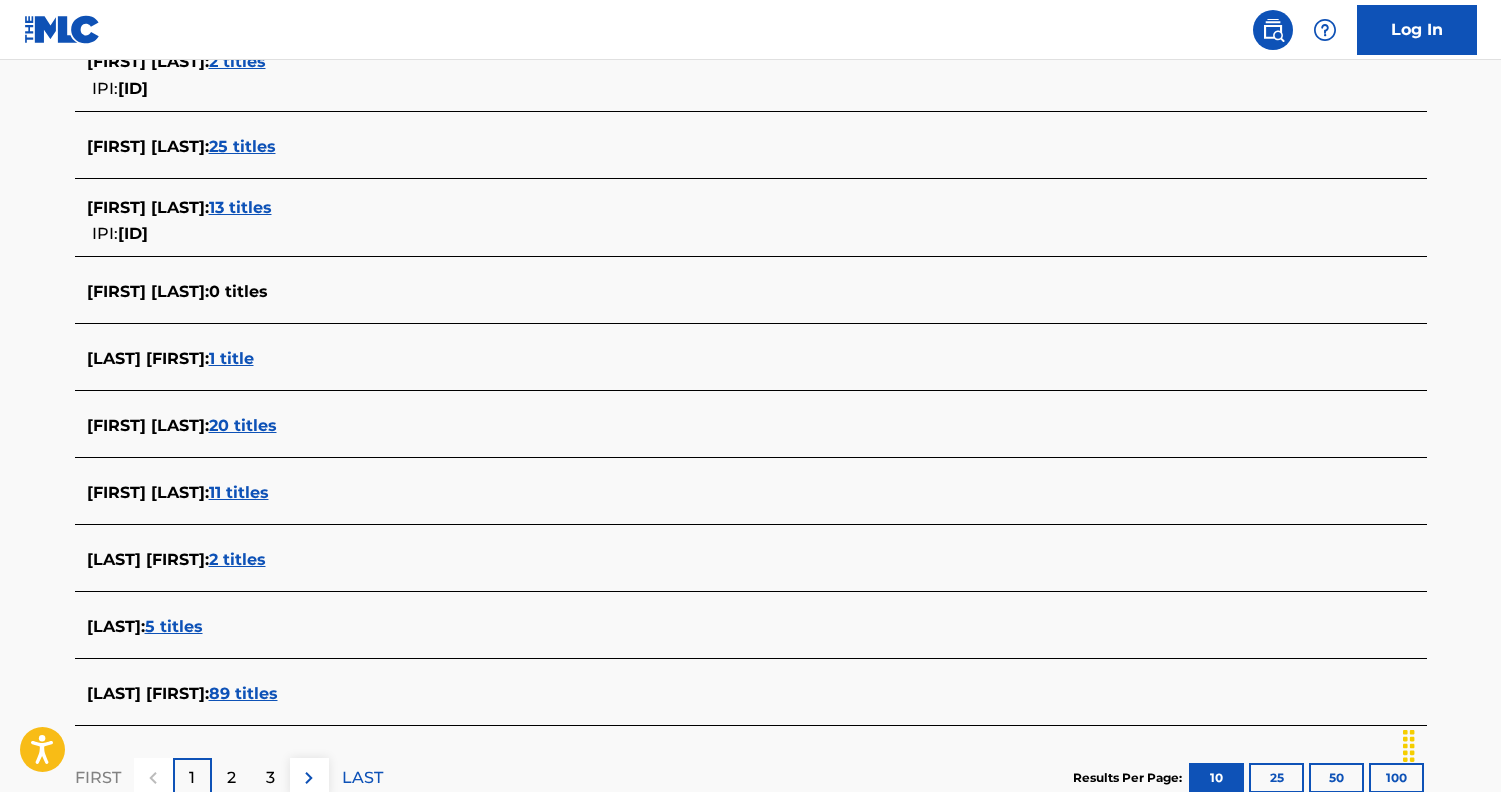 click on "89 titles" at bounding box center (243, 693) 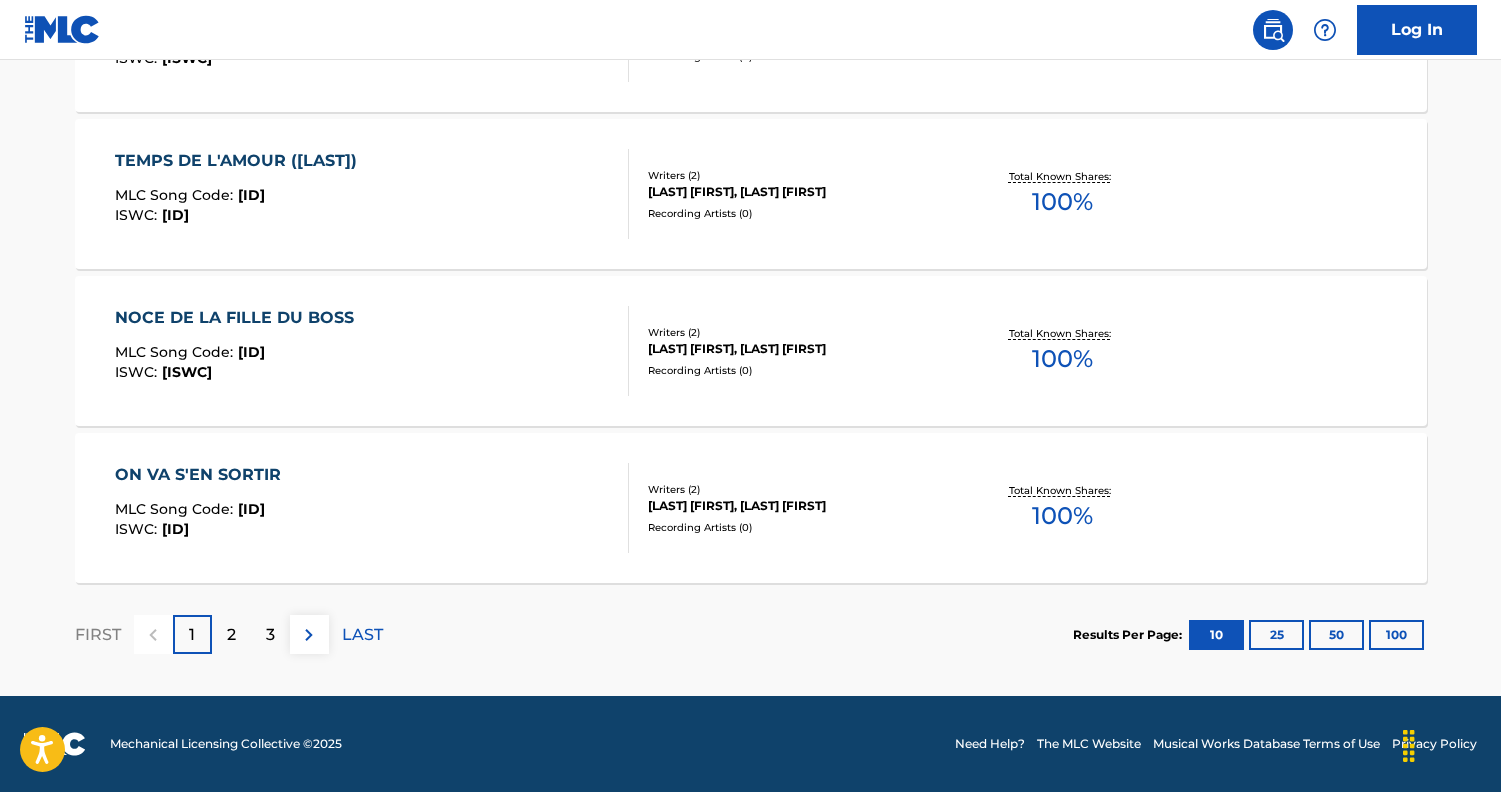click on "2" at bounding box center [231, 634] 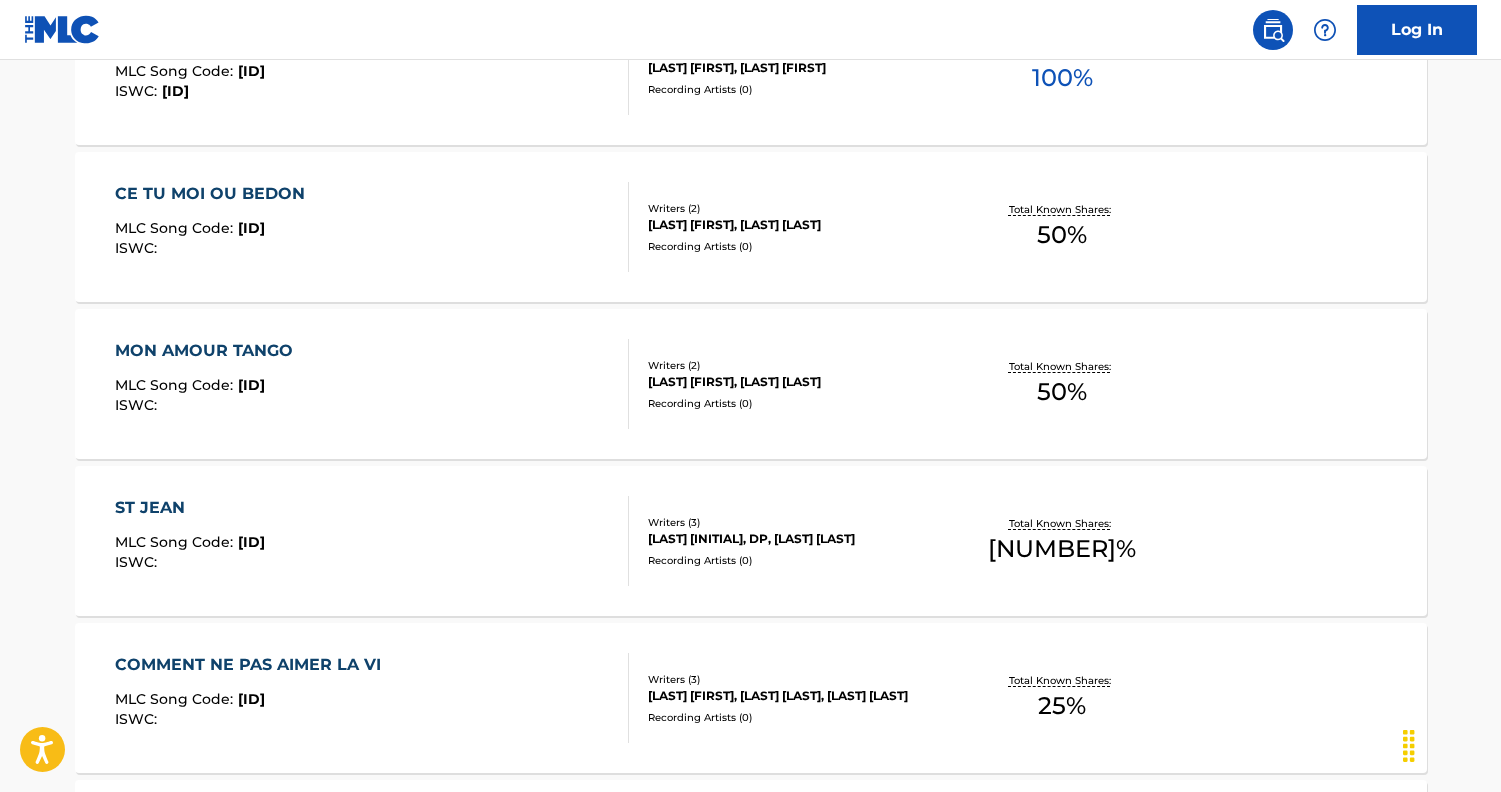 scroll, scrollTop: 848, scrollLeft: 0, axis: vertical 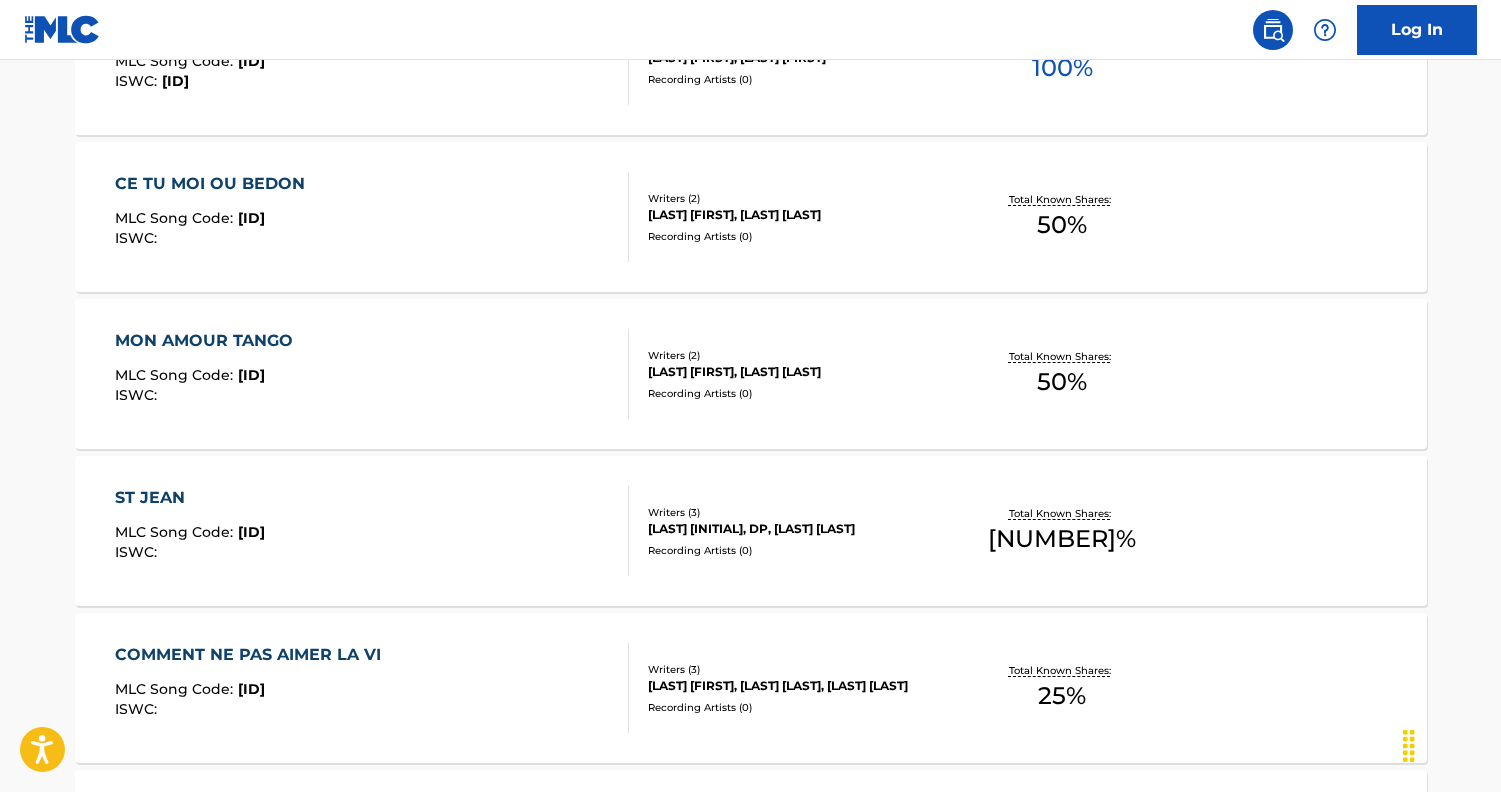 click on "MON AMOUR TANGO MLC Song Code : MR7NV7 ISWC : Writers ( 2 ) BARRETTE JACQUELINE, PERRON JACQUES Recording Artists ( 0 ) Total Known Shares: 50 %" at bounding box center (751, 374) 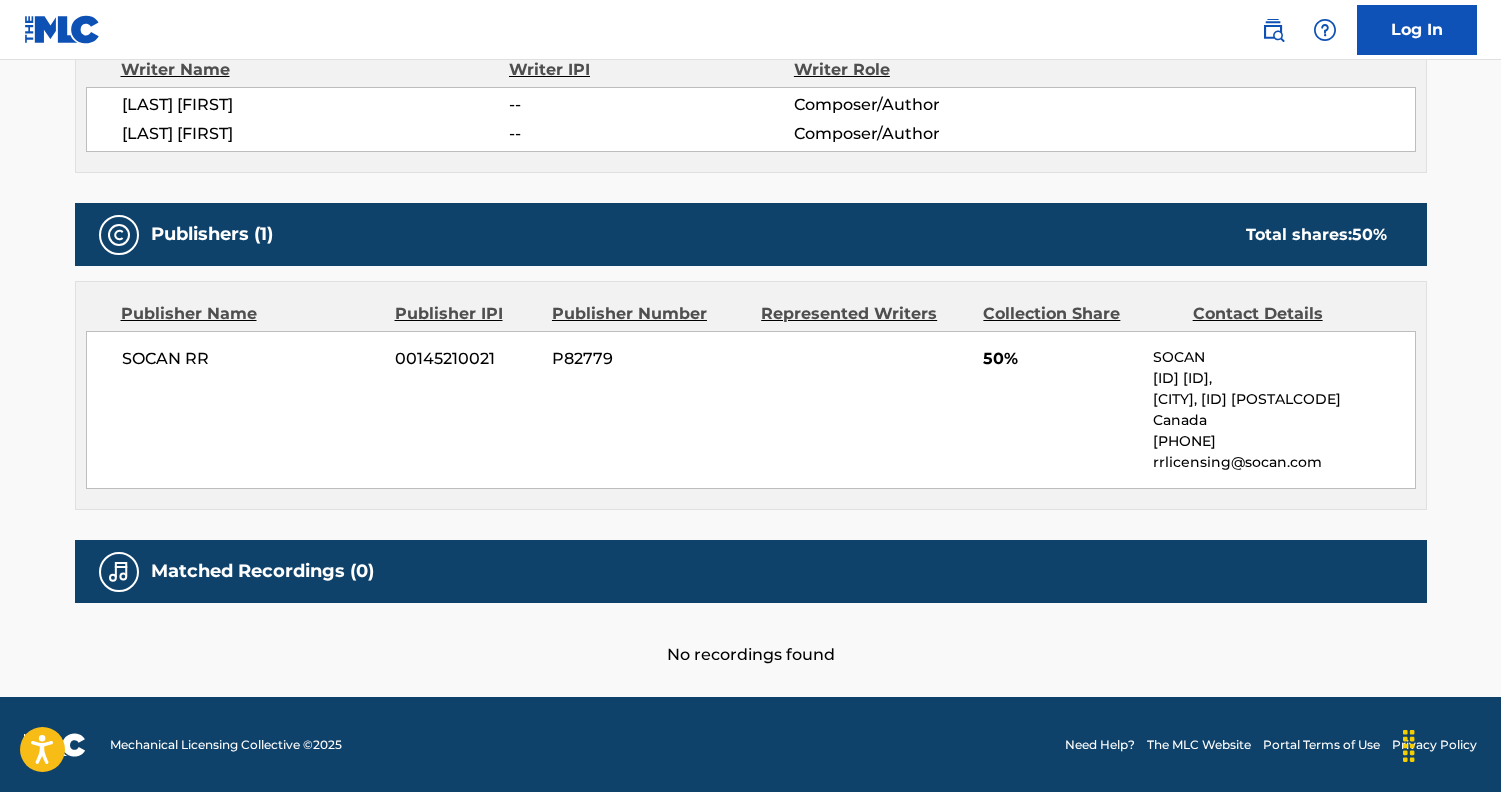 scroll, scrollTop: 744, scrollLeft: 0, axis: vertical 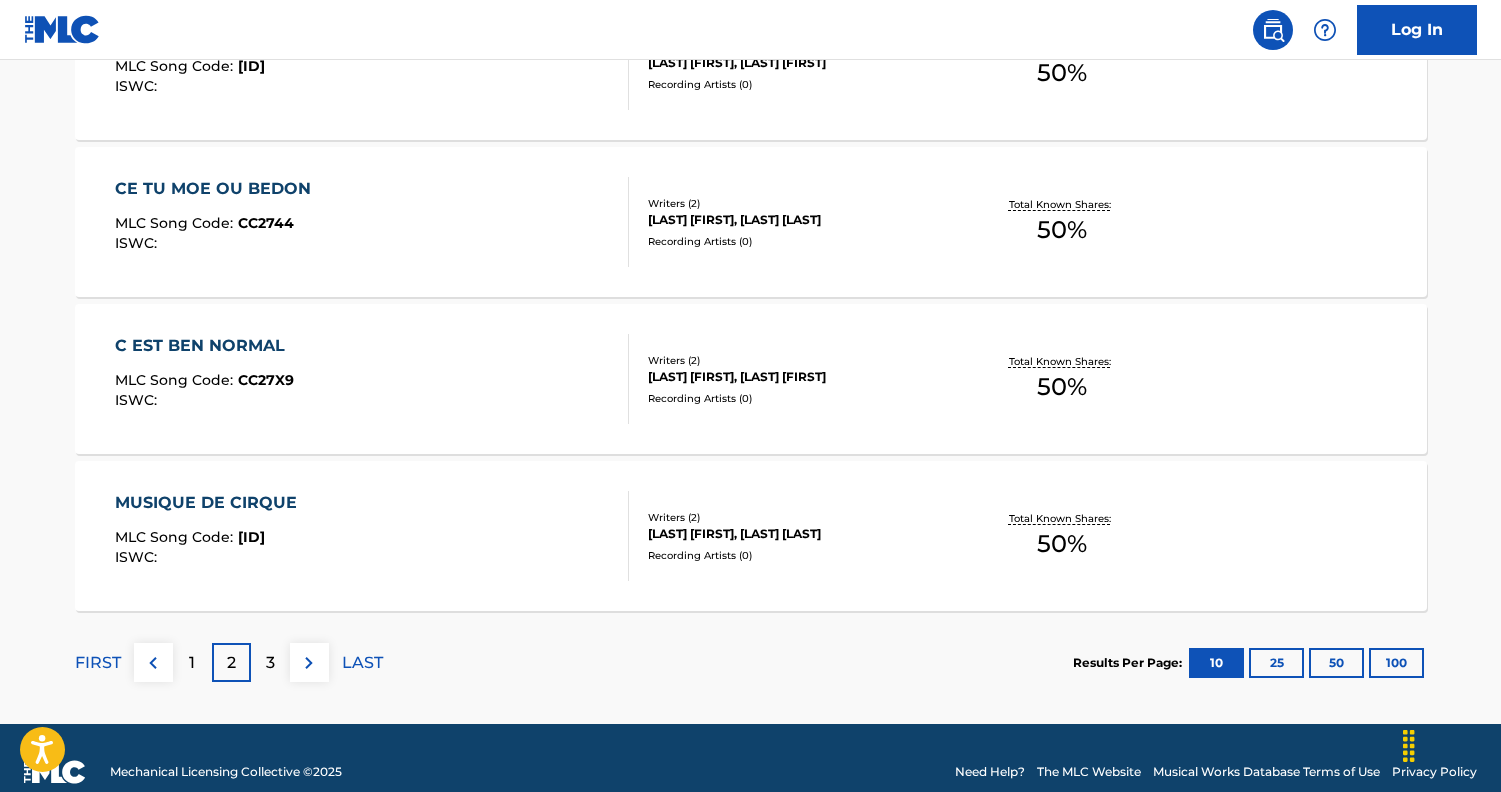 click on "3" at bounding box center (270, 662) 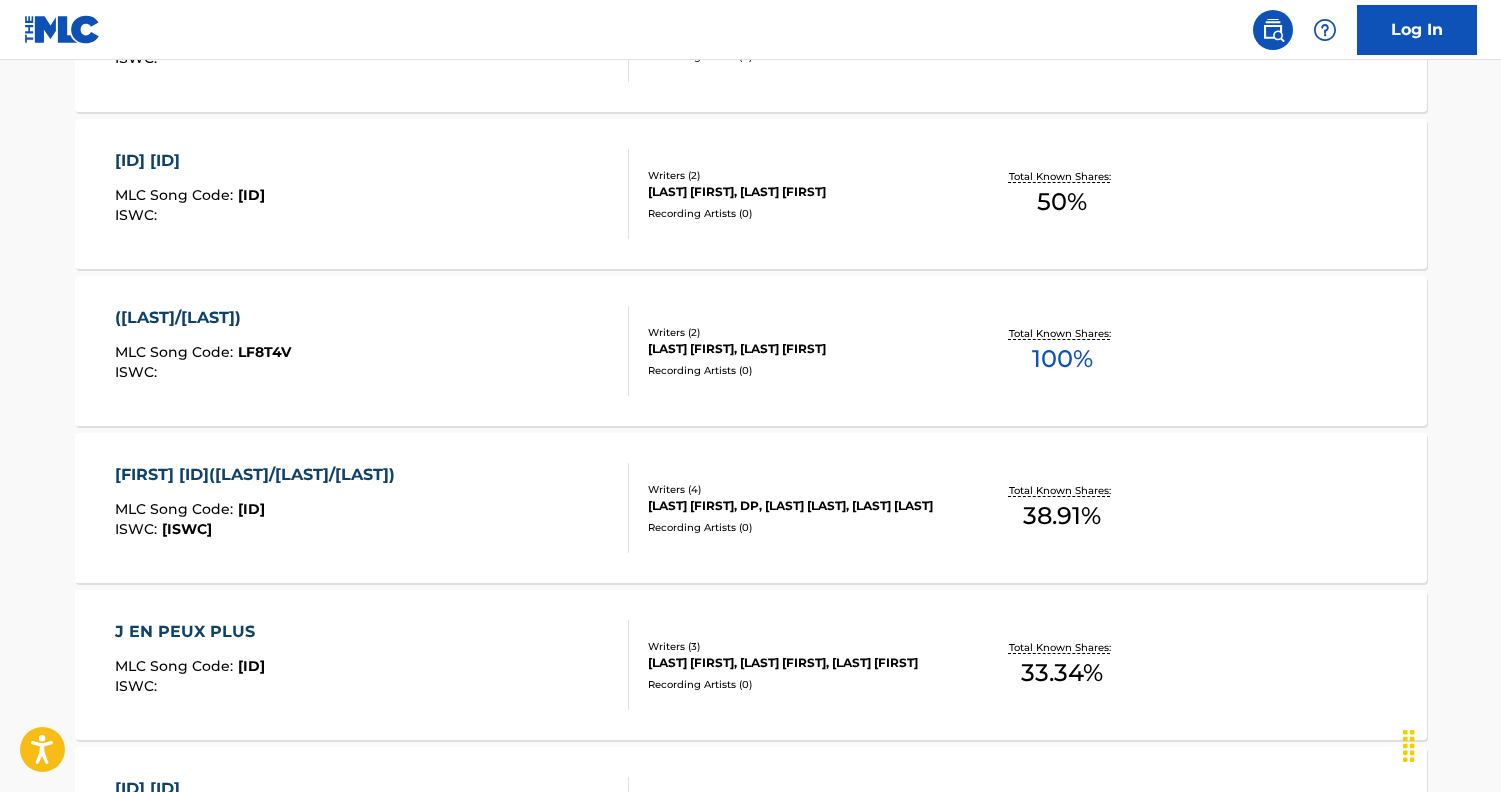 scroll, scrollTop: 1347, scrollLeft: 0, axis: vertical 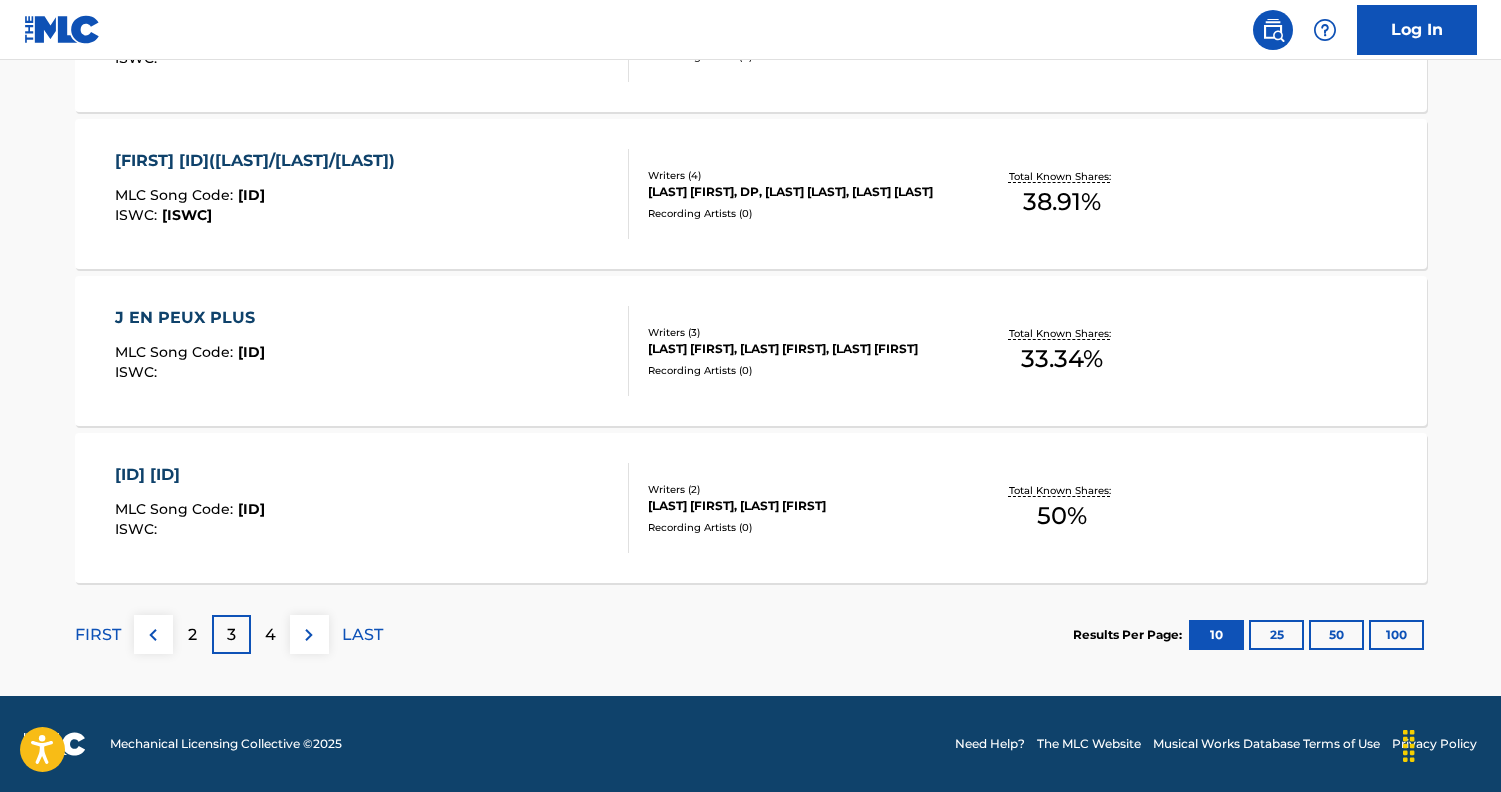 click on "4" at bounding box center [270, 635] 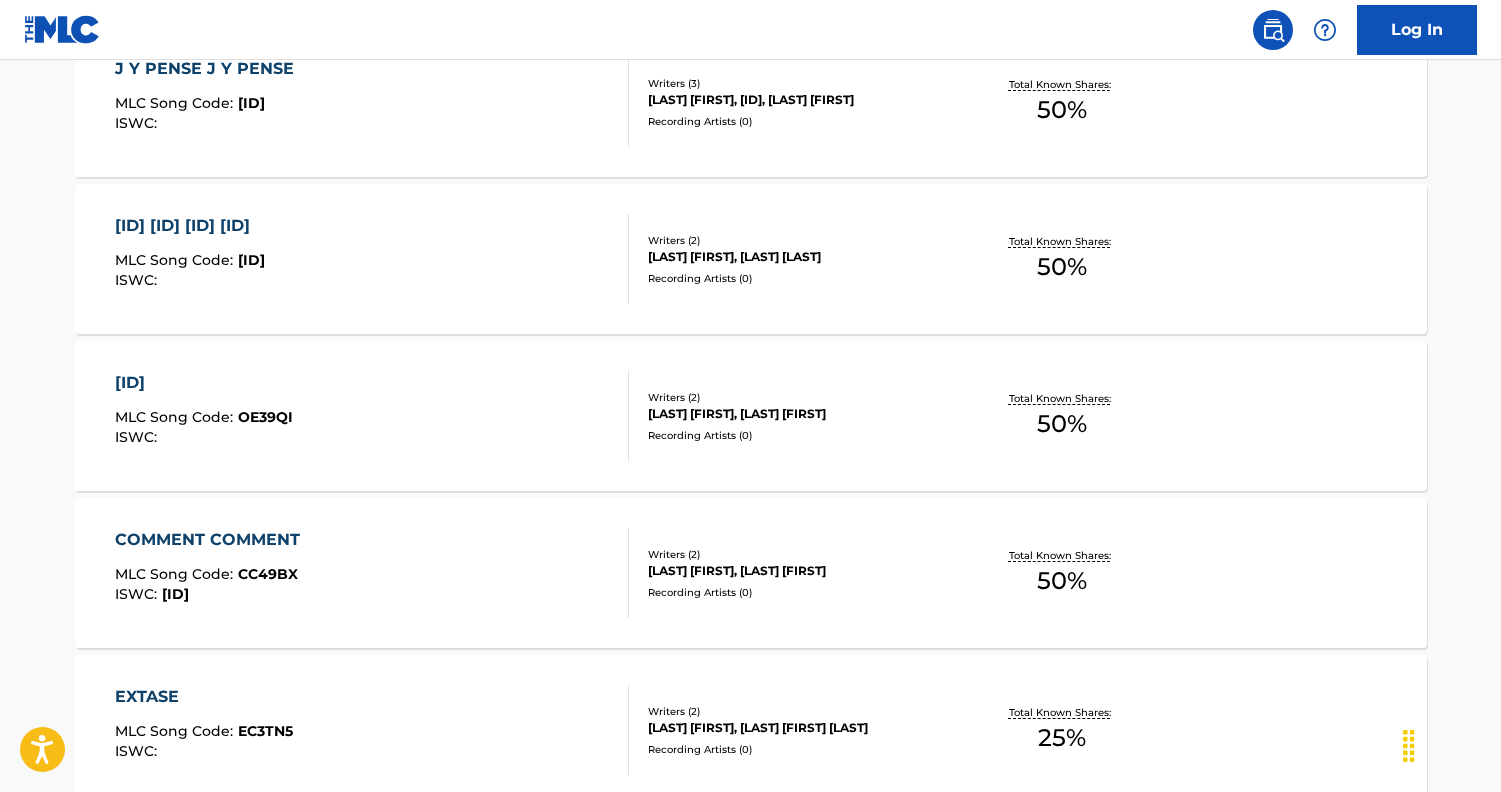 scroll, scrollTop: 961, scrollLeft: 0, axis: vertical 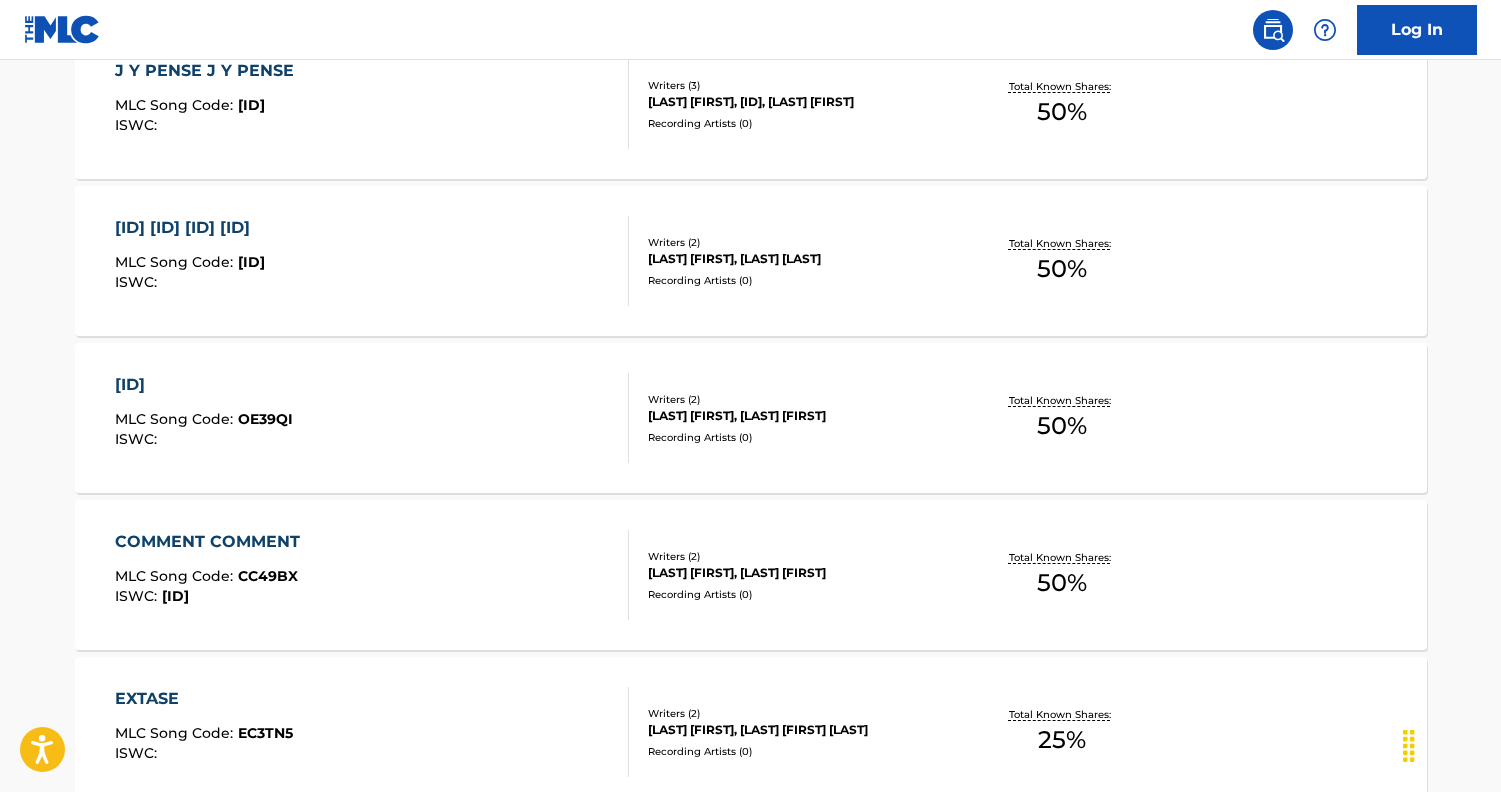click on "SUR LA RUE MARIE ANNE MLC Song Code : SI9WF0 ISWC :" at bounding box center [372, 261] 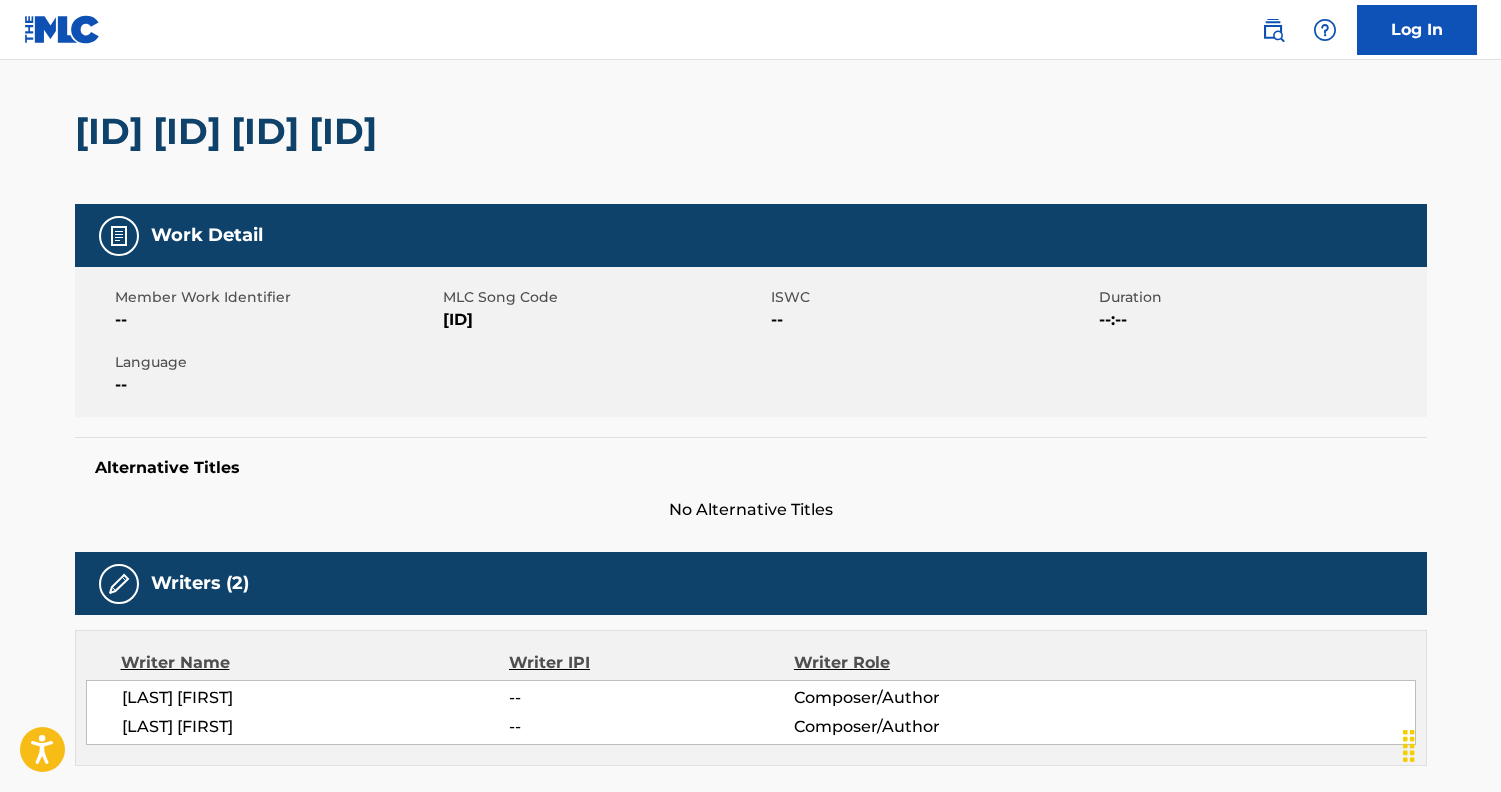 scroll, scrollTop: 137, scrollLeft: 0, axis: vertical 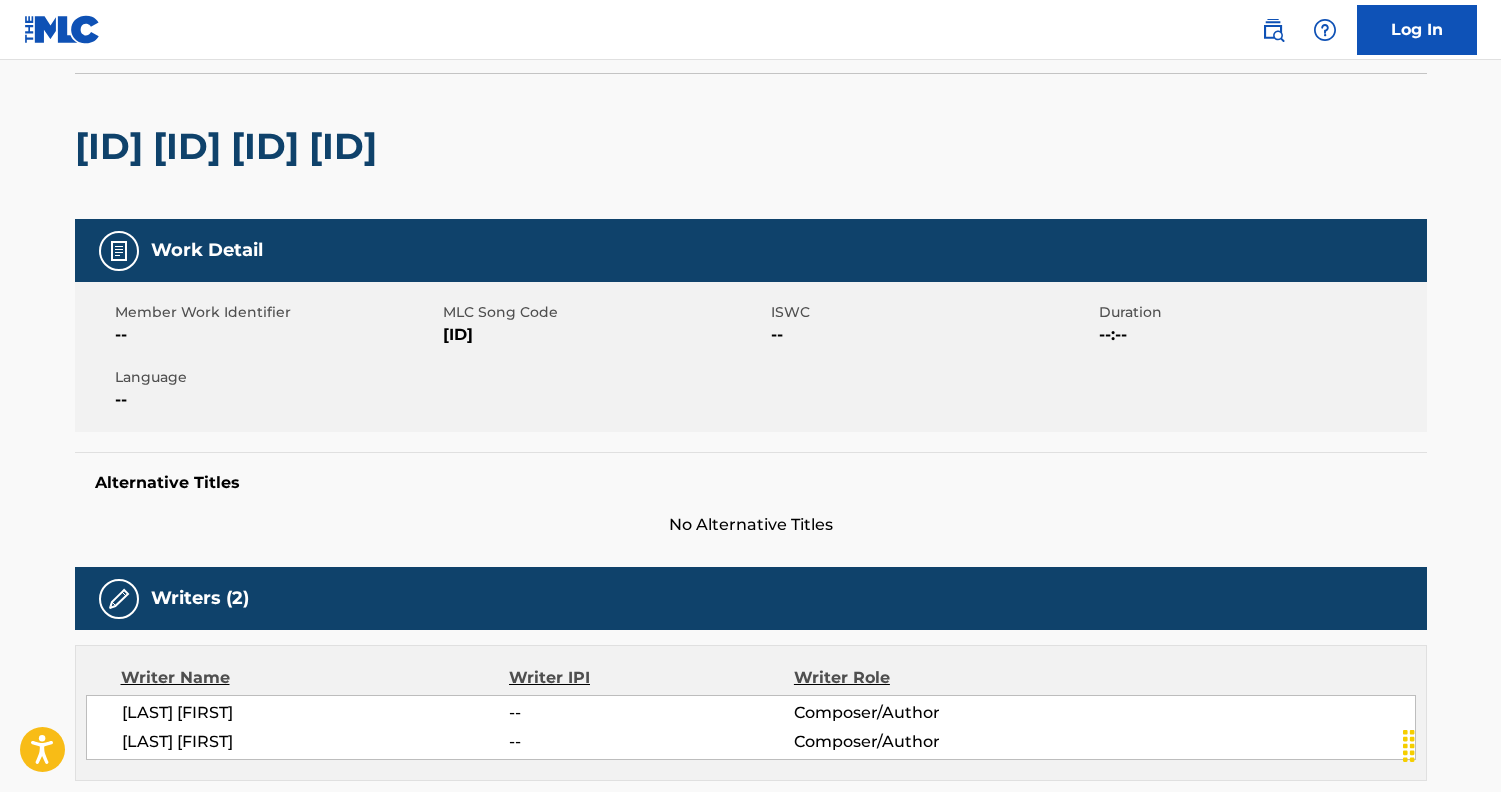 drag, startPoint x: 80, startPoint y: 149, endPoint x: 605, endPoint y: 160, distance: 525.11523 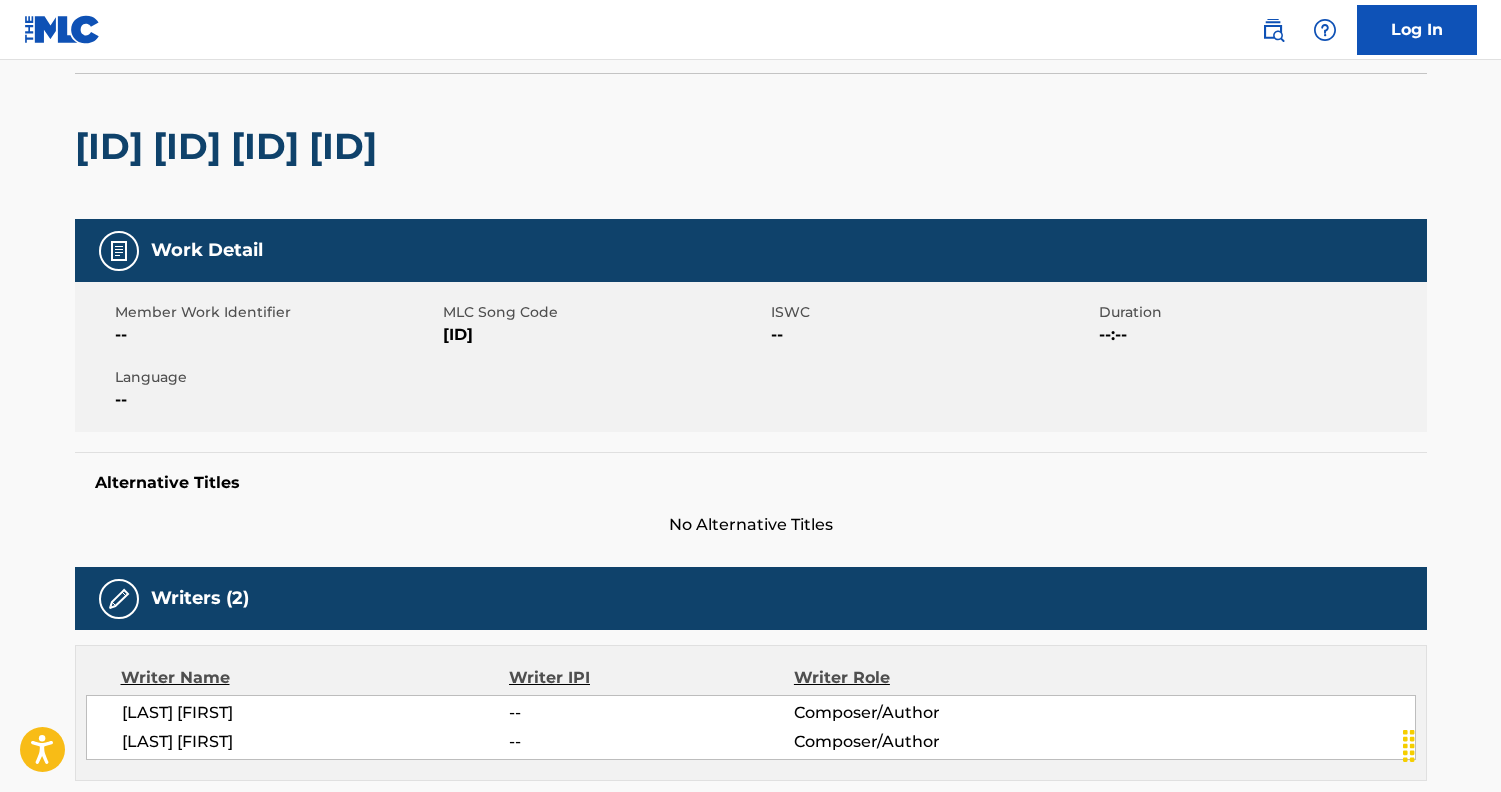 click on "Alternative Titles No Alternative Titles" at bounding box center (751, 494) 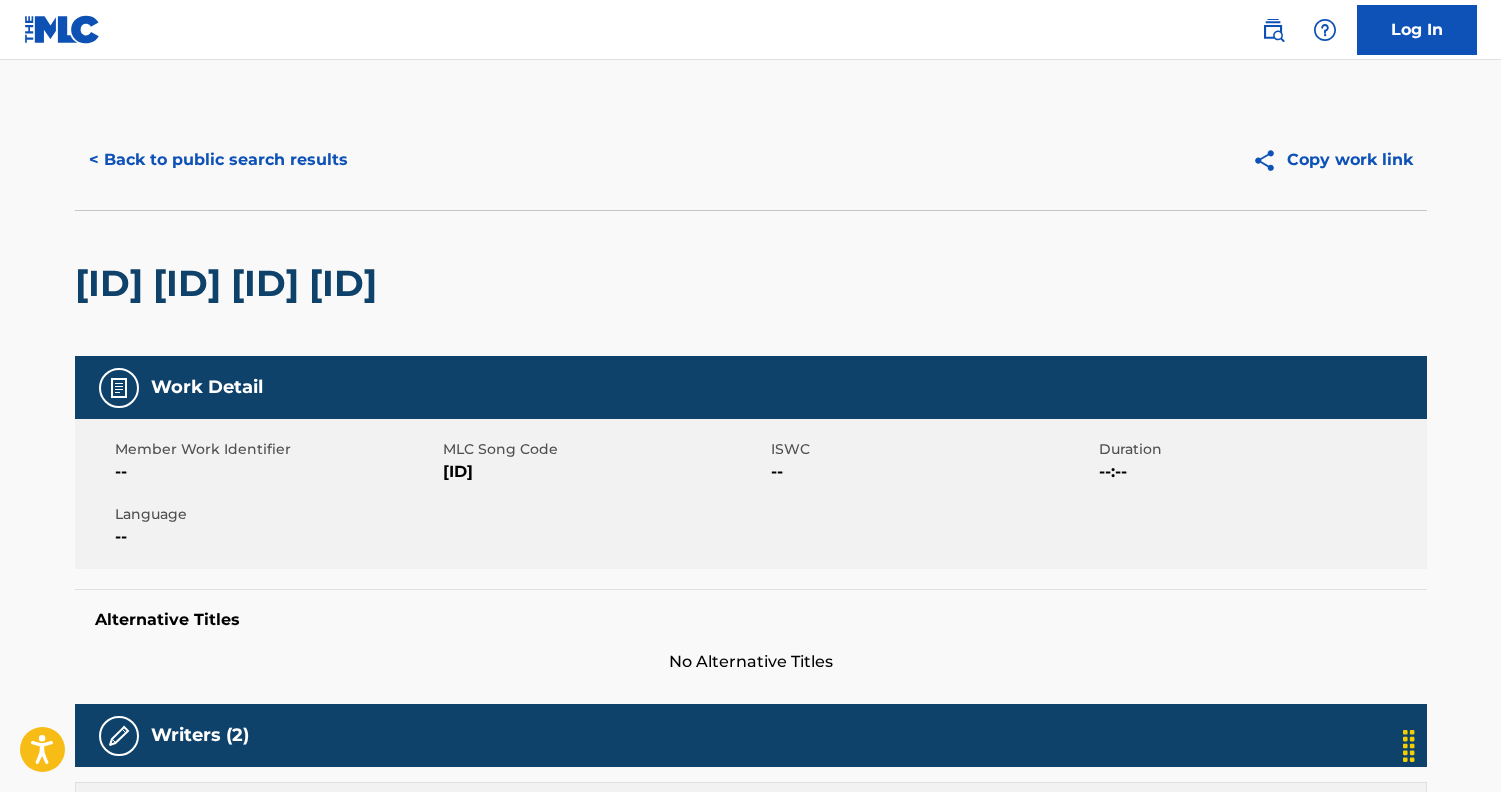 scroll, scrollTop: 0, scrollLeft: 0, axis: both 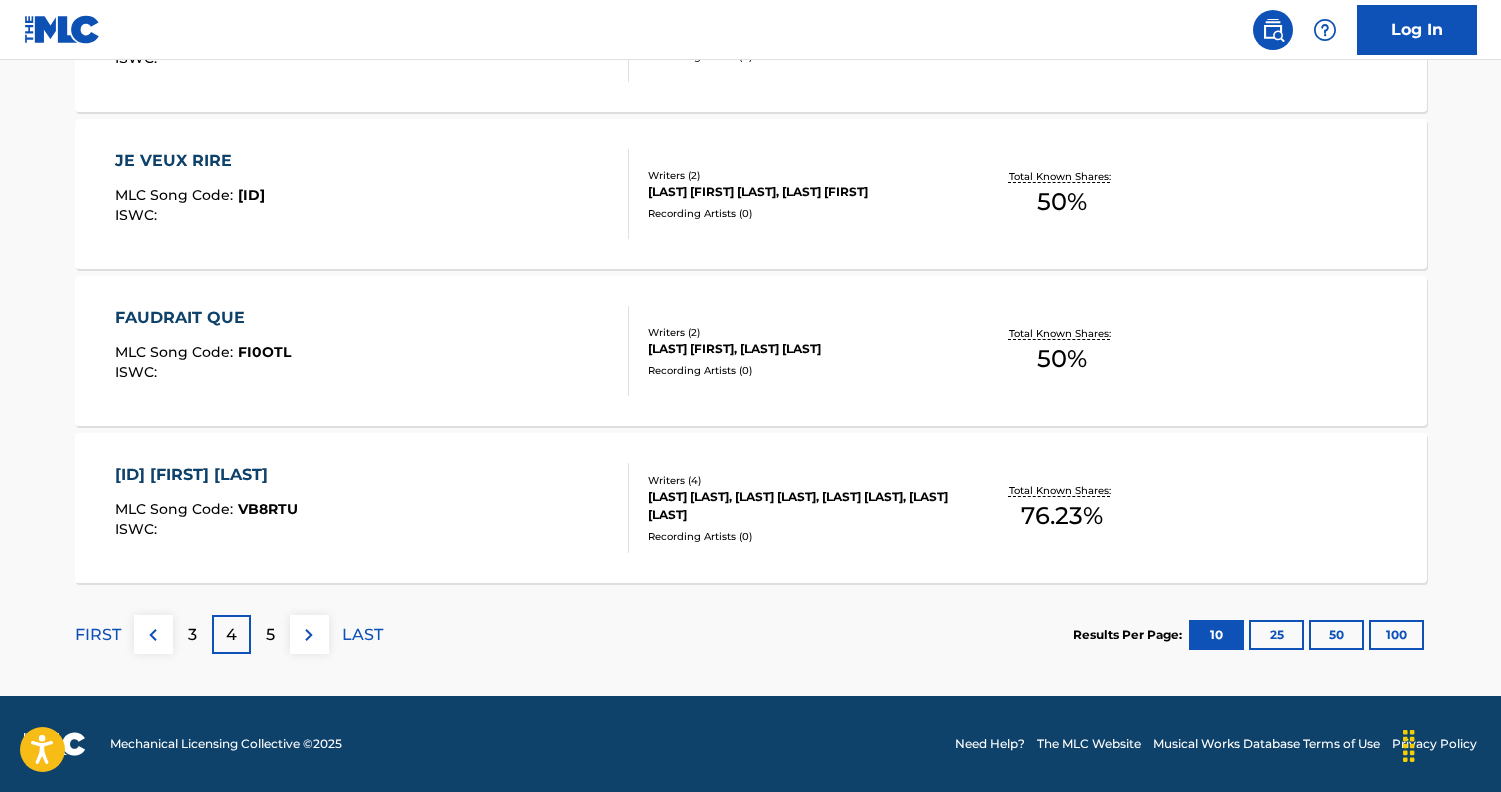 click on "5" at bounding box center (270, 635) 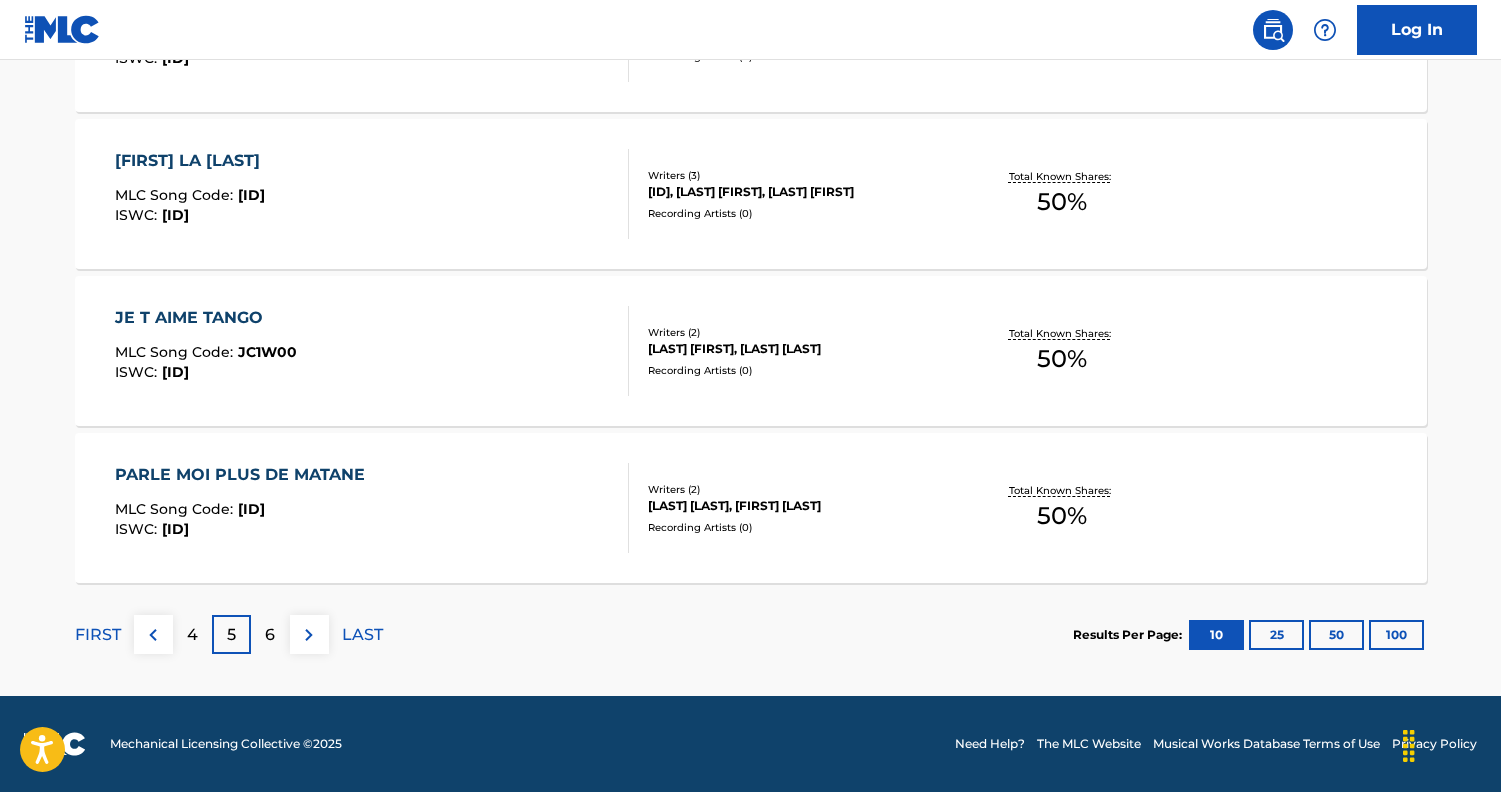 click on "6" at bounding box center (270, 634) 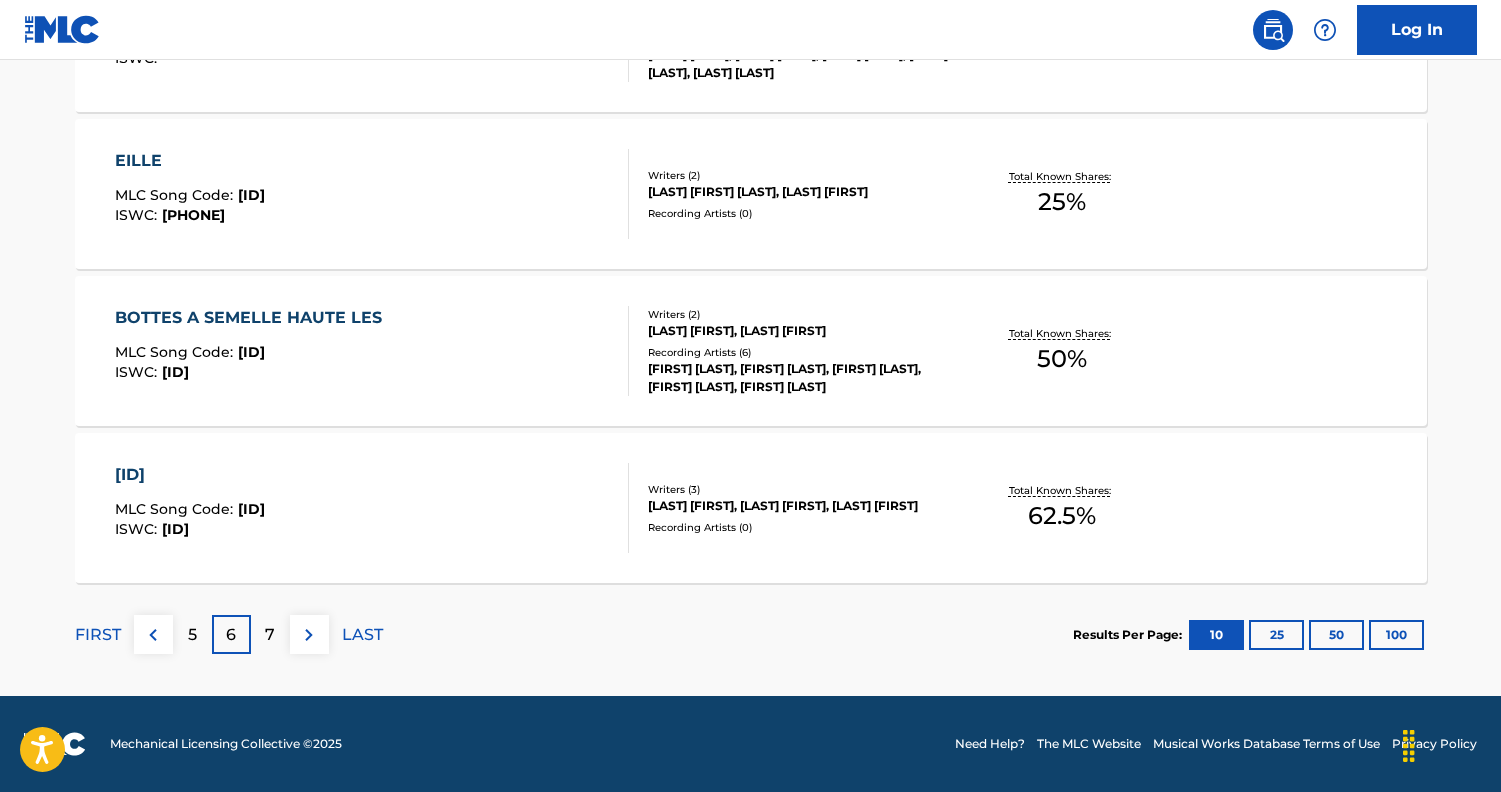 click on "7" at bounding box center (270, 635) 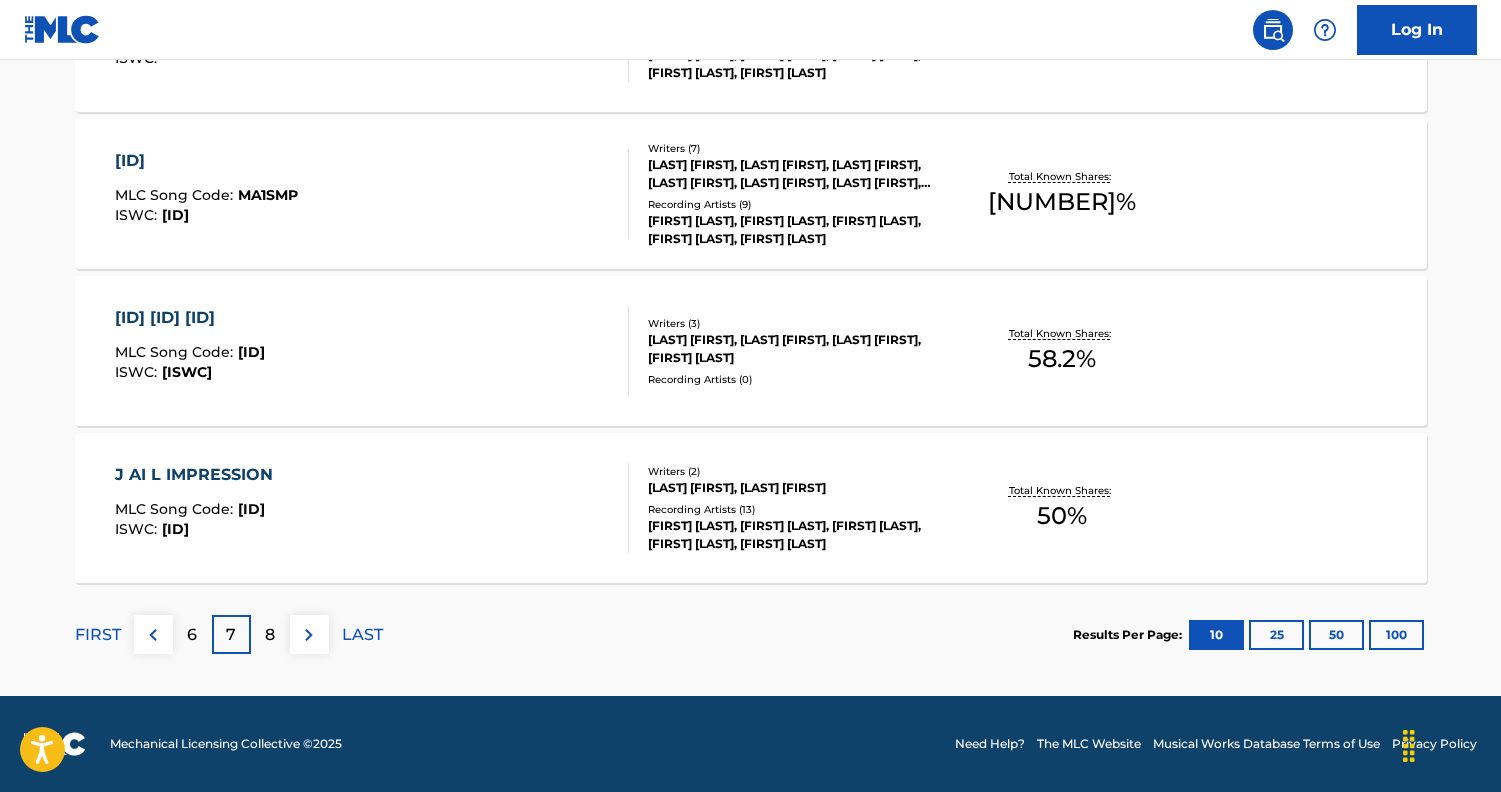 scroll, scrollTop: 1656, scrollLeft: 0, axis: vertical 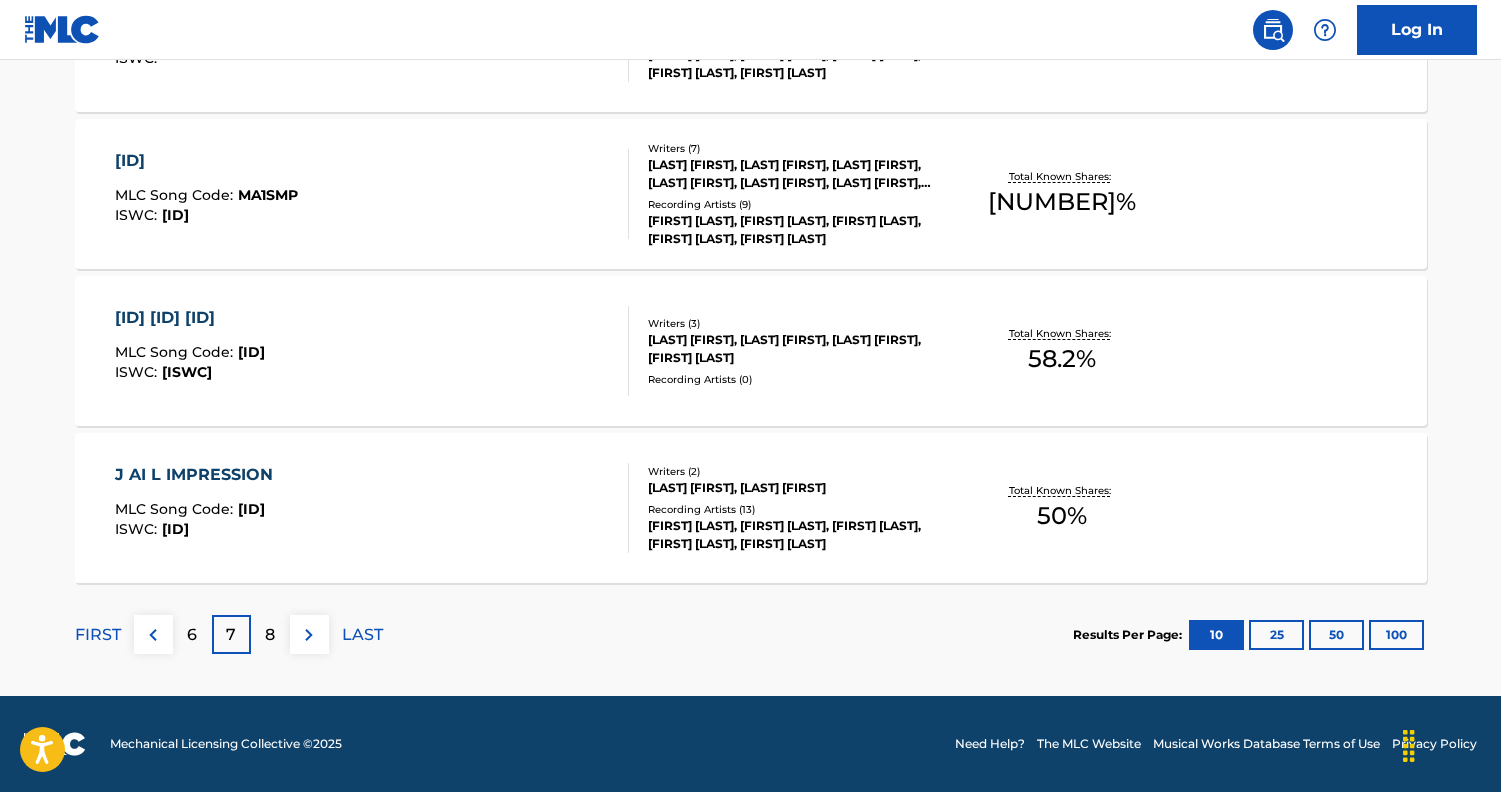 click on "8" at bounding box center (270, 635) 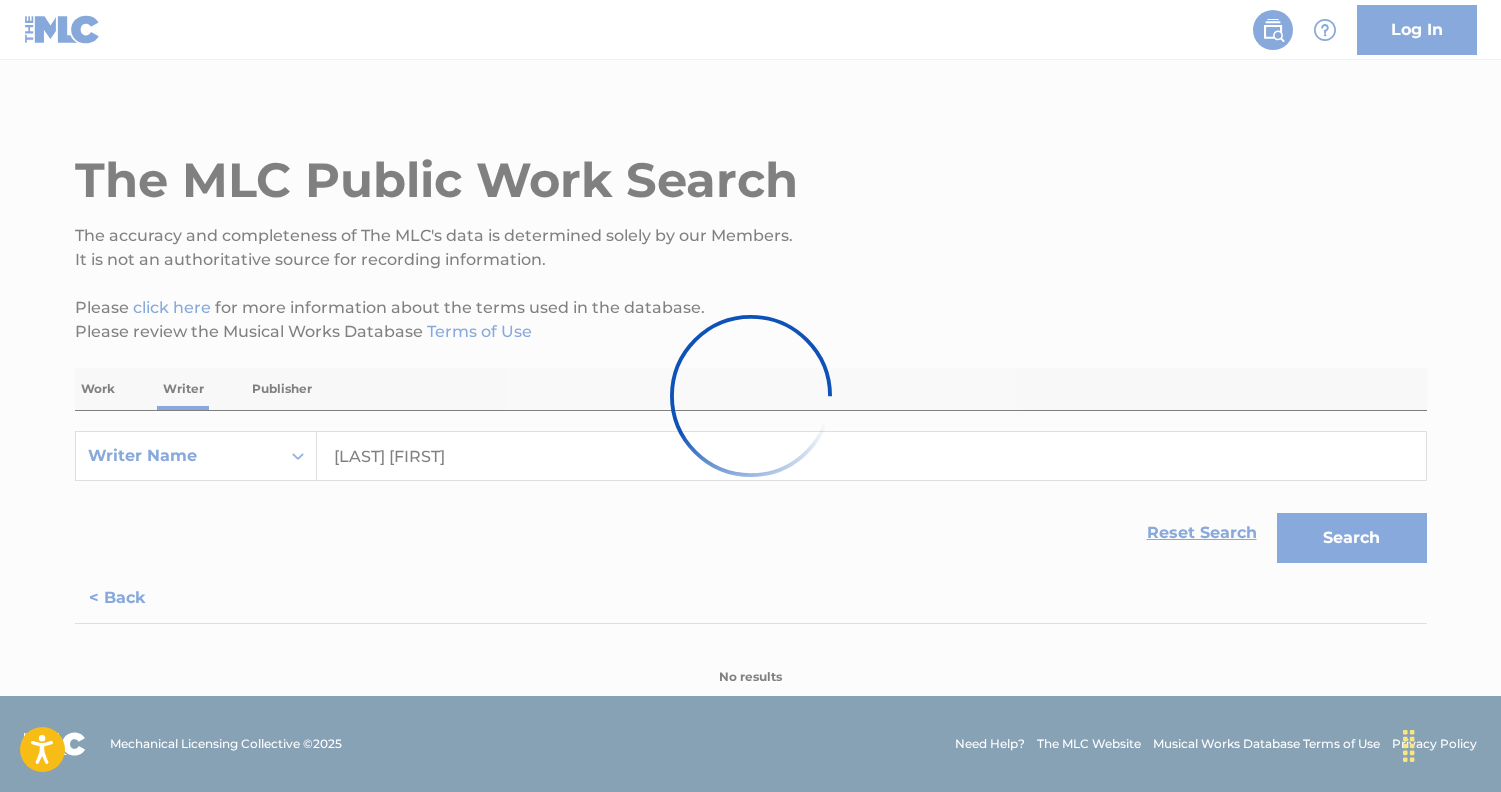 scroll, scrollTop: 14, scrollLeft: 0, axis: vertical 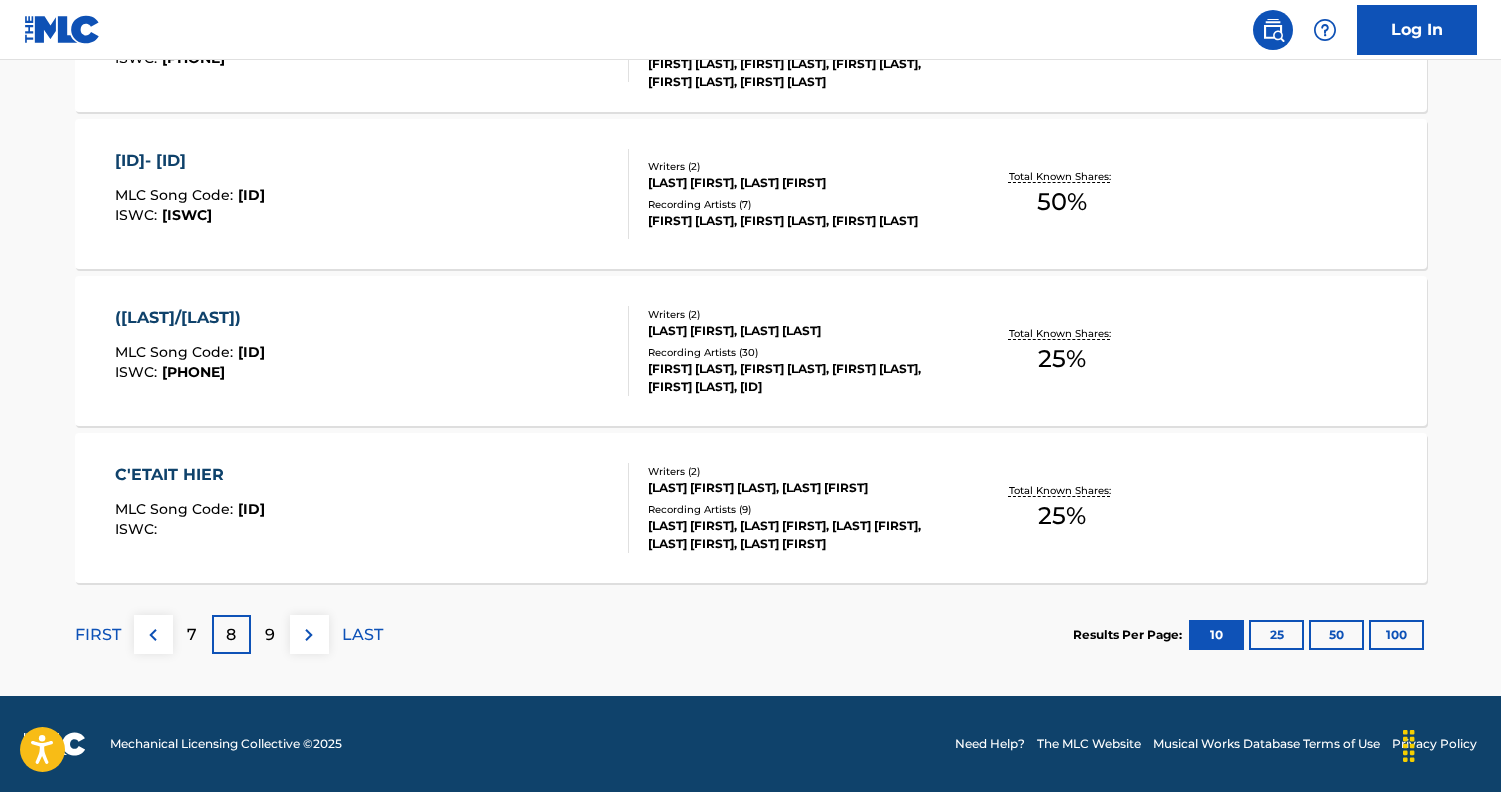click on "9" at bounding box center [270, 634] 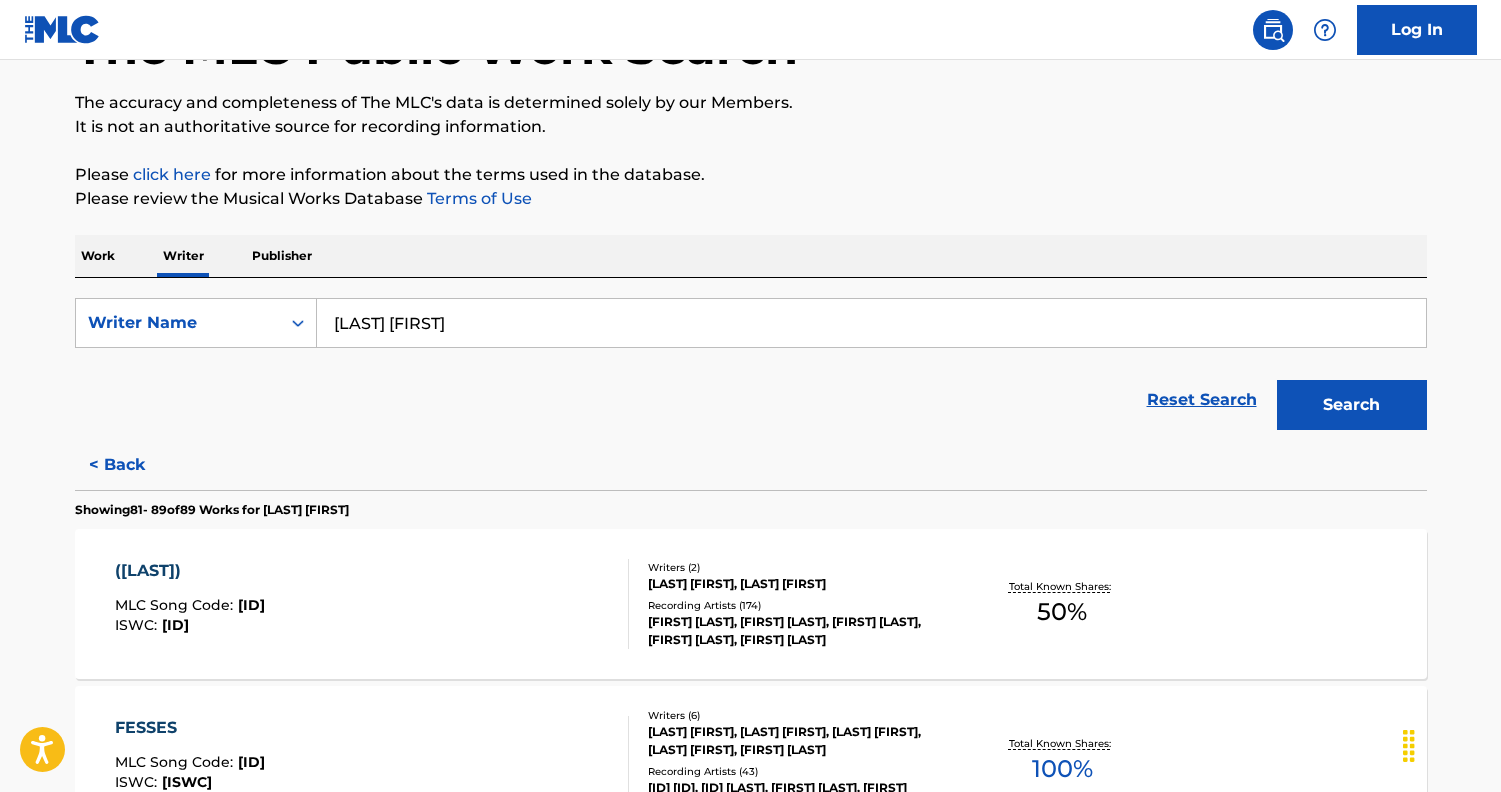 scroll, scrollTop: 264, scrollLeft: 0, axis: vertical 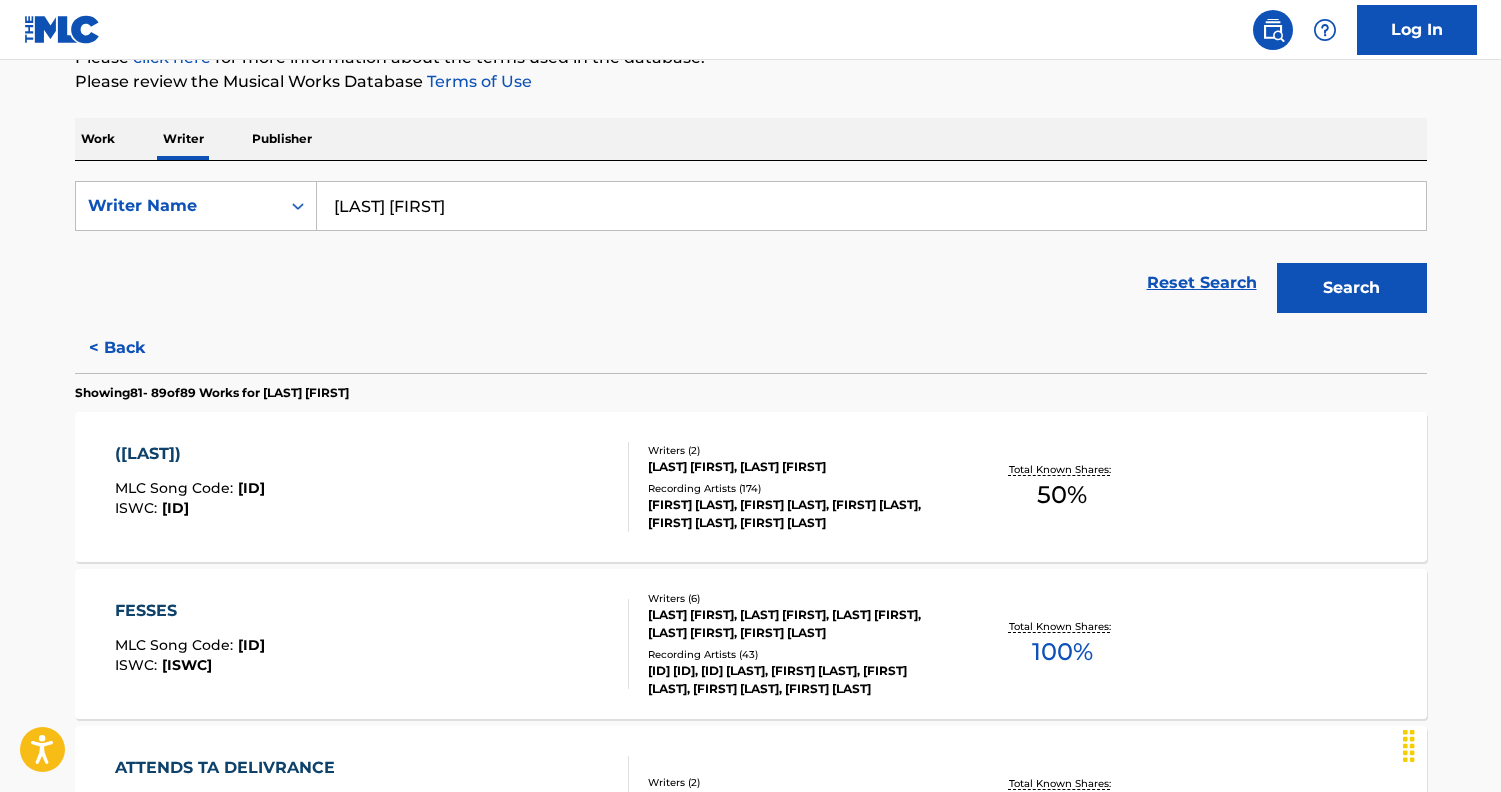 click on "< Back" at bounding box center (135, 348) 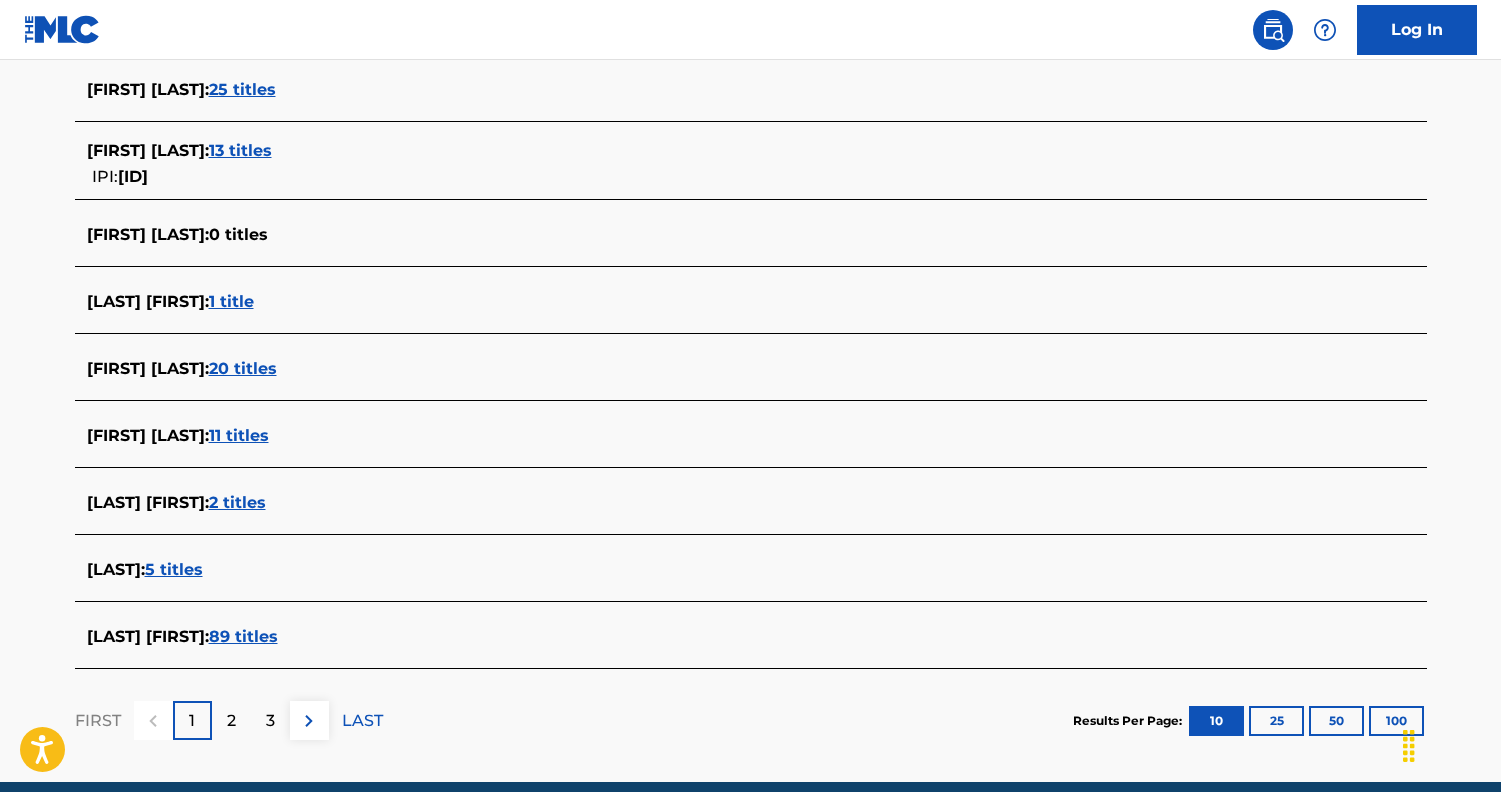 scroll, scrollTop: 699, scrollLeft: 0, axis: vertical 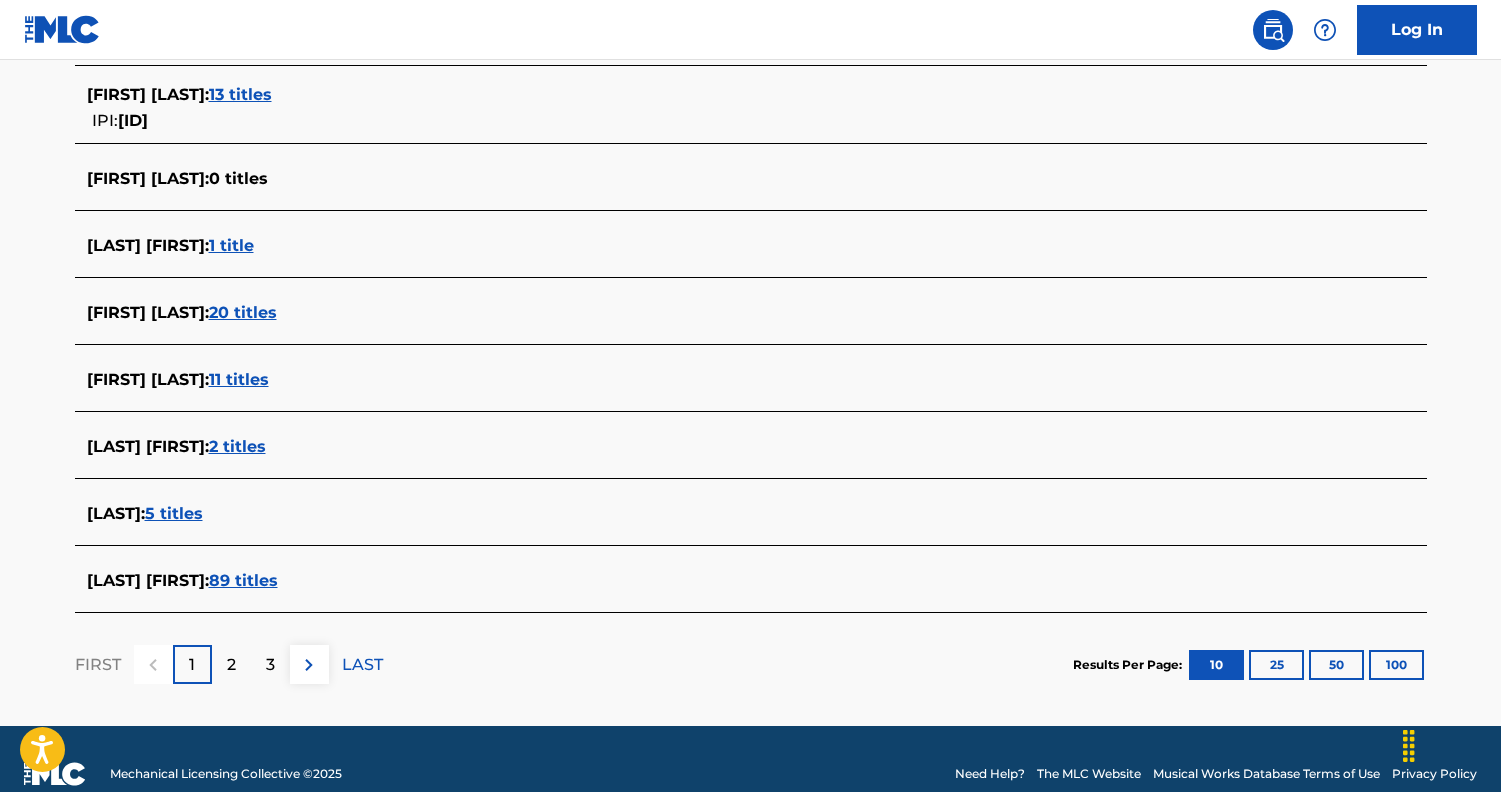 click on "2" at bounding box center [231, 665] 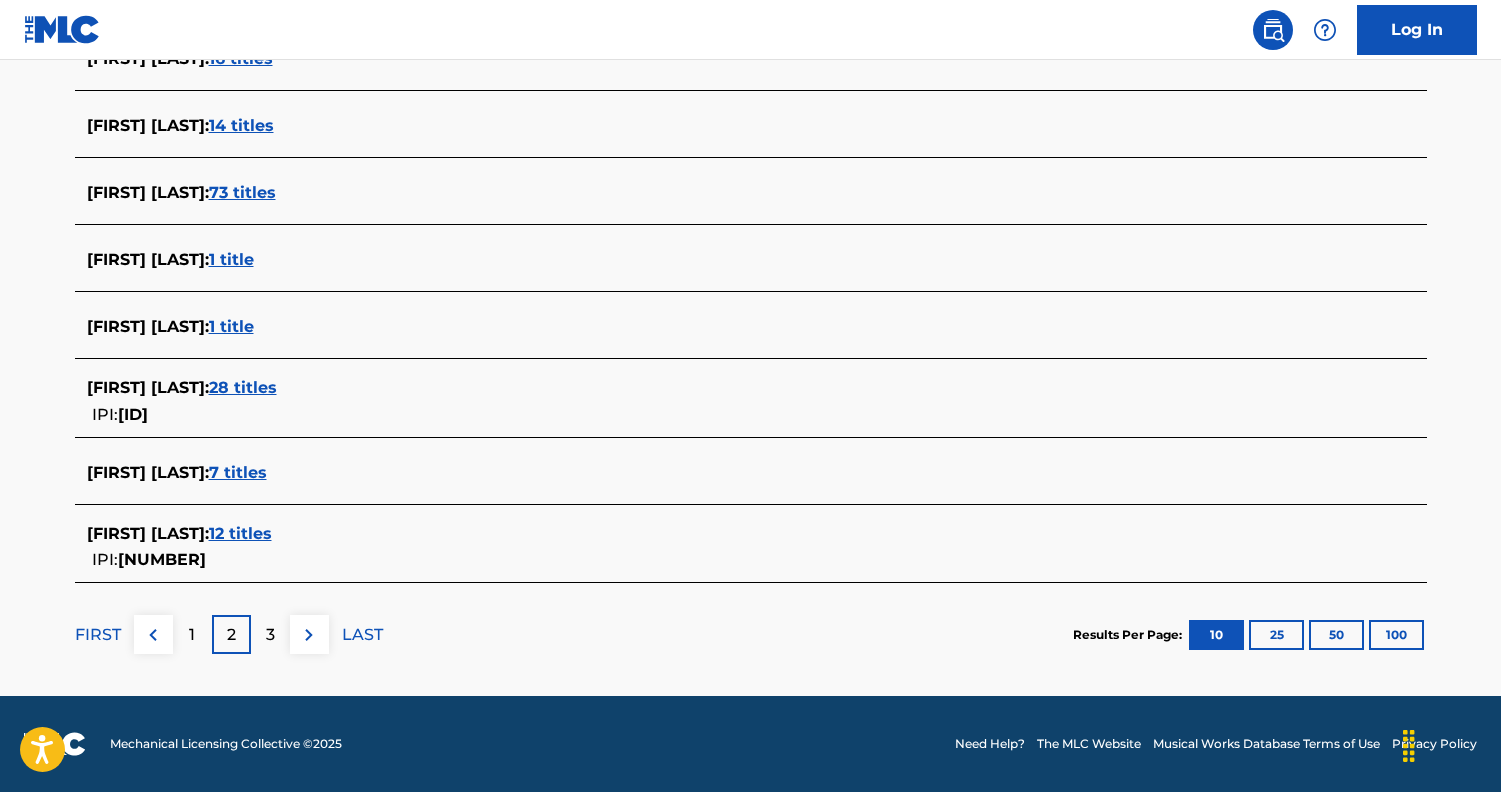 click on "1" at bounding box center (192, 634) 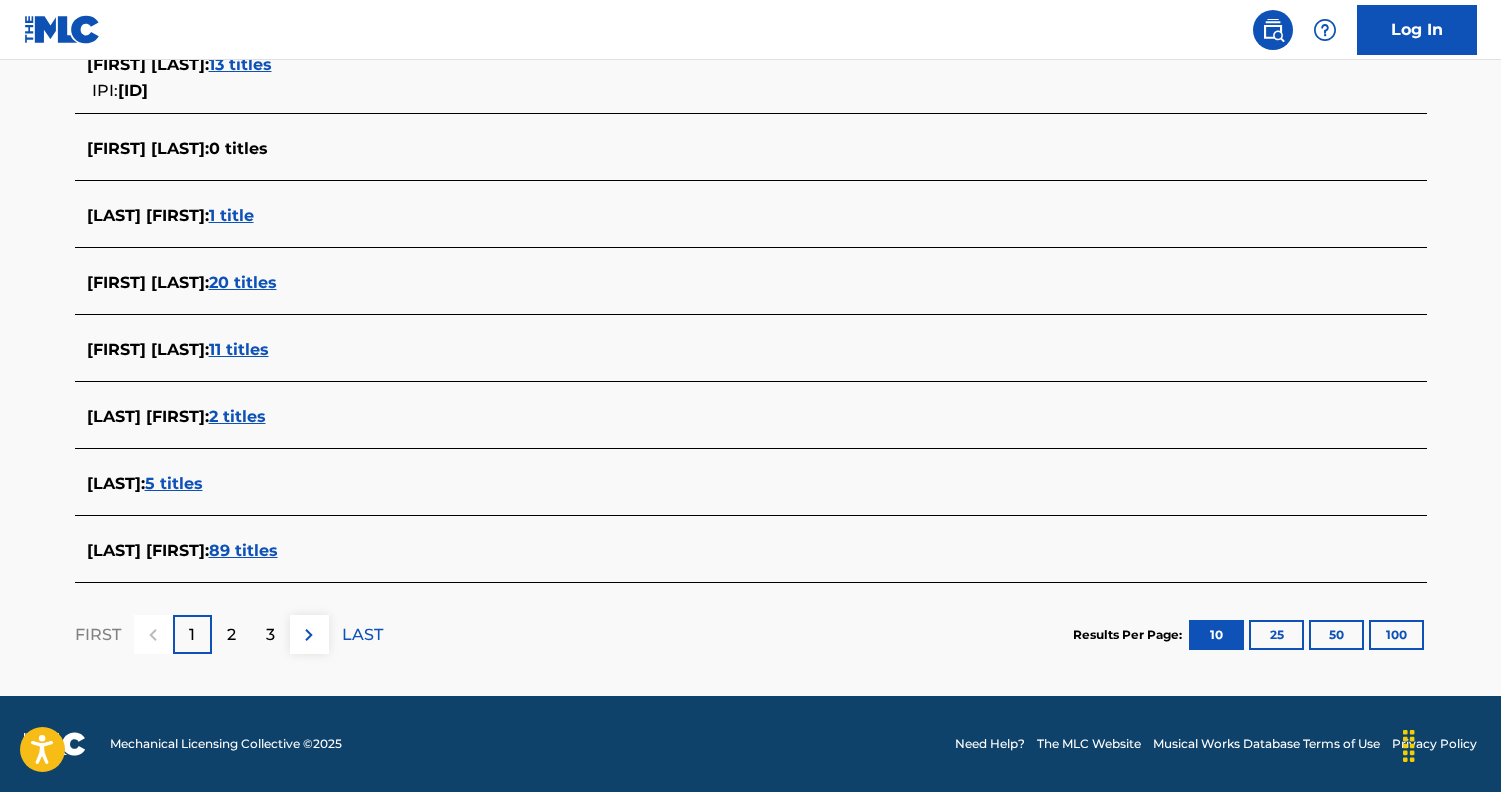scroll, scrollTop: 729, scrollLeft: 0, axis: vertical 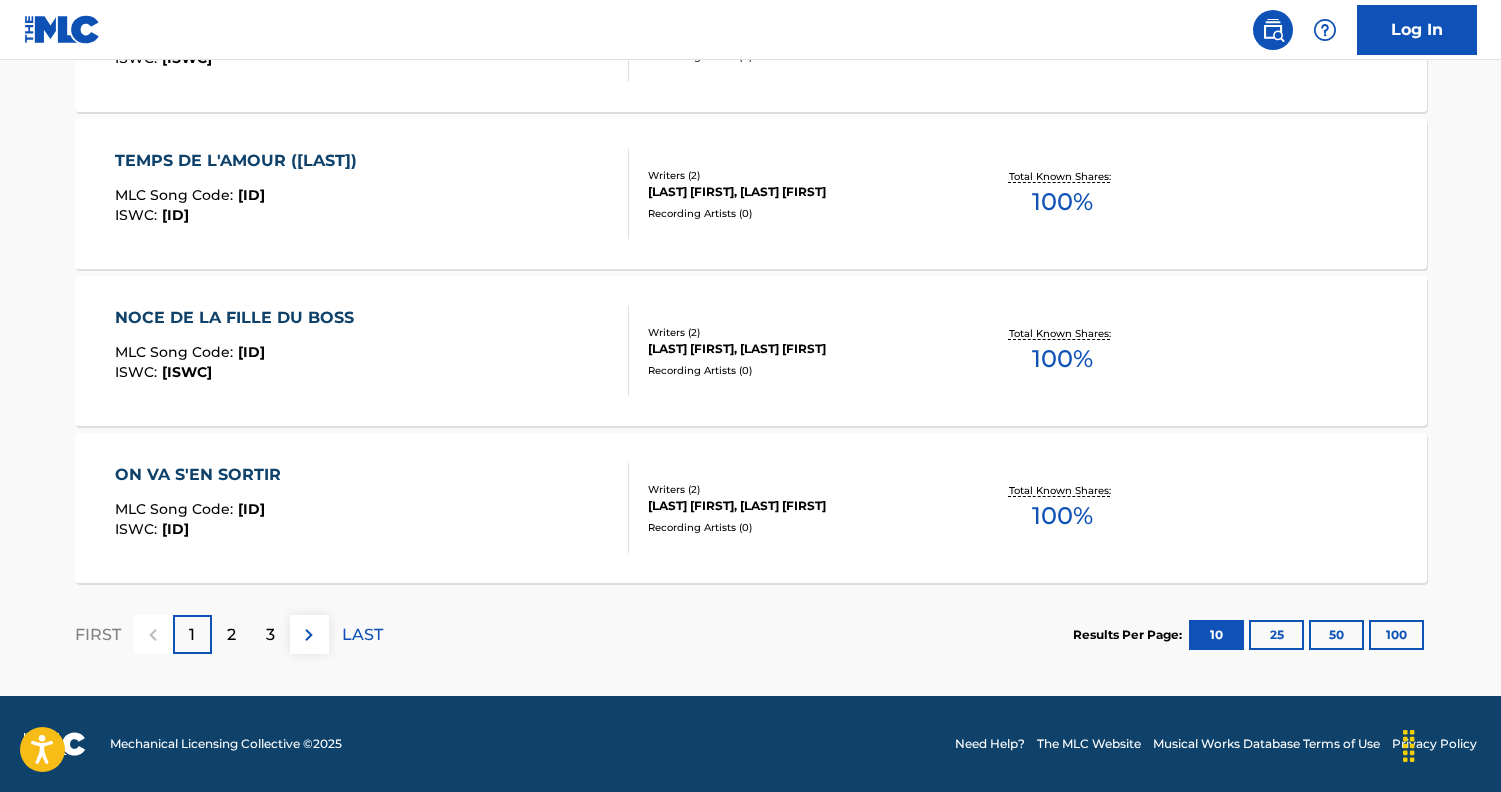 click on "2" at bounding box center (231, 635) 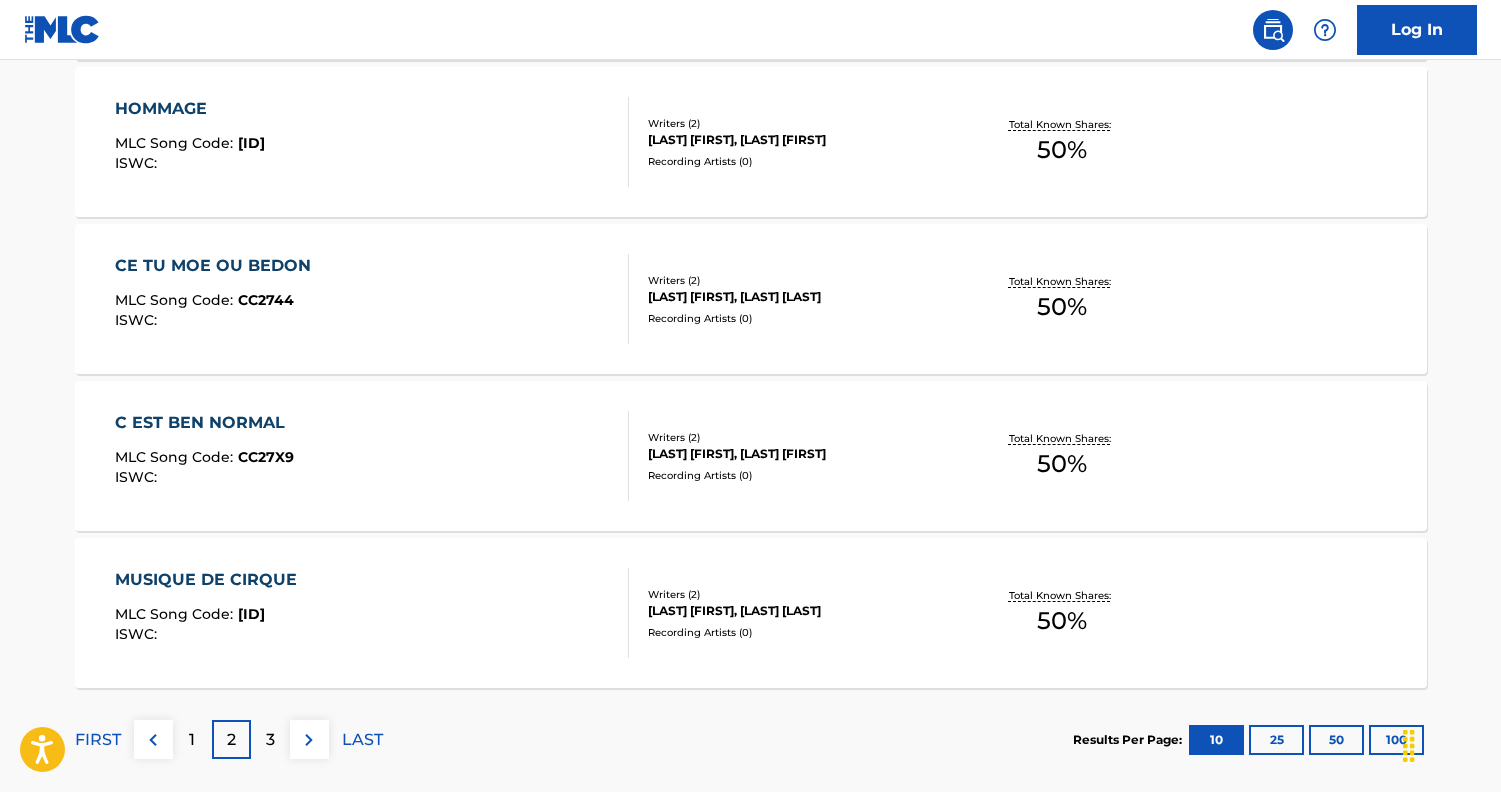scroll, scrollTop: 1577, scrollLeft: 0, axis: vertical 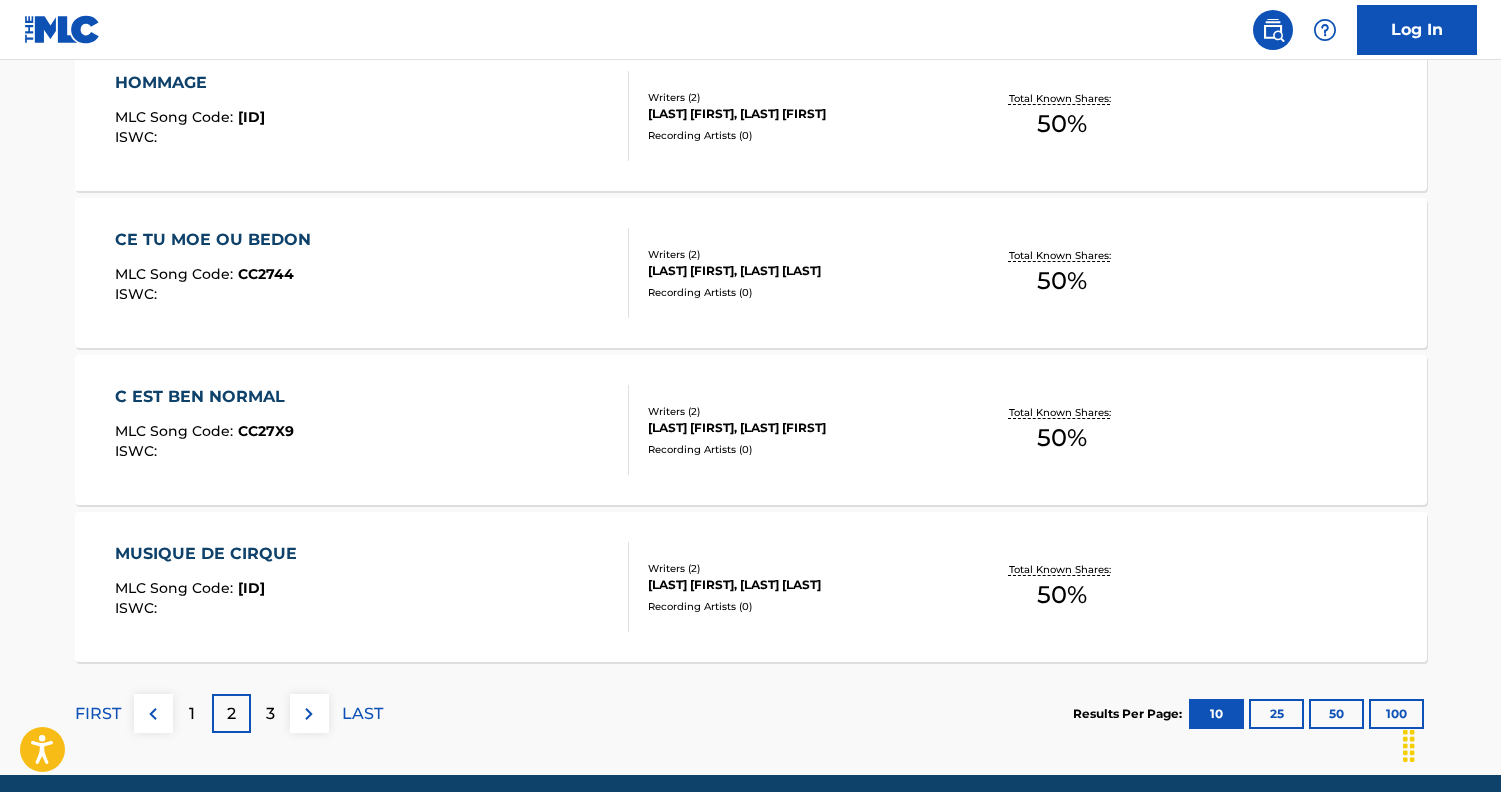 click on "3" at bounding box center (270, 714) 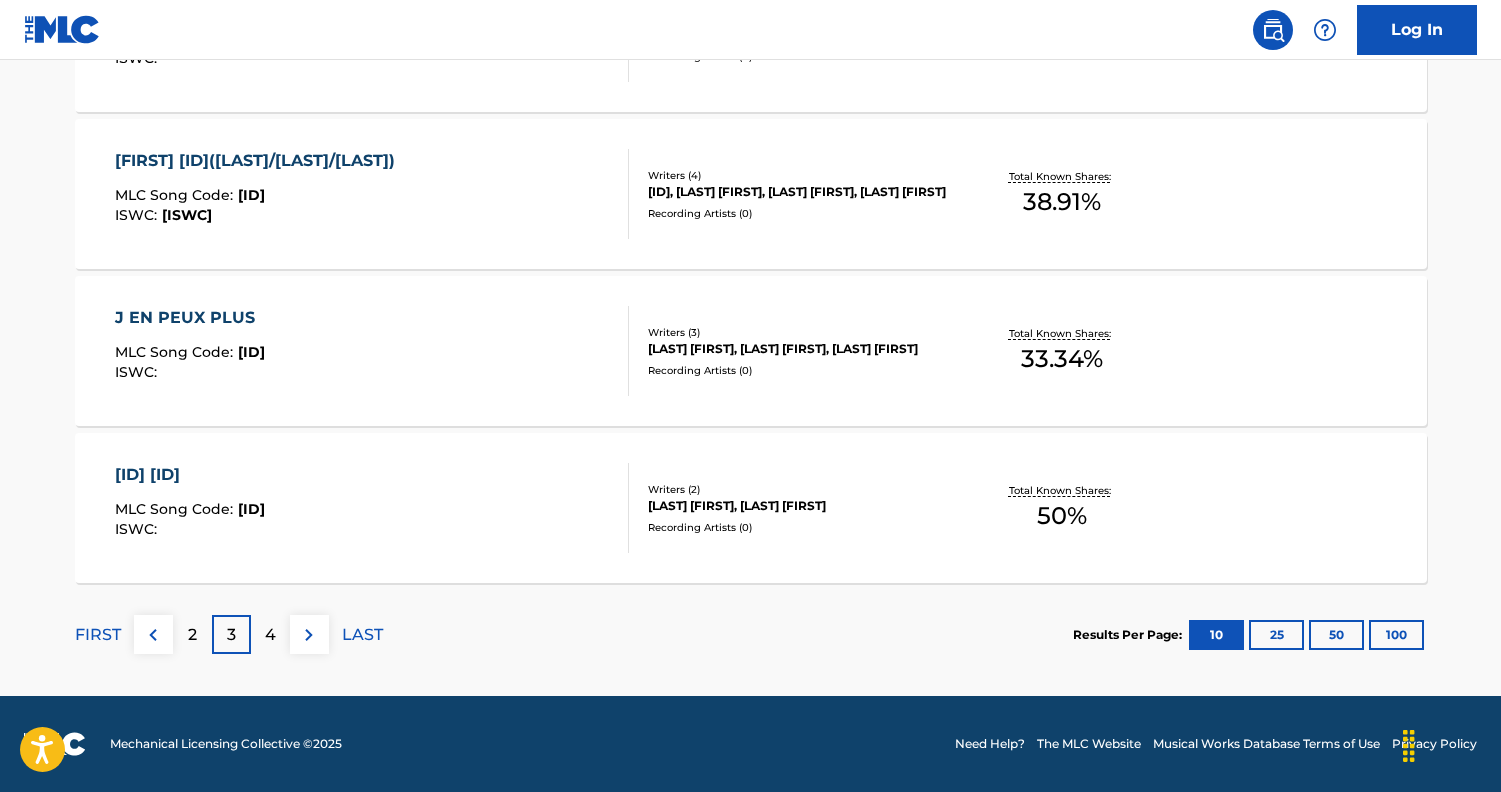 click on "4" at bounding box center (270, 635) 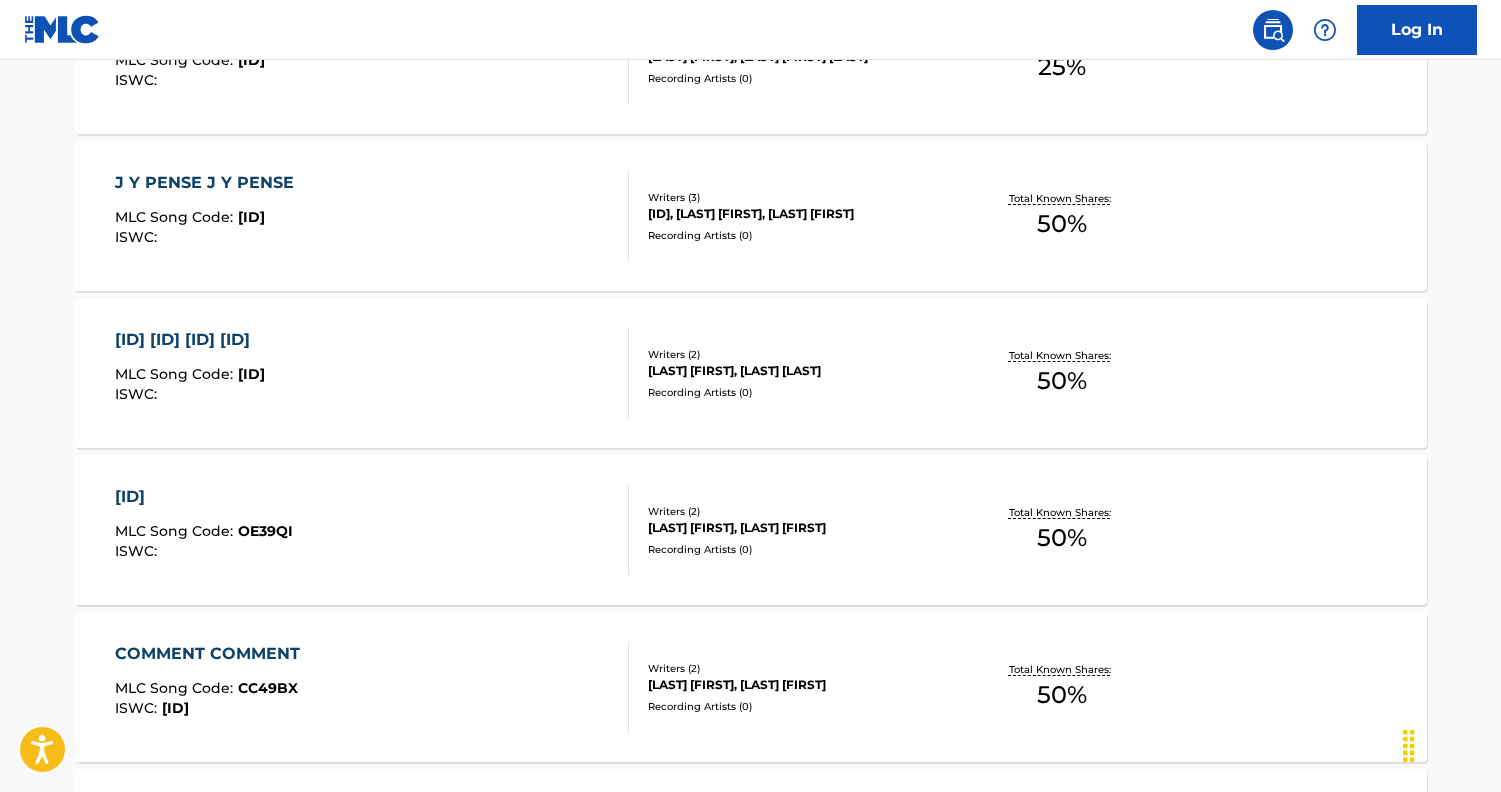 scroll, scrollTop: 865, scrollLeft: 0, axis: vertical 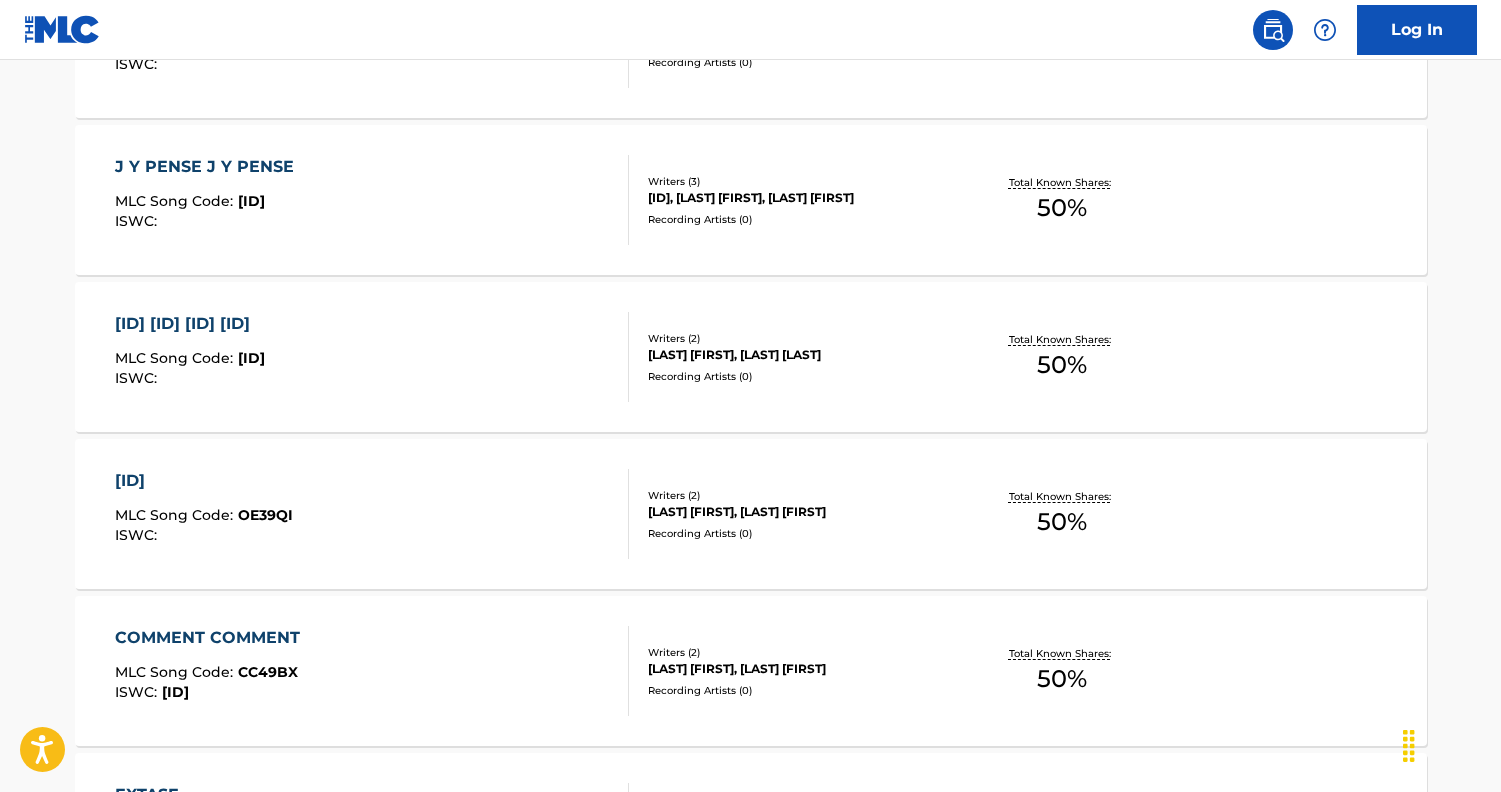click on "SUR LA RUE MARIE ANNE" at bounding box center [190, 324] 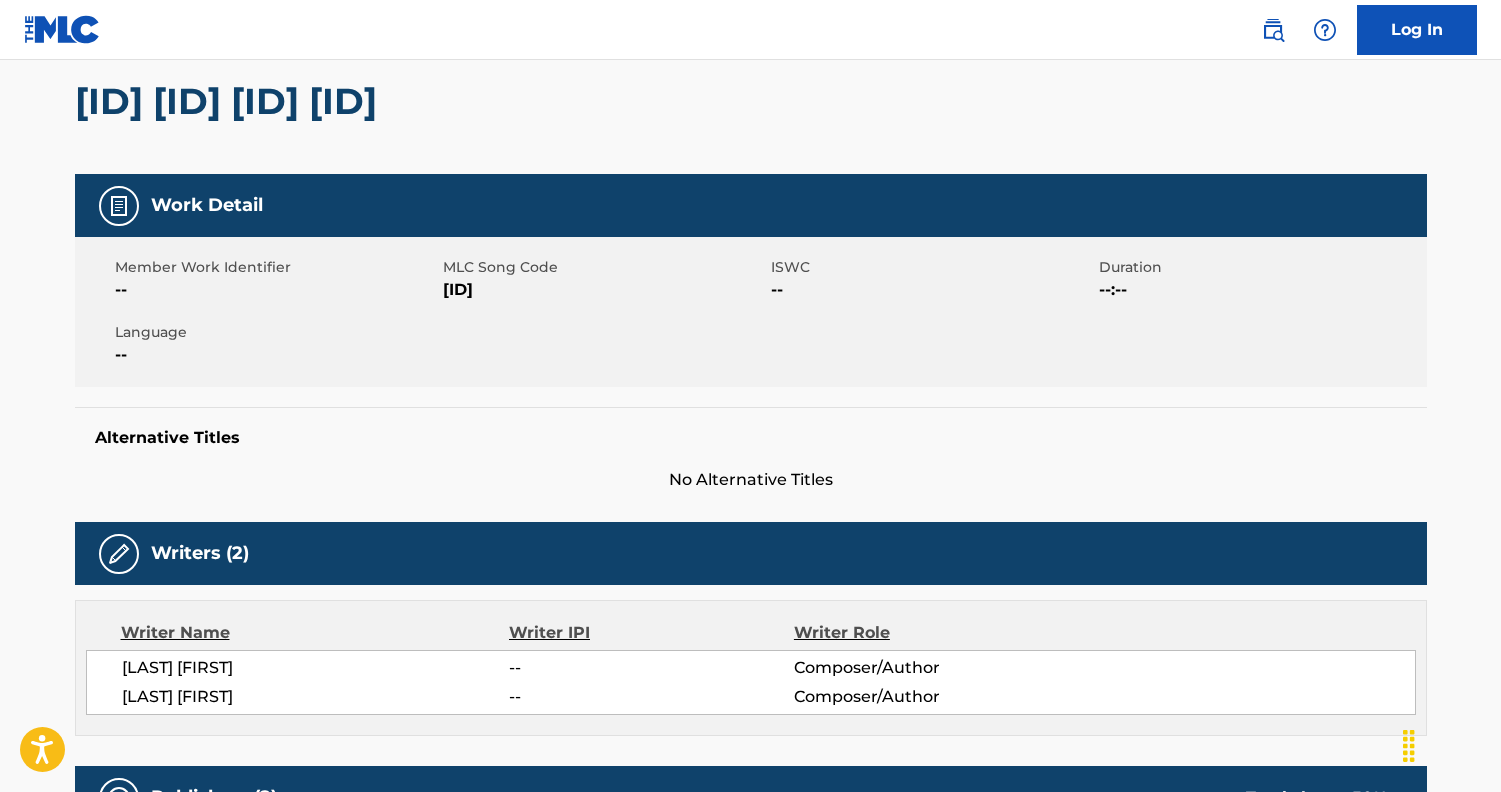 scroll, scrollTop: 184, scrollLeft: 0, axis: vertical 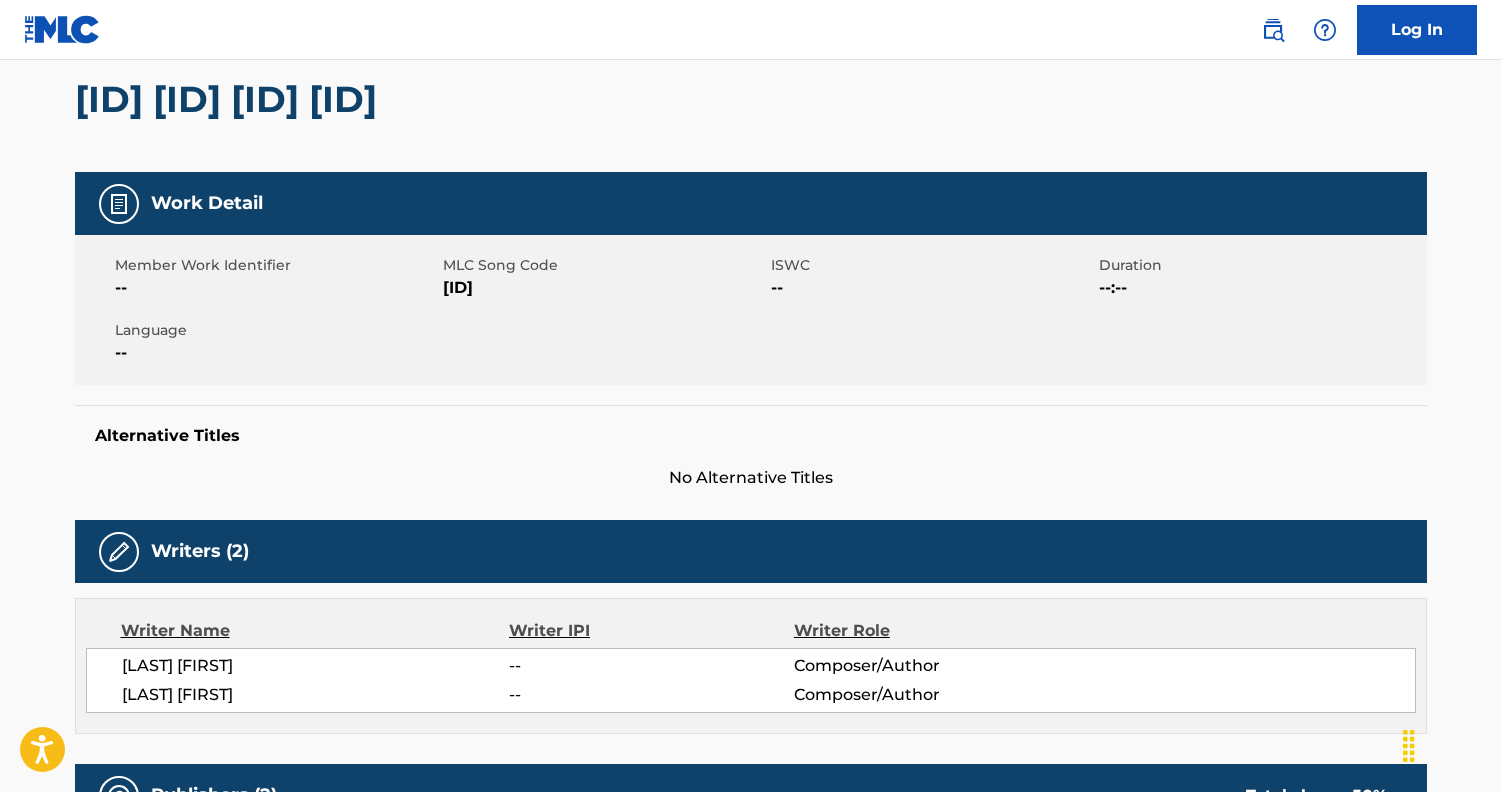 drag, startPoint x: 169, startPoint y: 103, endPoint x: 629, endPoint y: 110, distance: 460.05325 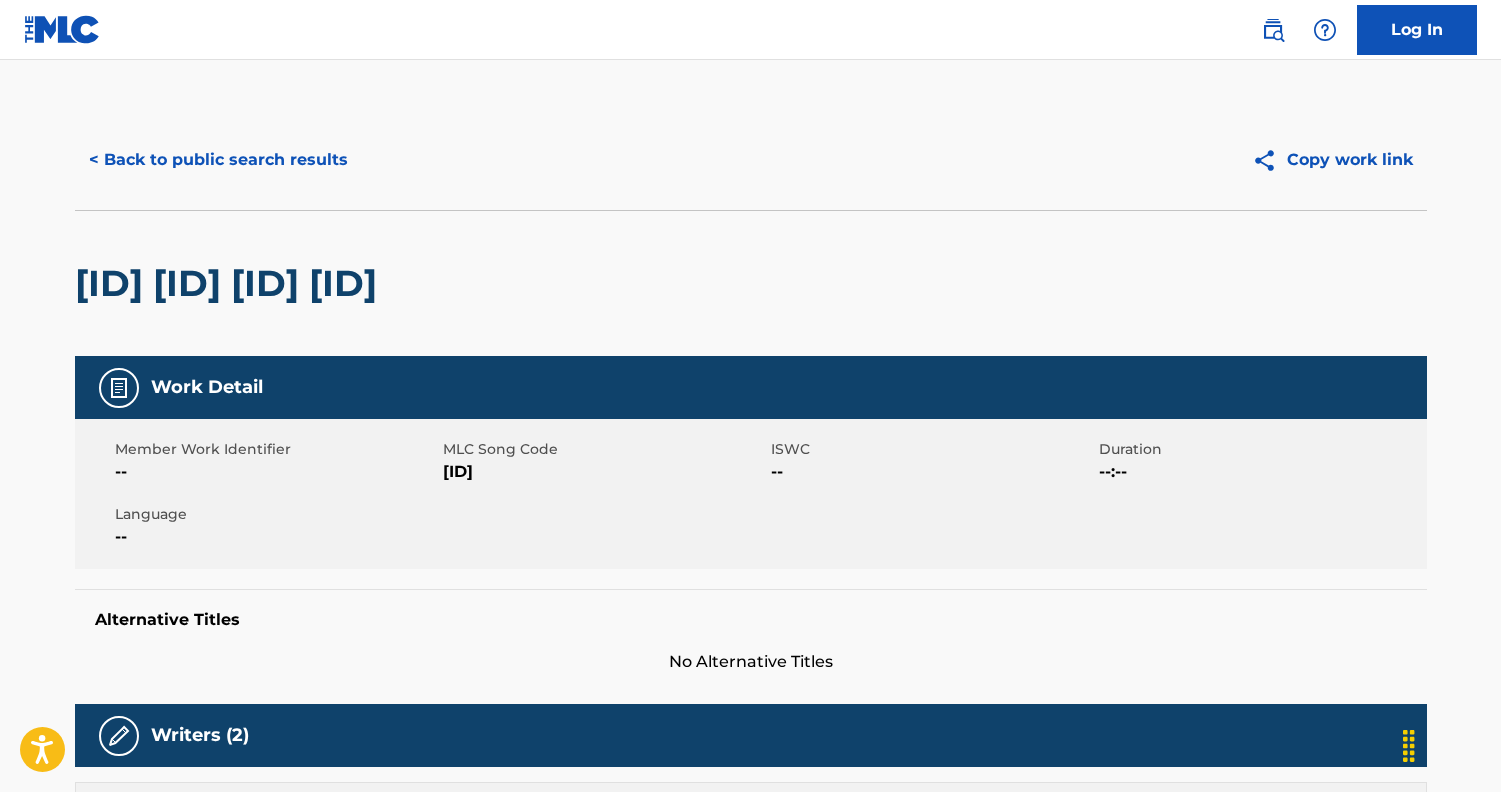 scroll, scrollTop: 0, scrollLeft: 0, axis: both 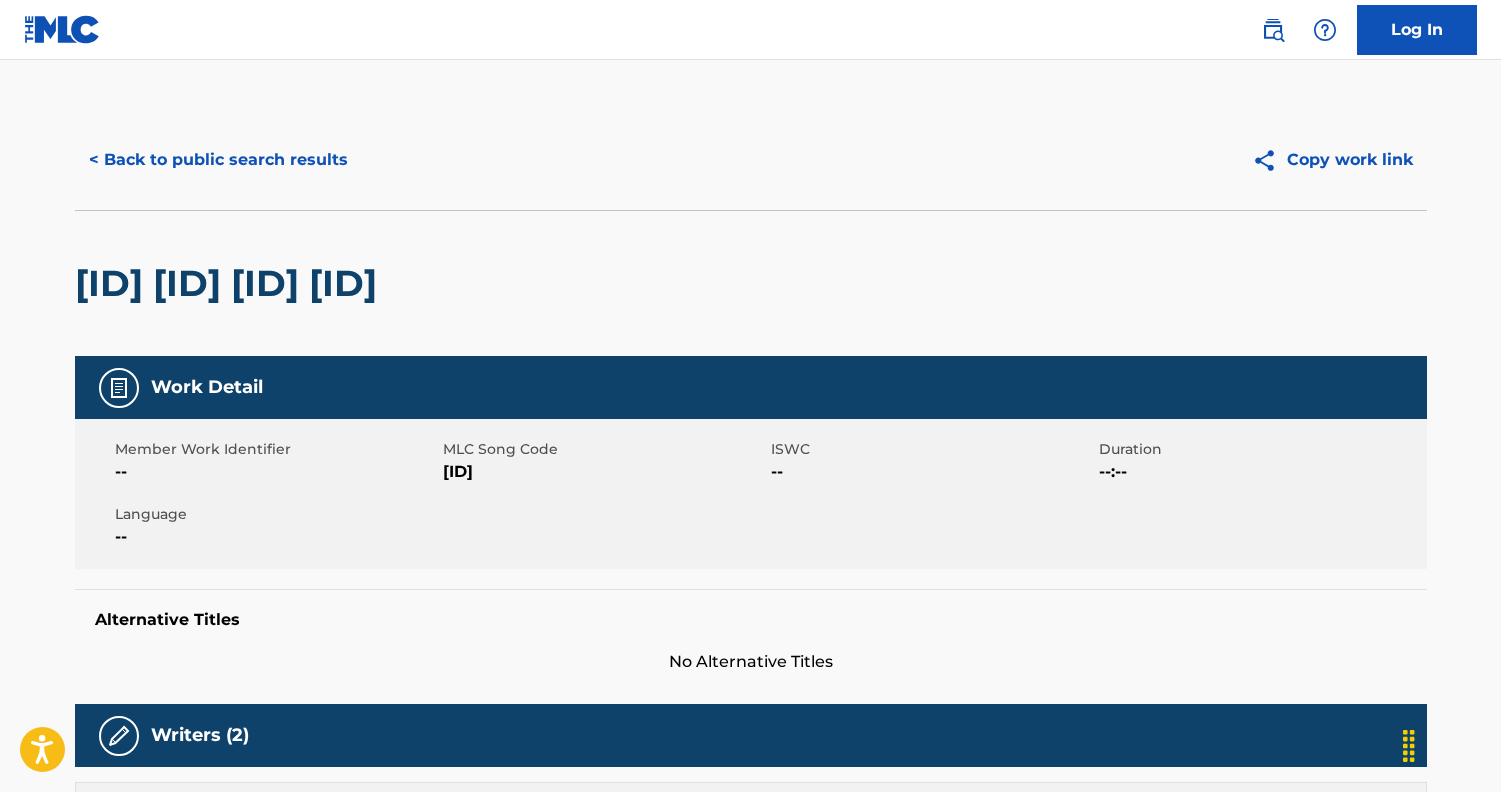 drag, startPoint x: 444, startPoint y: 472, endPoint x: 540, endPoint y: 472, distance: 96 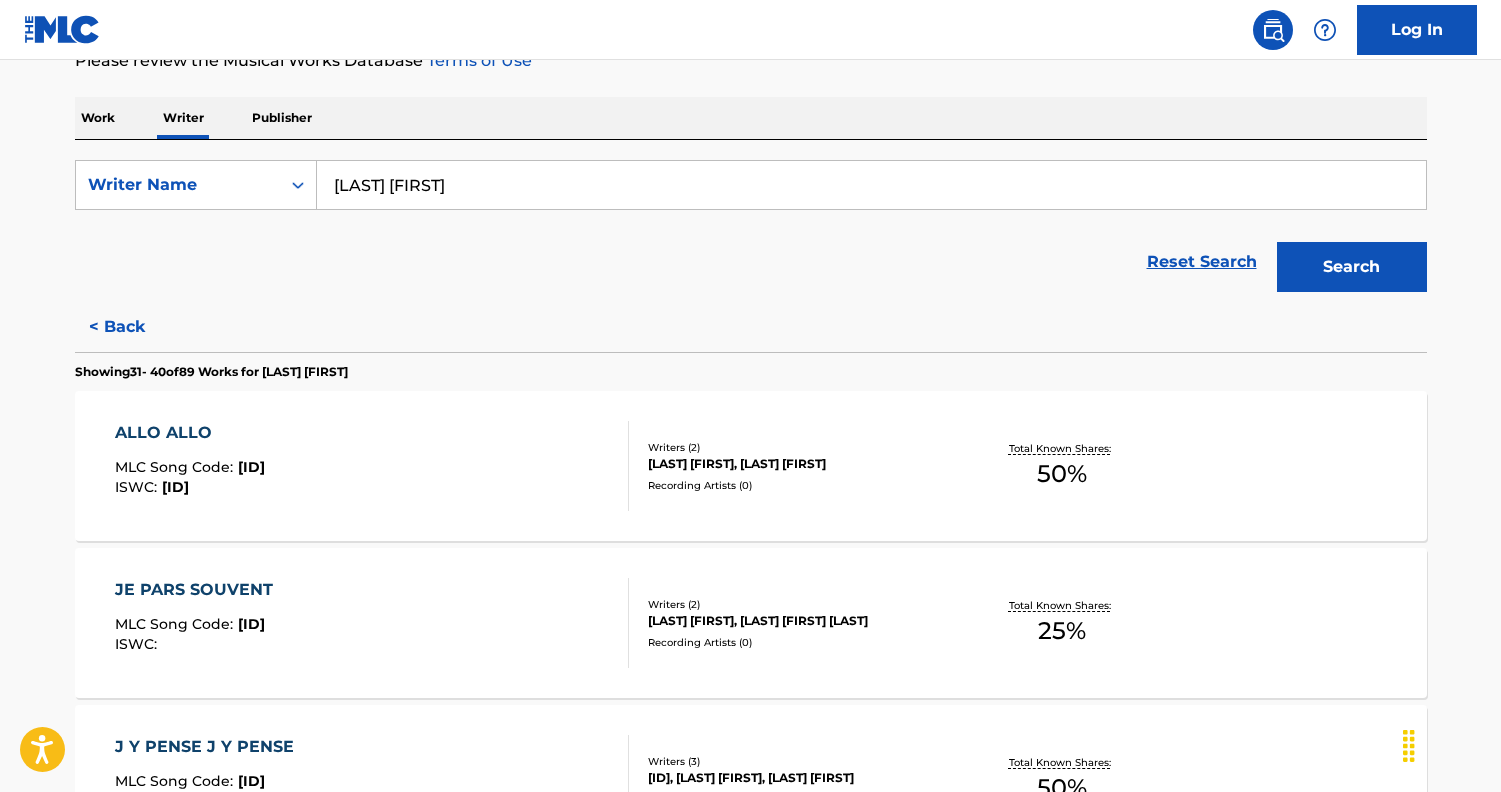 scroll, scrollTop: 289, scrollLeft: 0, axis: vertical 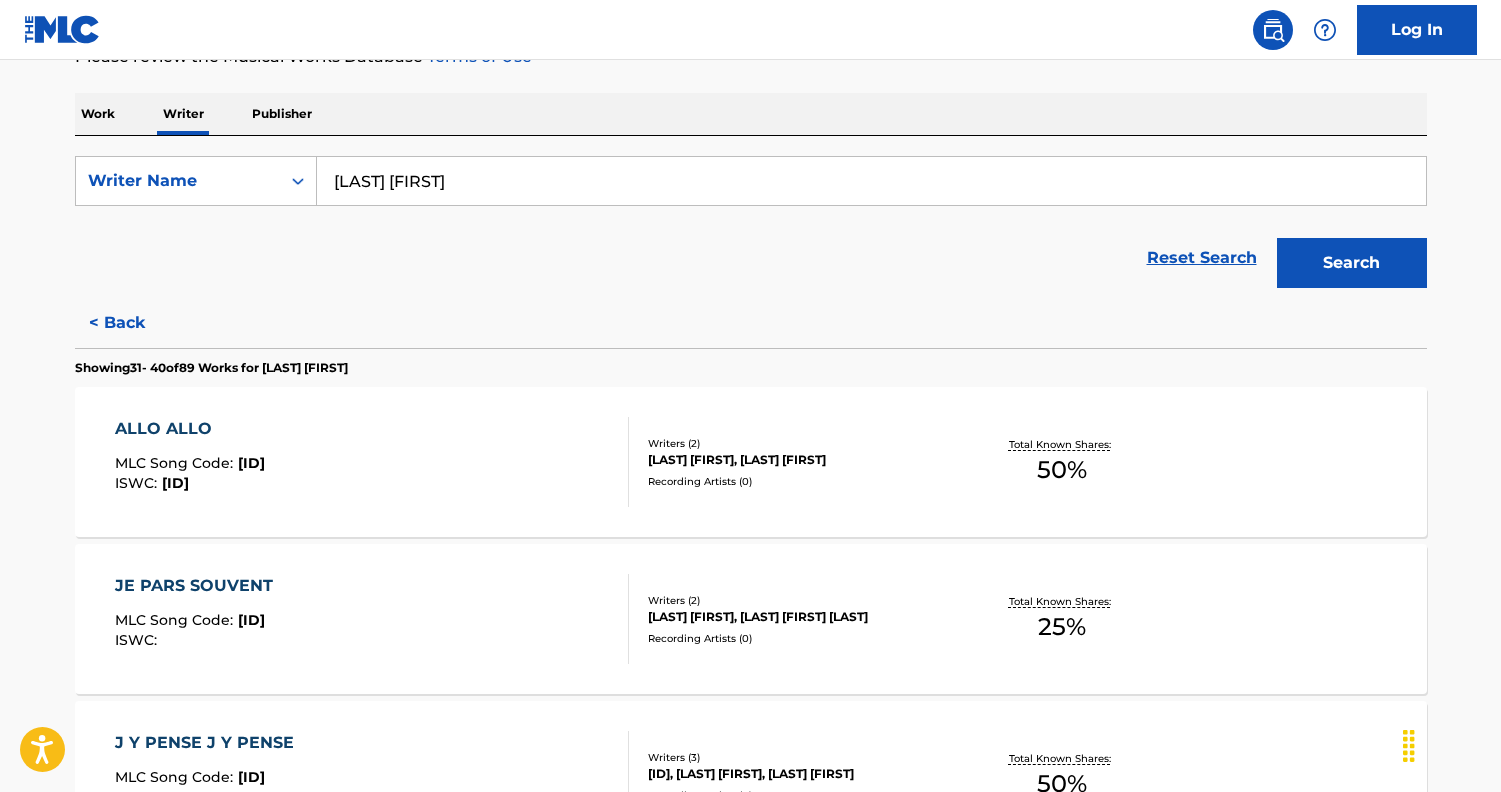click on "ALLO ALLO MLC Song Code : AE59MO ISWC : T0708013006" at bounding box center [372, 462] 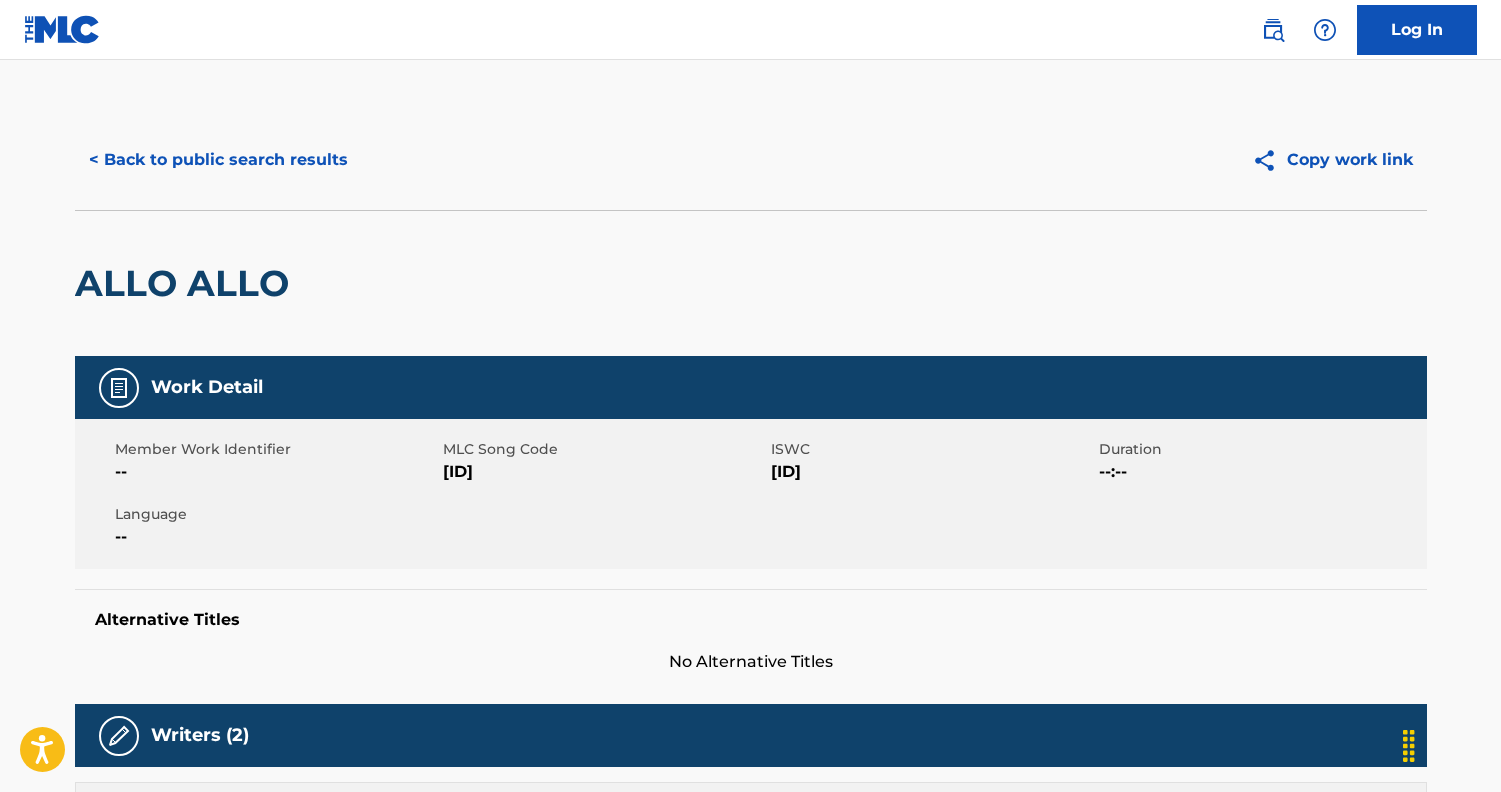 scroll, scrollTop: 0, scrollLeft: 0, axis: both 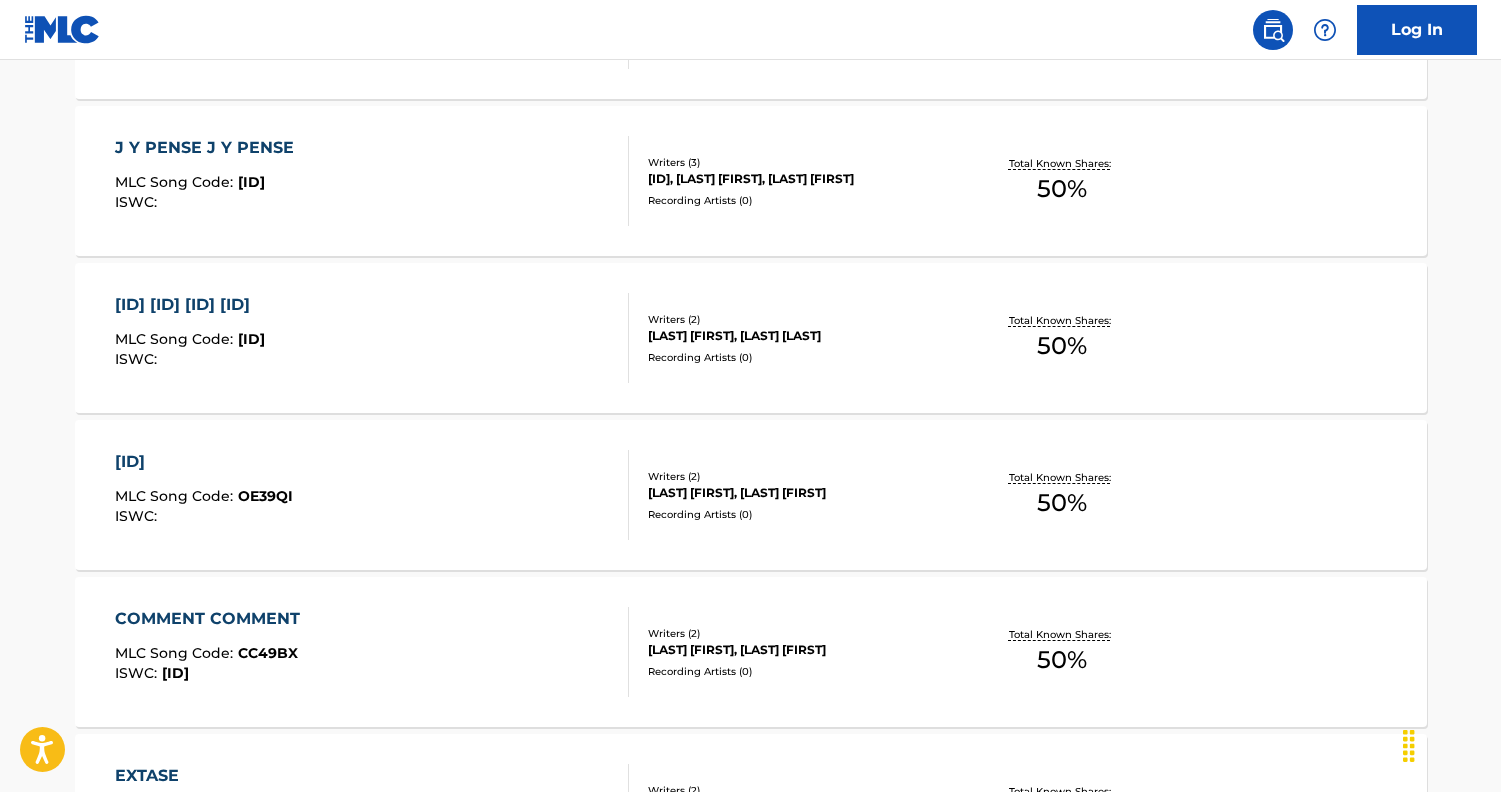 click on "ISWC :" at bounding box center [190, 359] 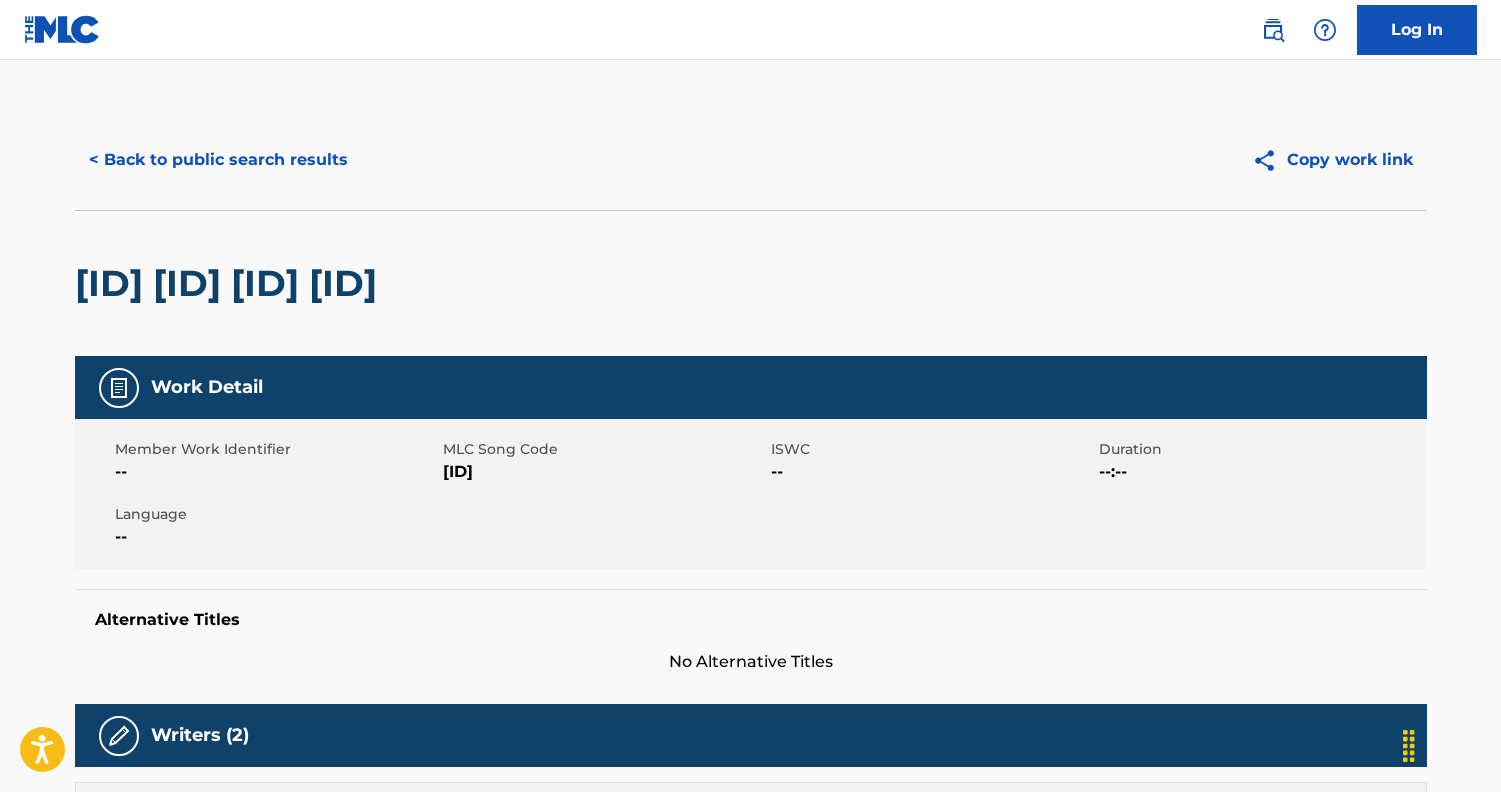 scroll, scrollTop: 0, scrollLeft: 0, axis: both 